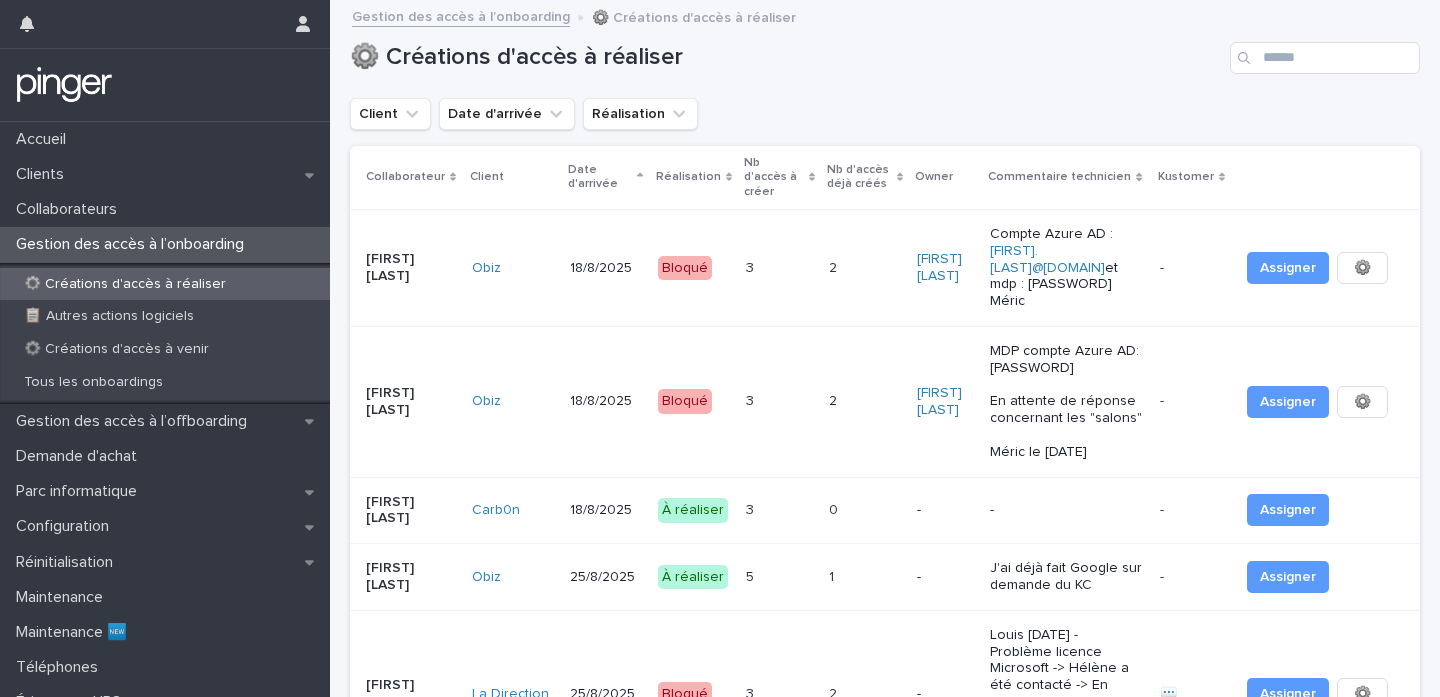 scroll, scrollTop: 0, scrollLeft: 0, axis: both 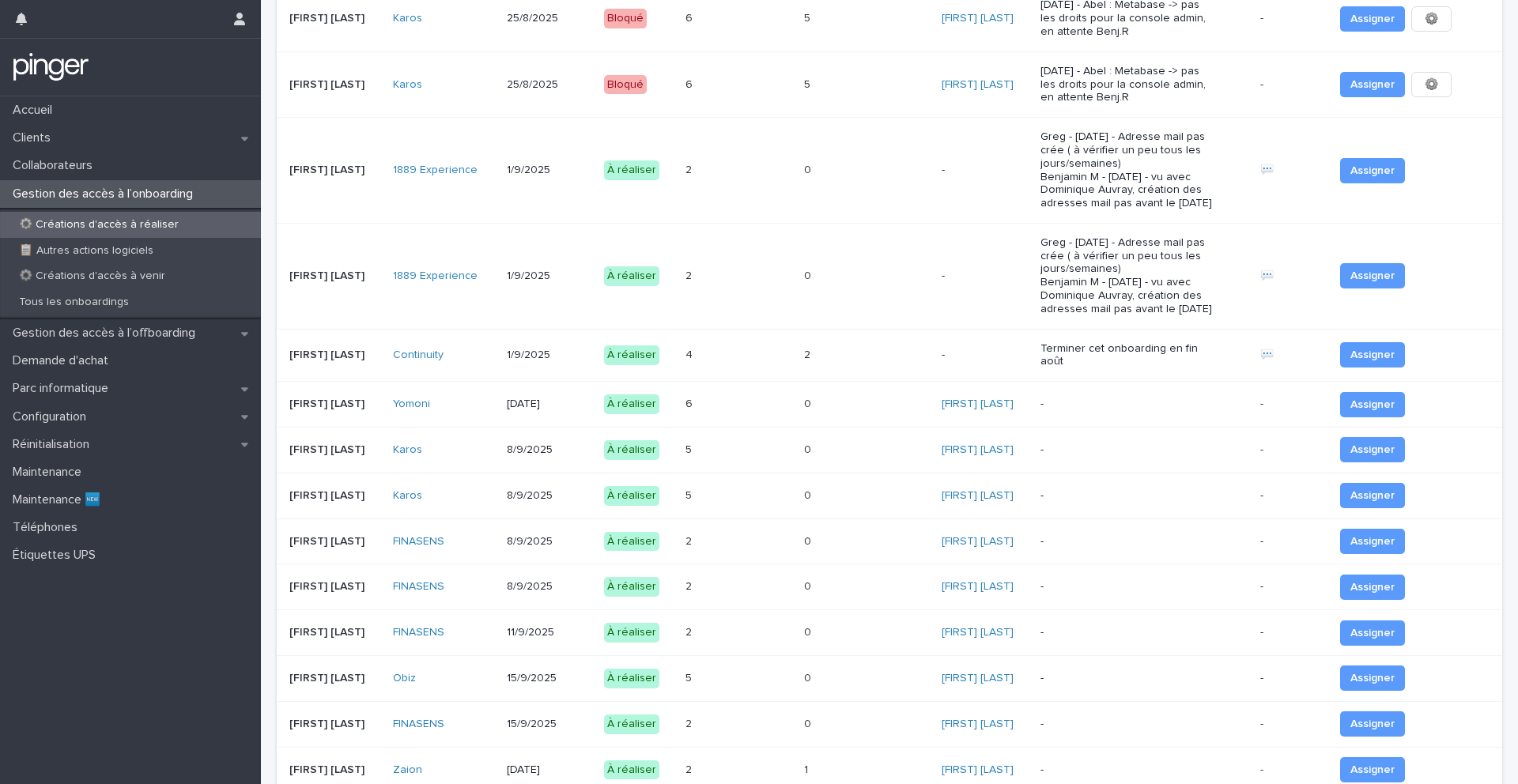 click on "0 0" at bounding box center (866, 404) 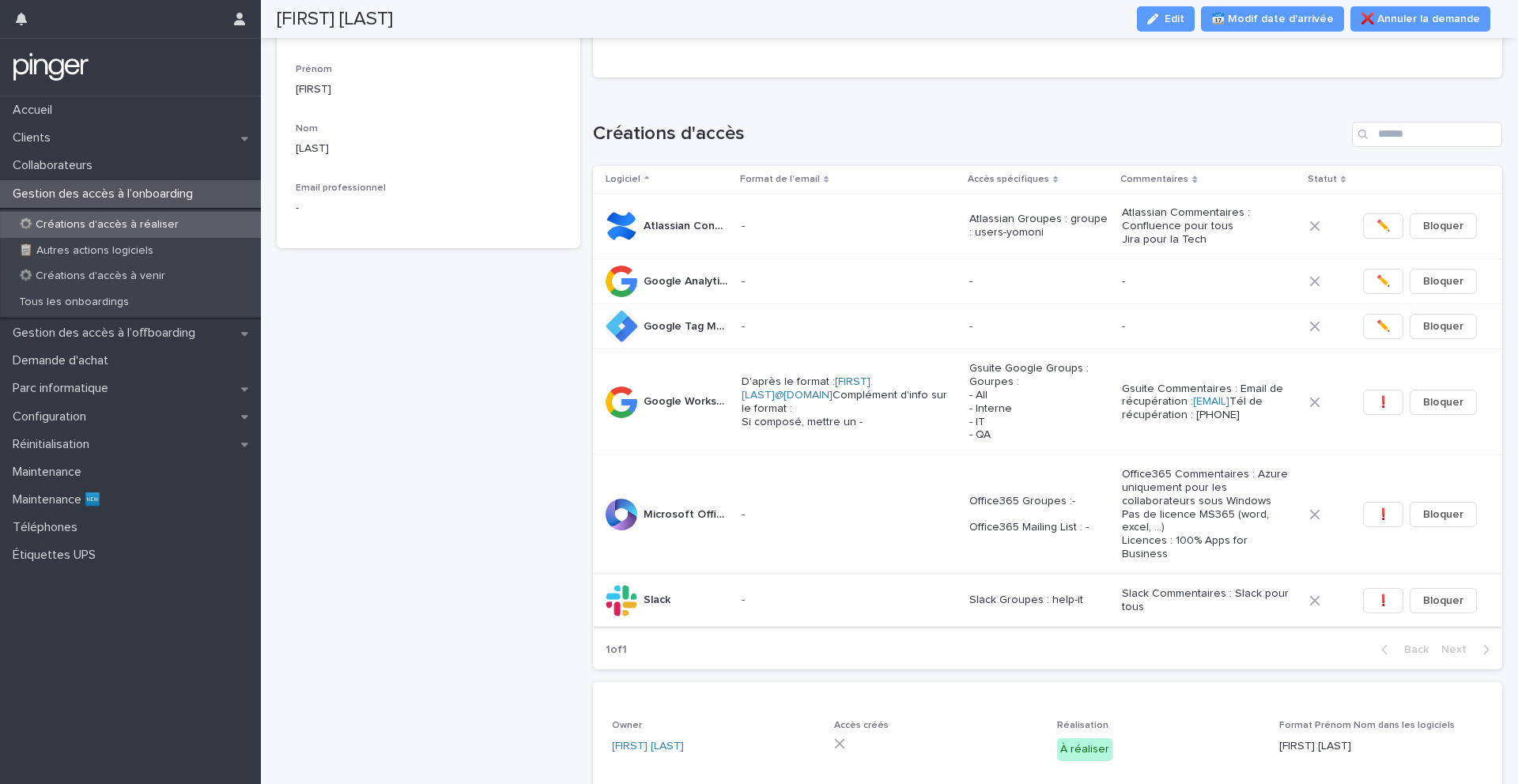 scroll, scrollTop: 0, scrollLeft: 0, axis: both 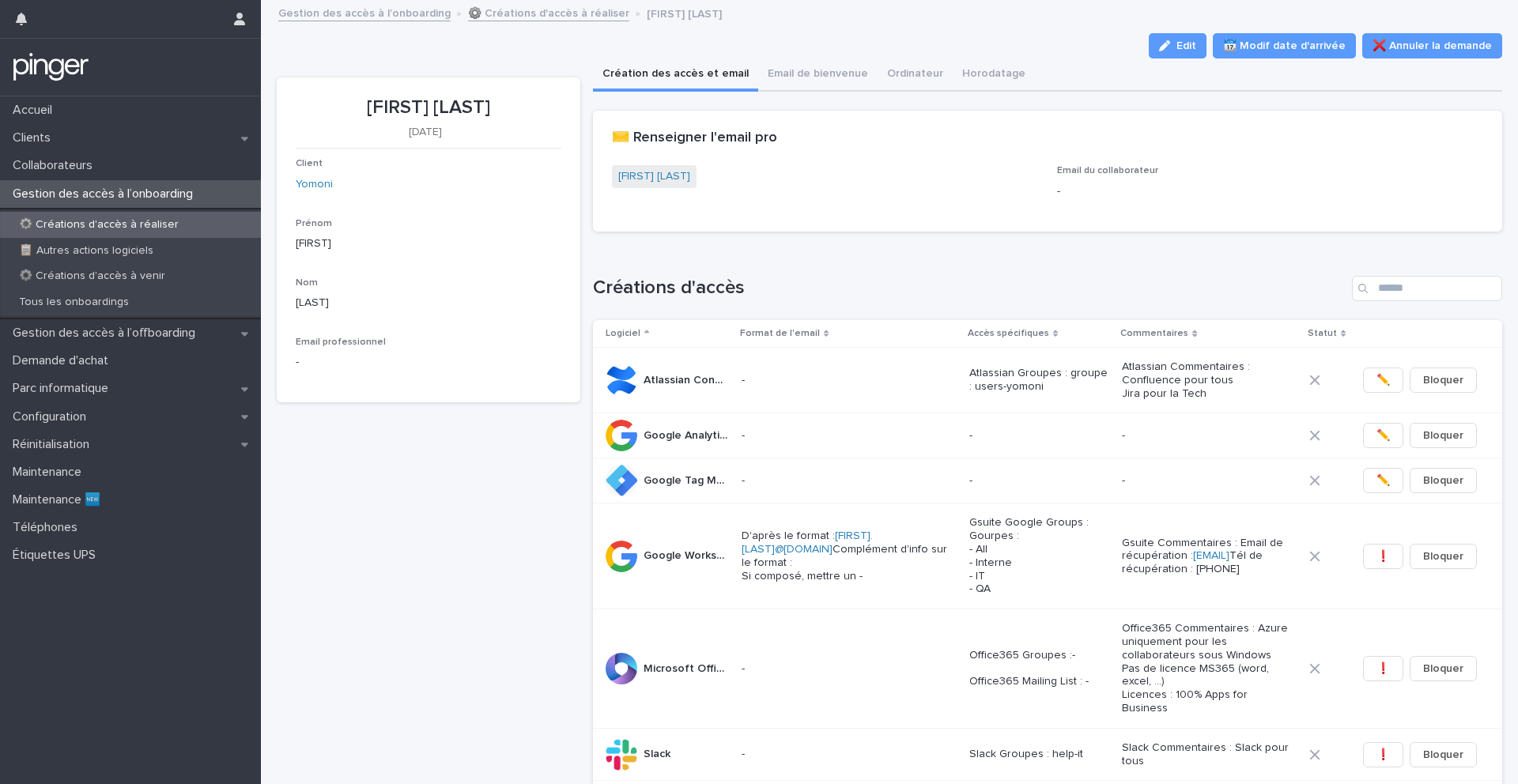 drag, startPoint x: 359, startPoint y: 109, endPoint x: 500, endPoint y: 100, distance: 141.28694 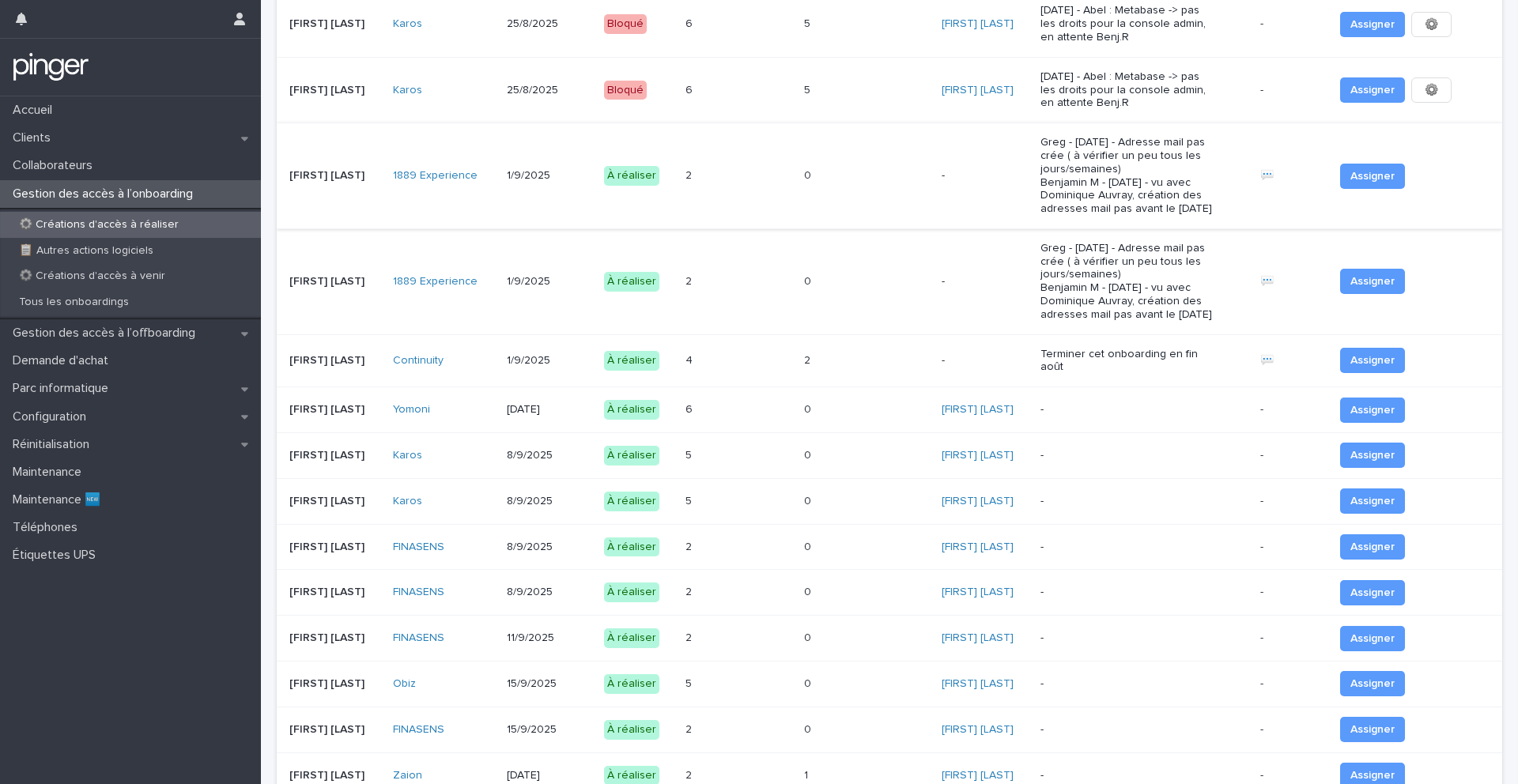 scroll, scrollTop: 683, scrollLeft: 0, axis: vertical 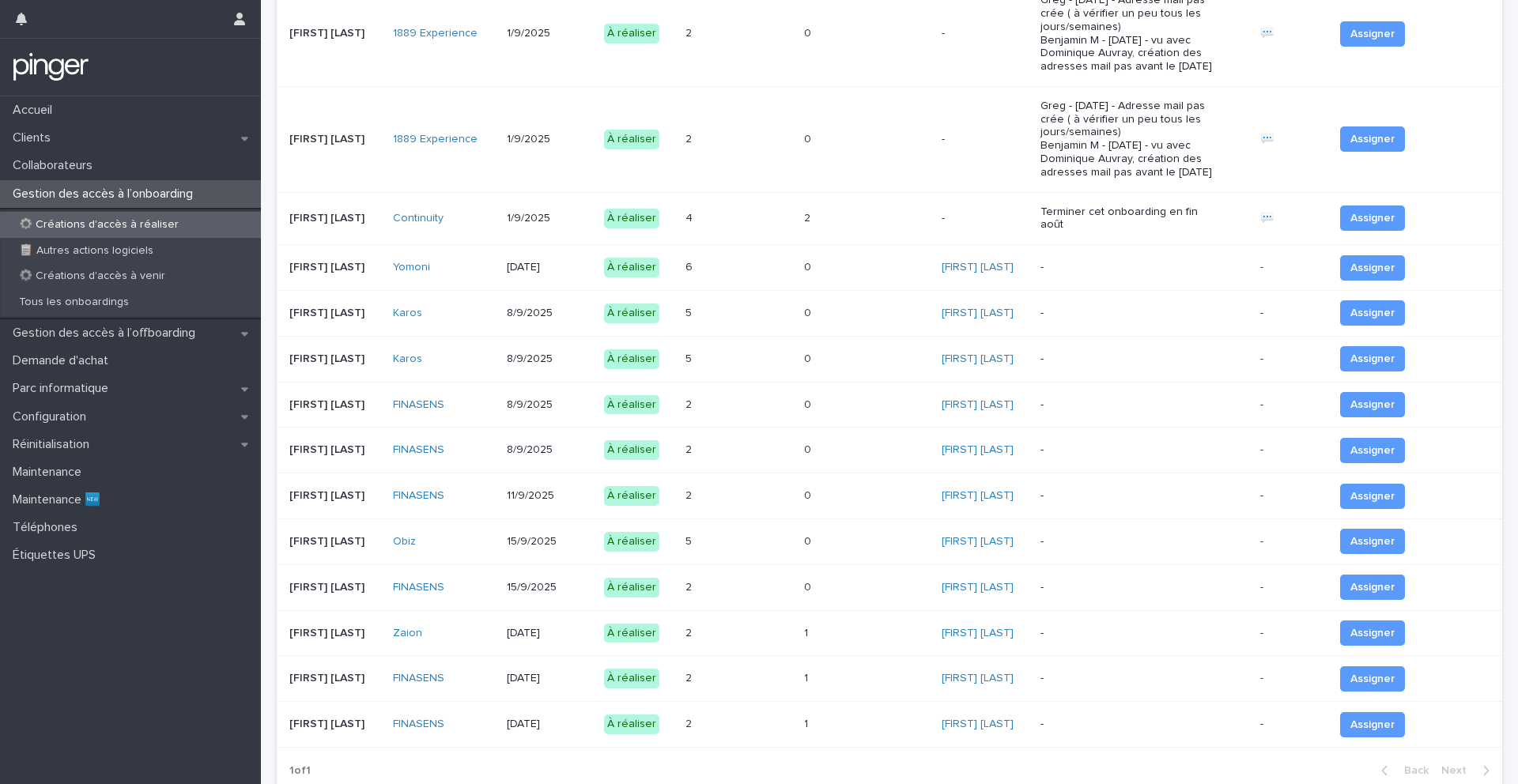 click on "Yomoni" at bounding box center (436, 267) 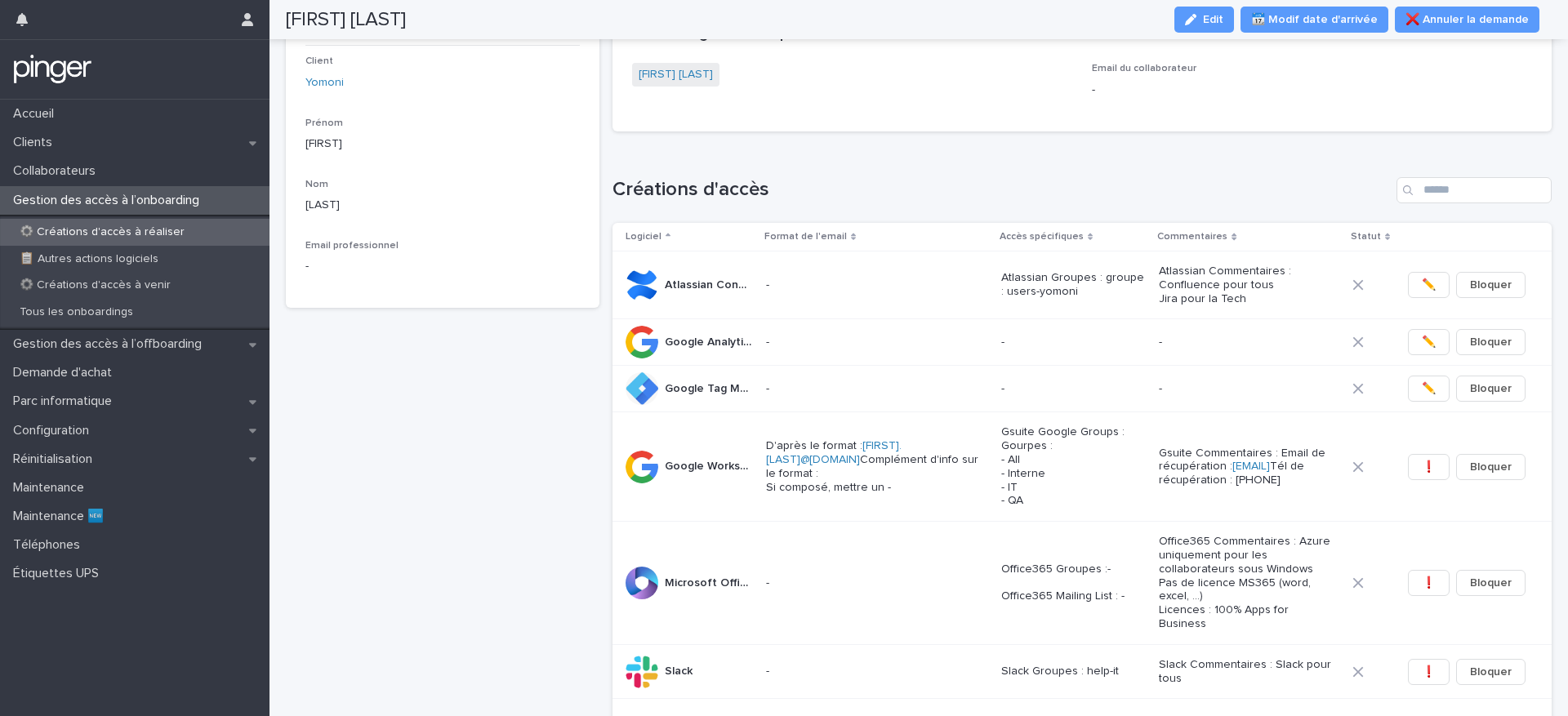 scroll, scrollTop: 0, scrollLeft: 0, axis: both 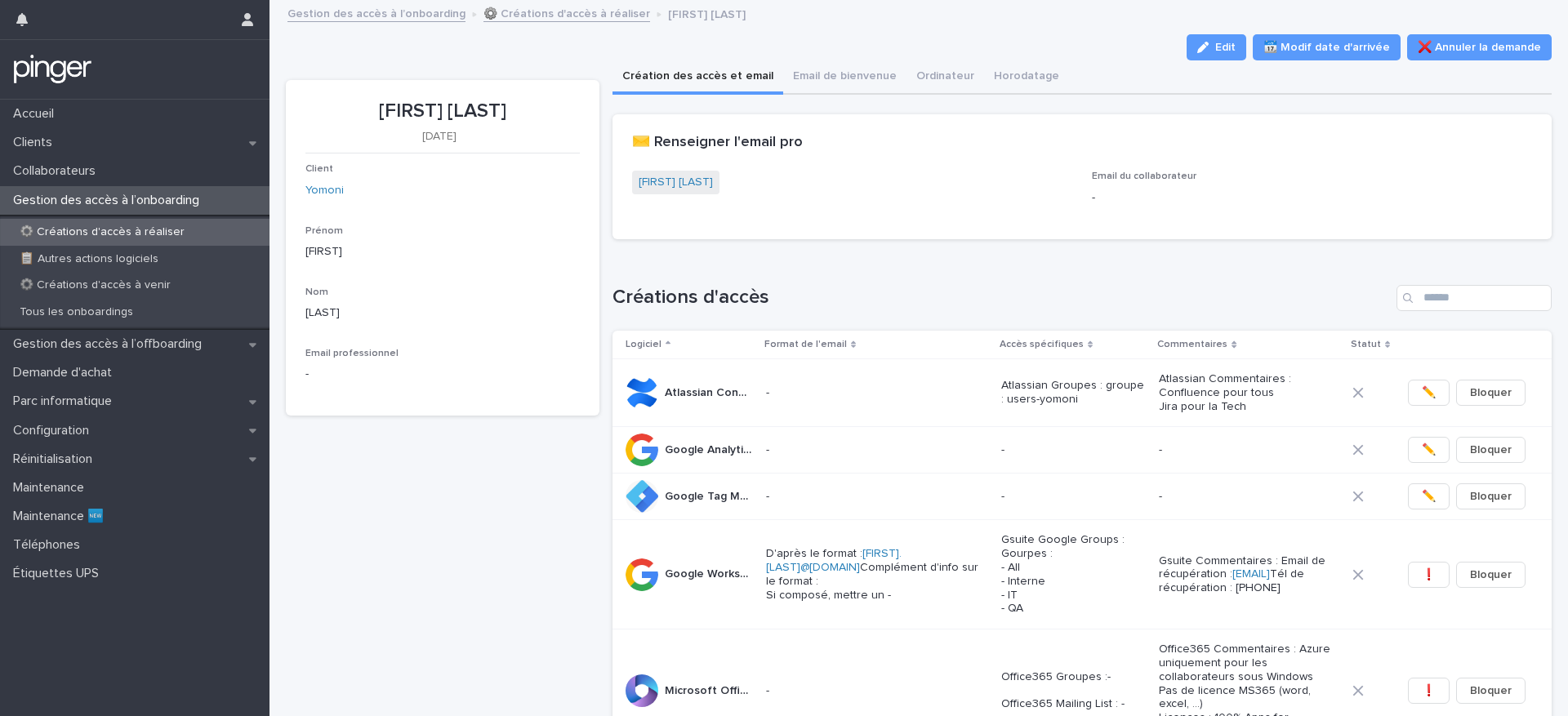 drag, startPoint x: 378, startPoint y: 113, endPoint x: 507, endPoint y: 114, distance: 129.00388 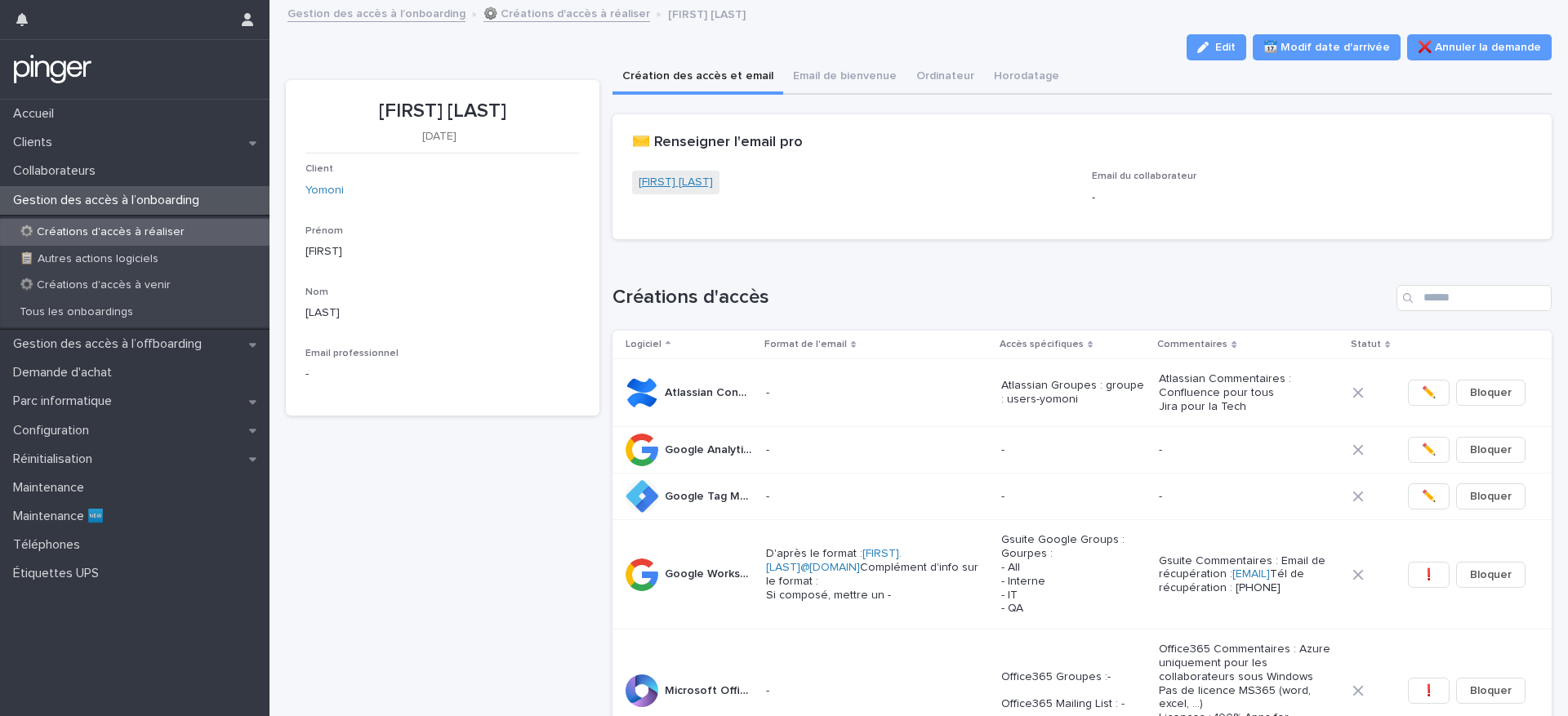 click on "[FIRST] [LAST]" at bounding box center (675, 182) 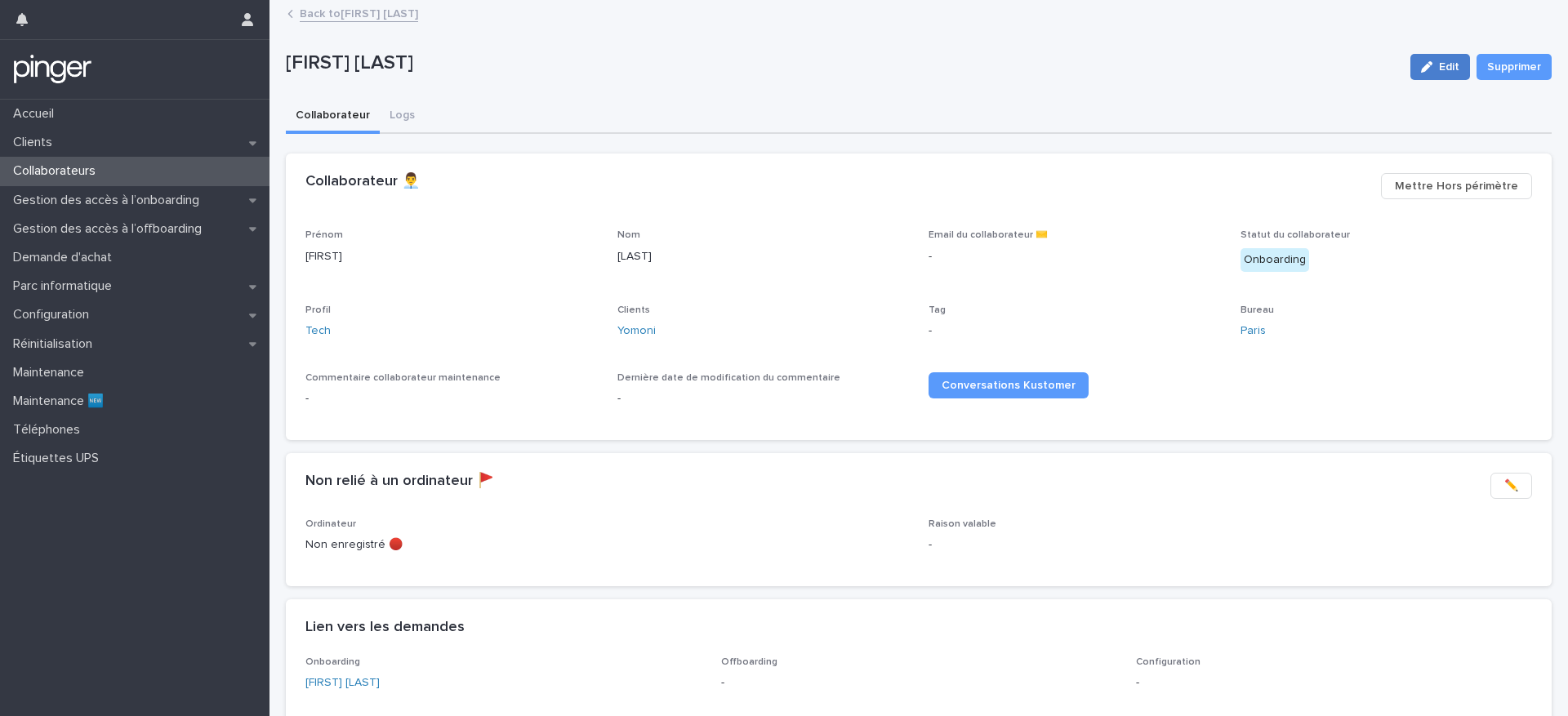 click 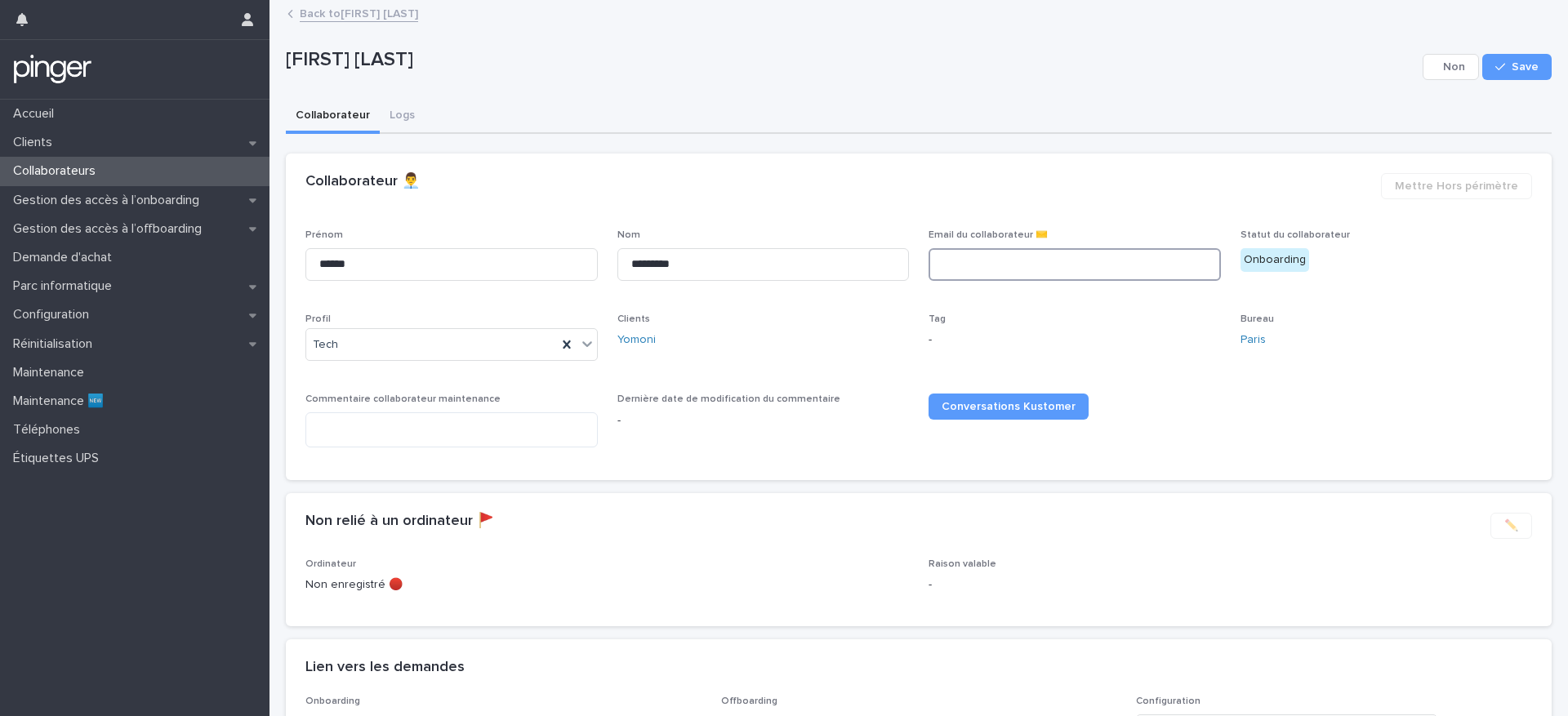click at bounding box center (1075, 265) 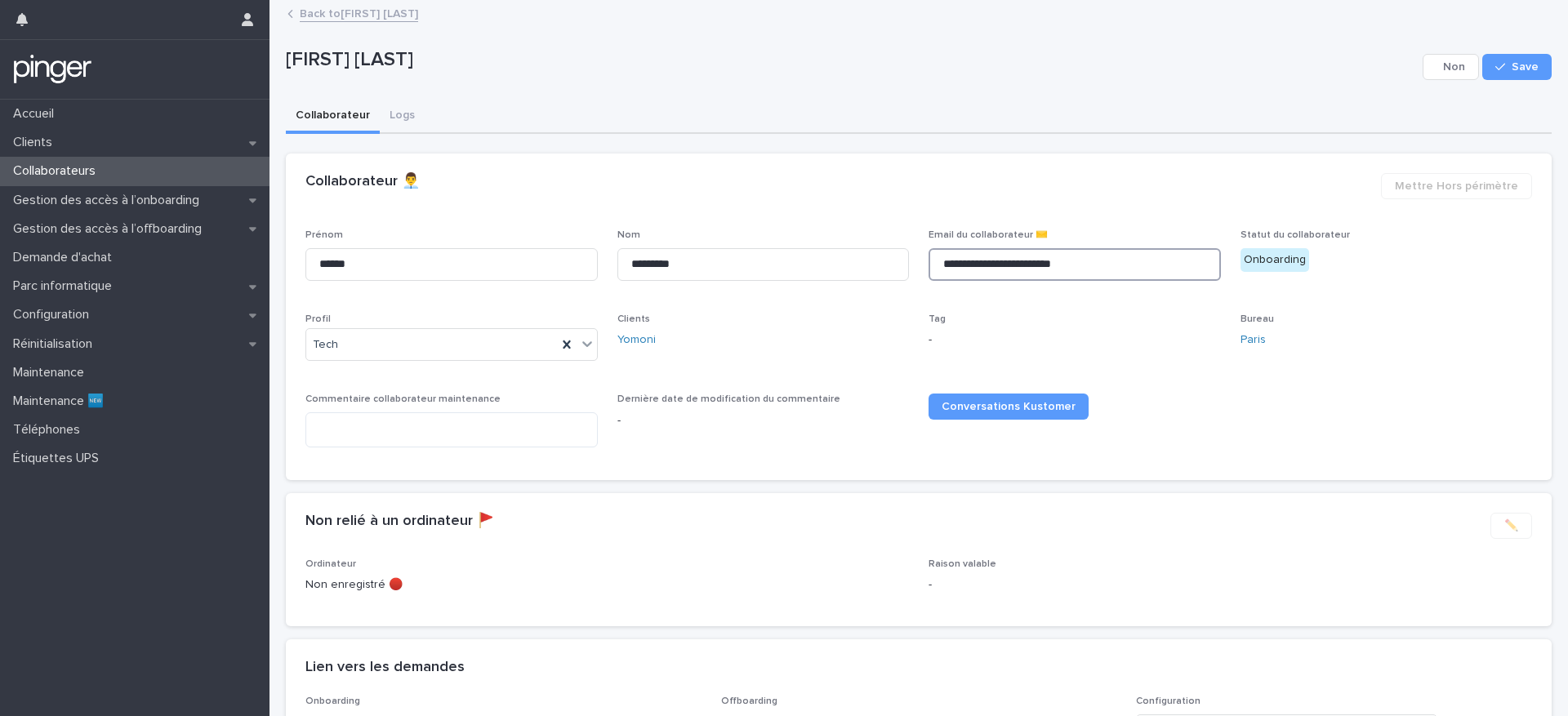 type on "**********" 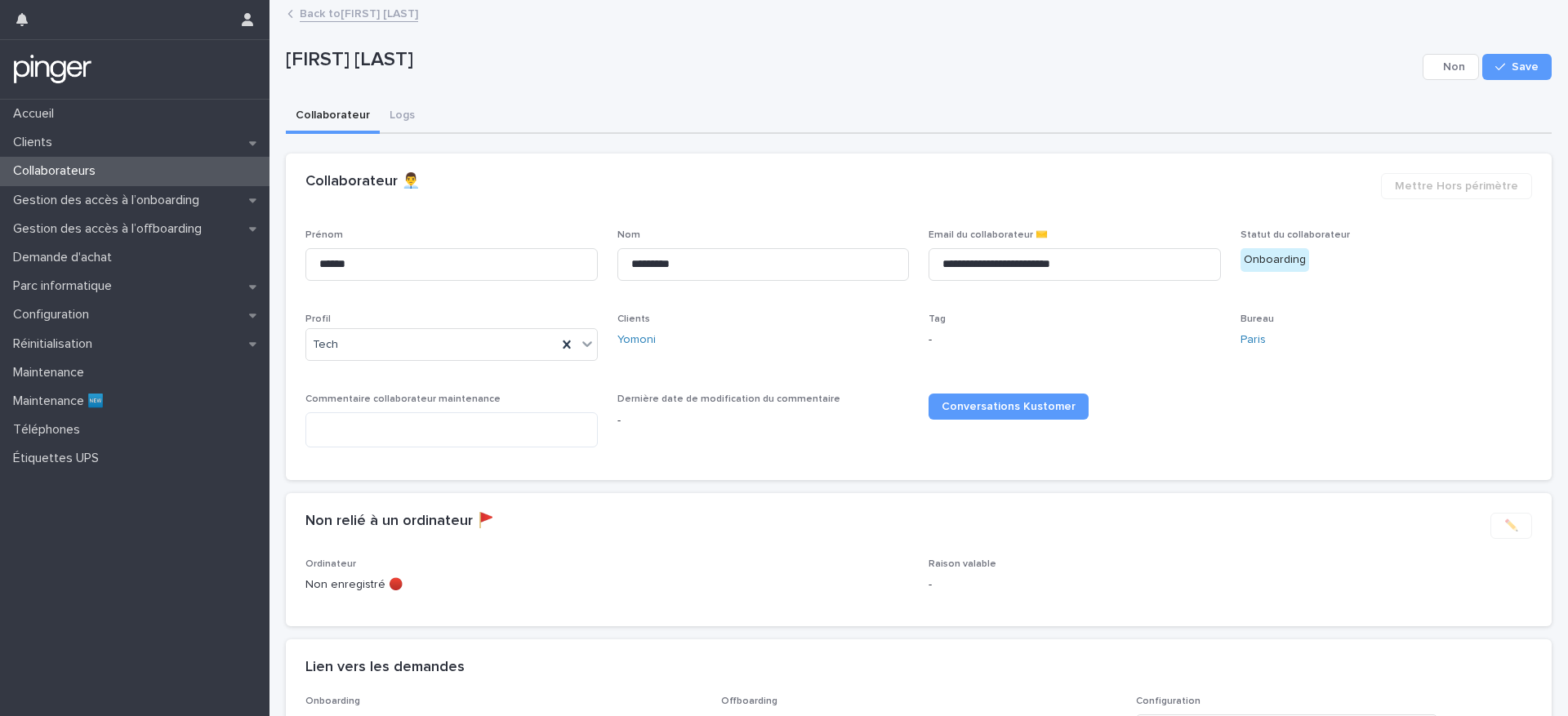 click on "Collaborateur Logs" at bounding box center [919, 117] 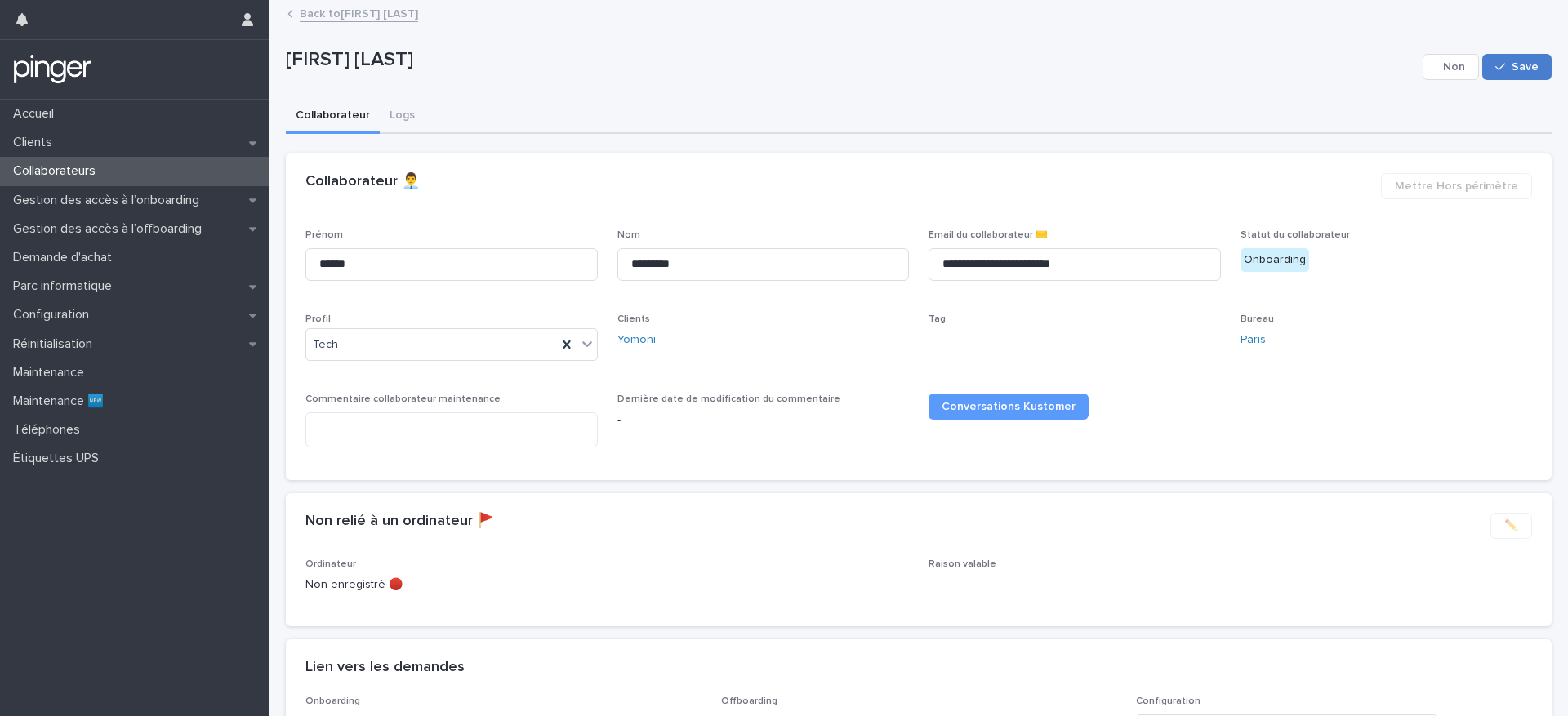 click on "Save" at bounding box center [1517, 67] 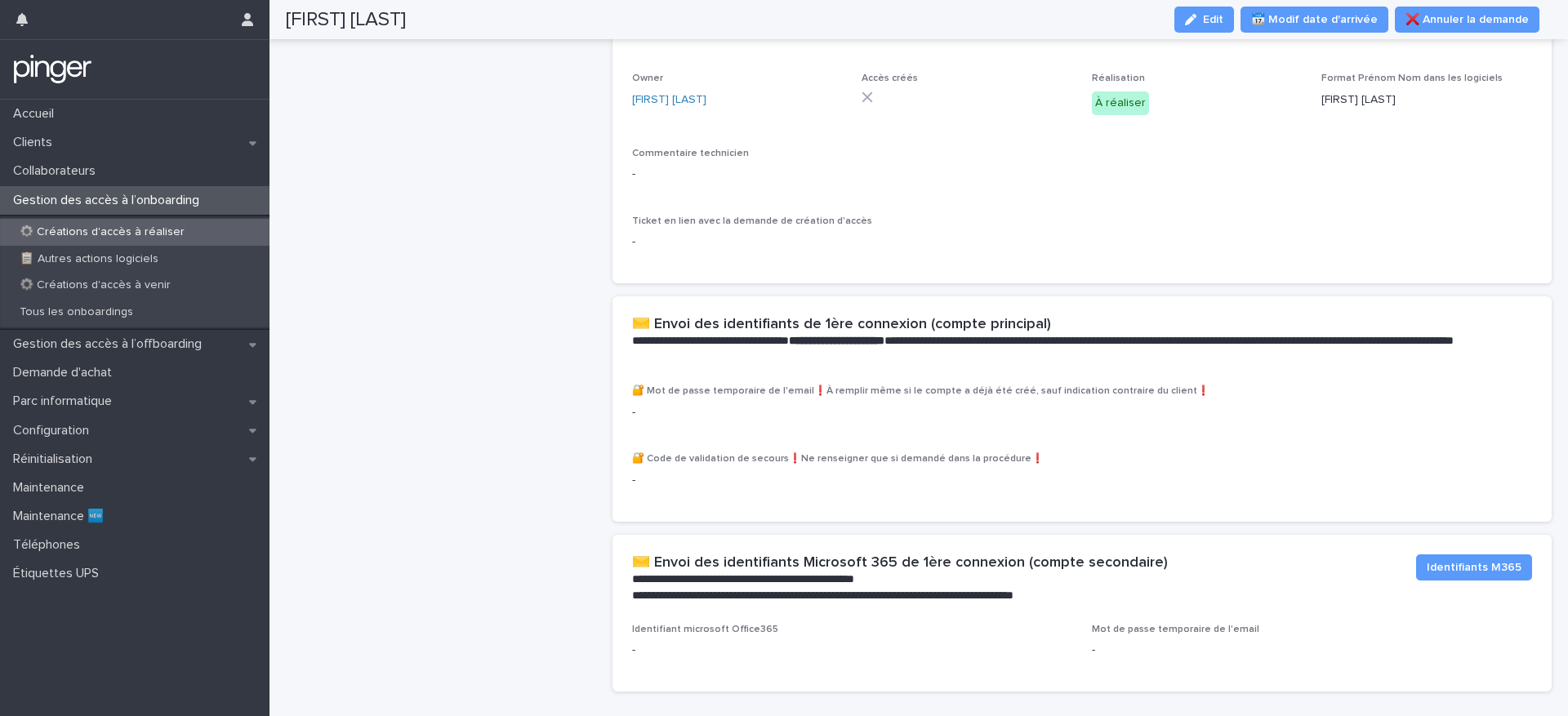 scroll, scrollTop: 605, scrollLeft: 0, axis: vertical 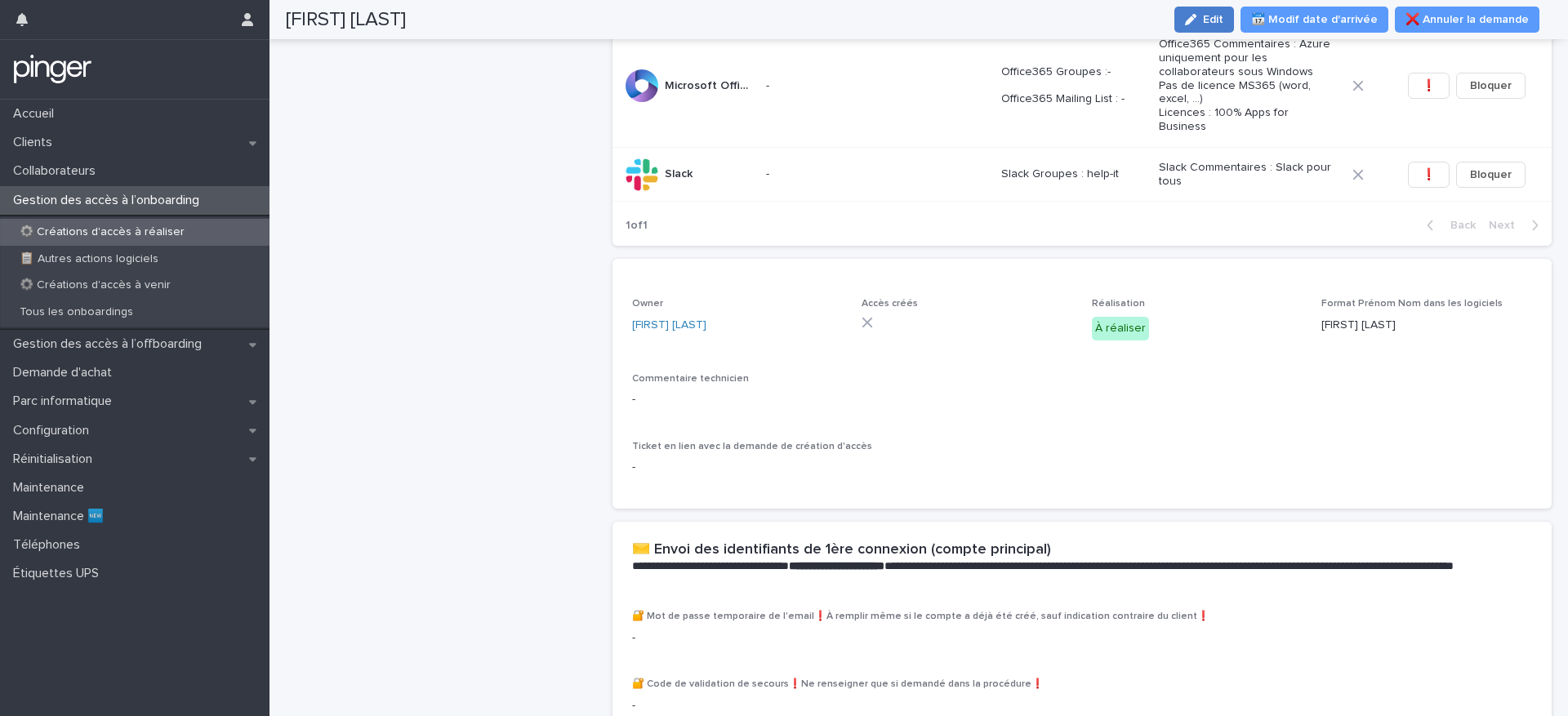 click on "Edit" at bounding box center [1204, 20] 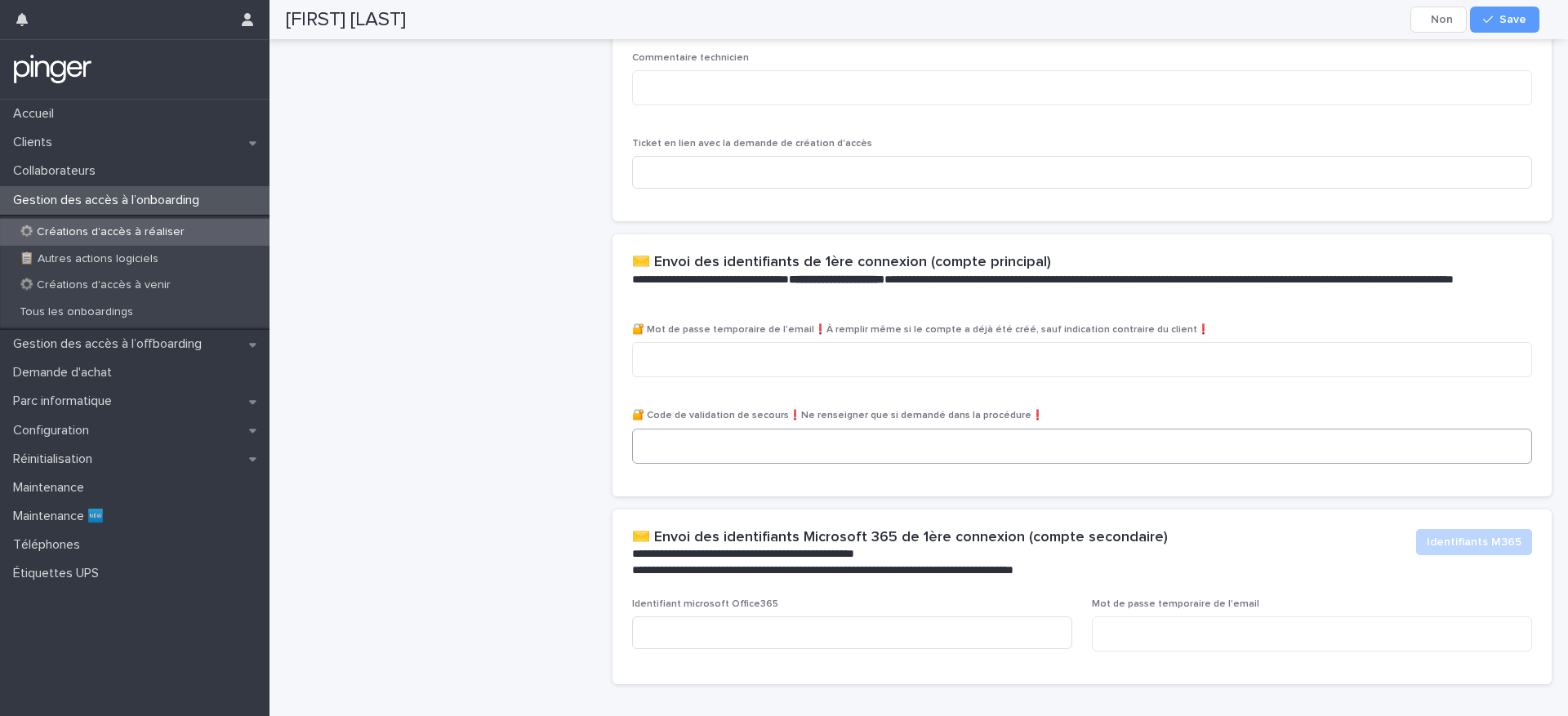 scroll, scrollTop: 970, scrollLeft: 0, axis: vertical 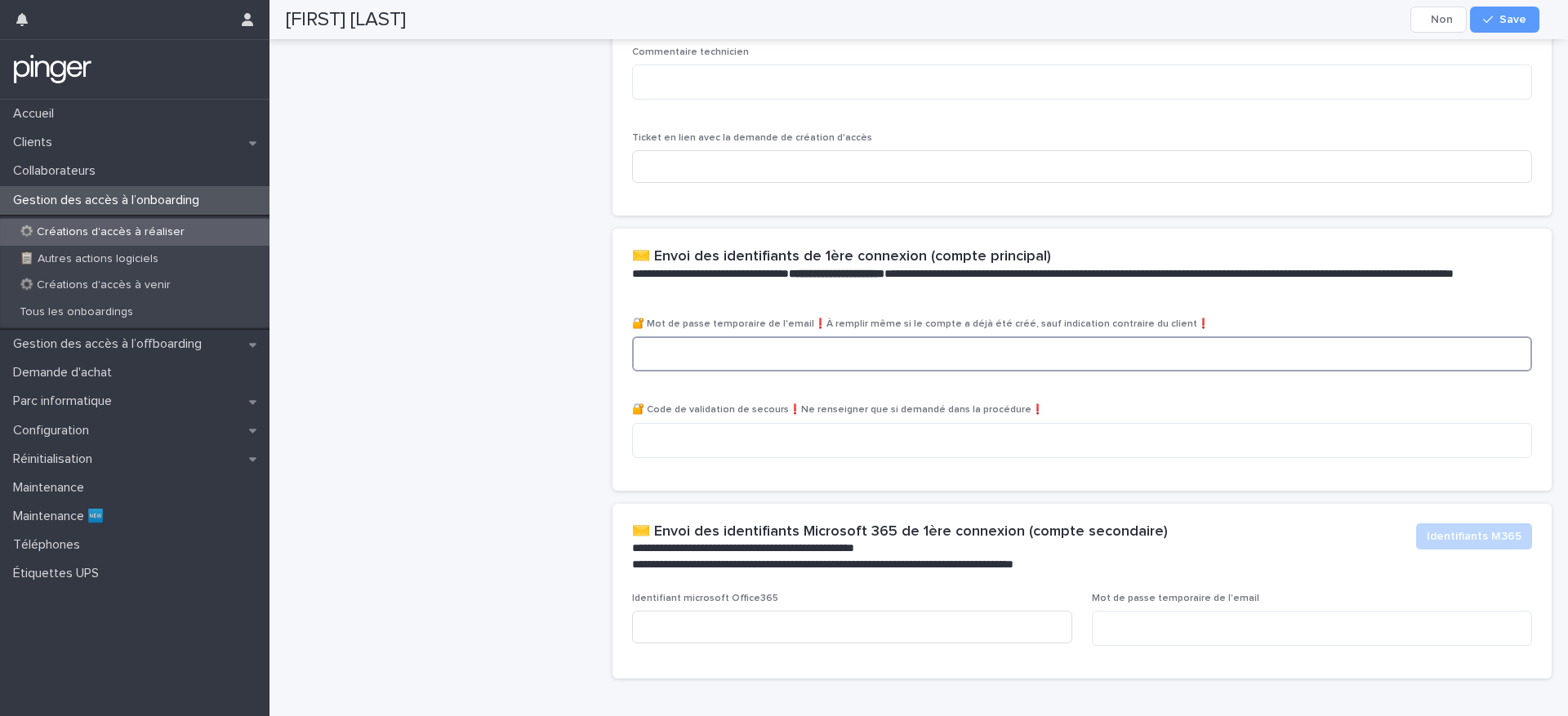 click at bounding box center [1082, 354] 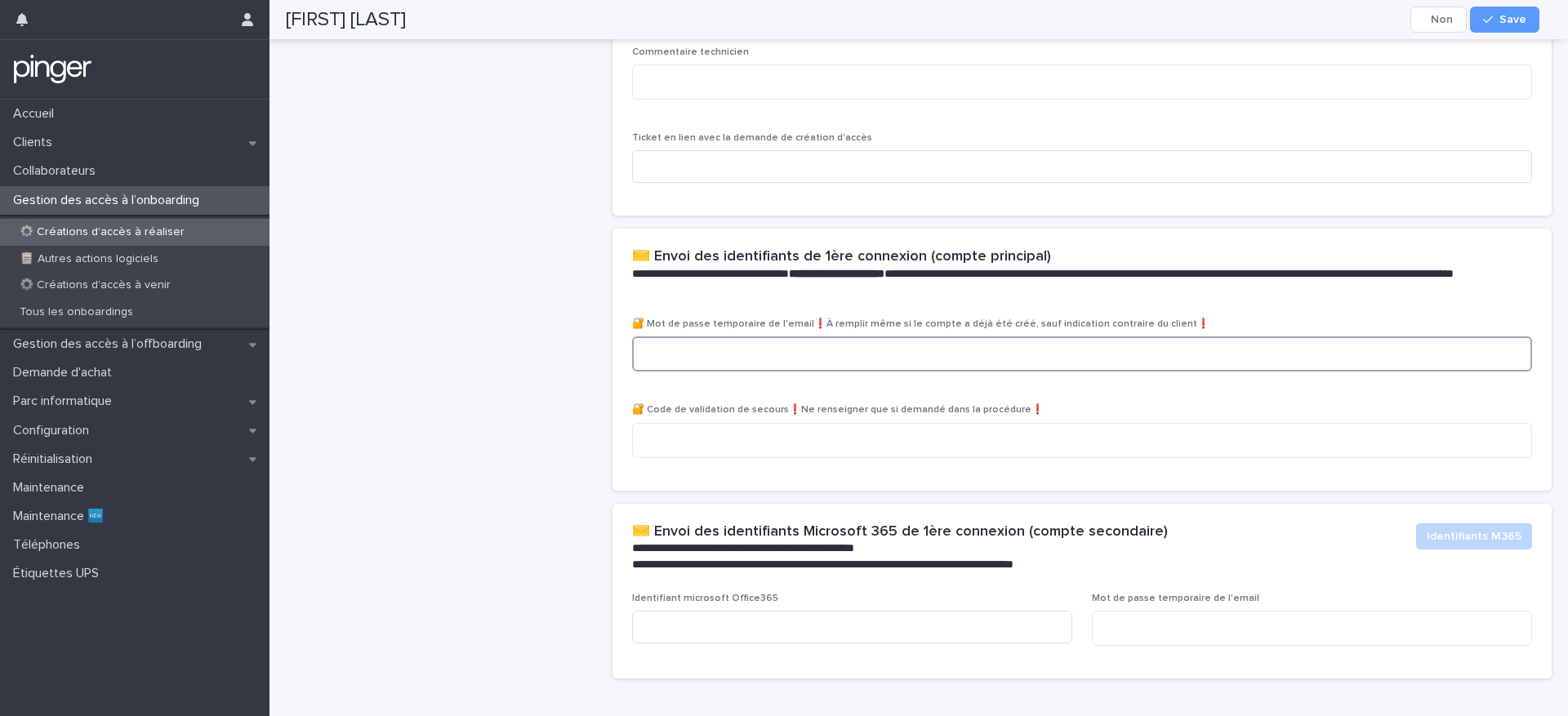 paste on "**********" 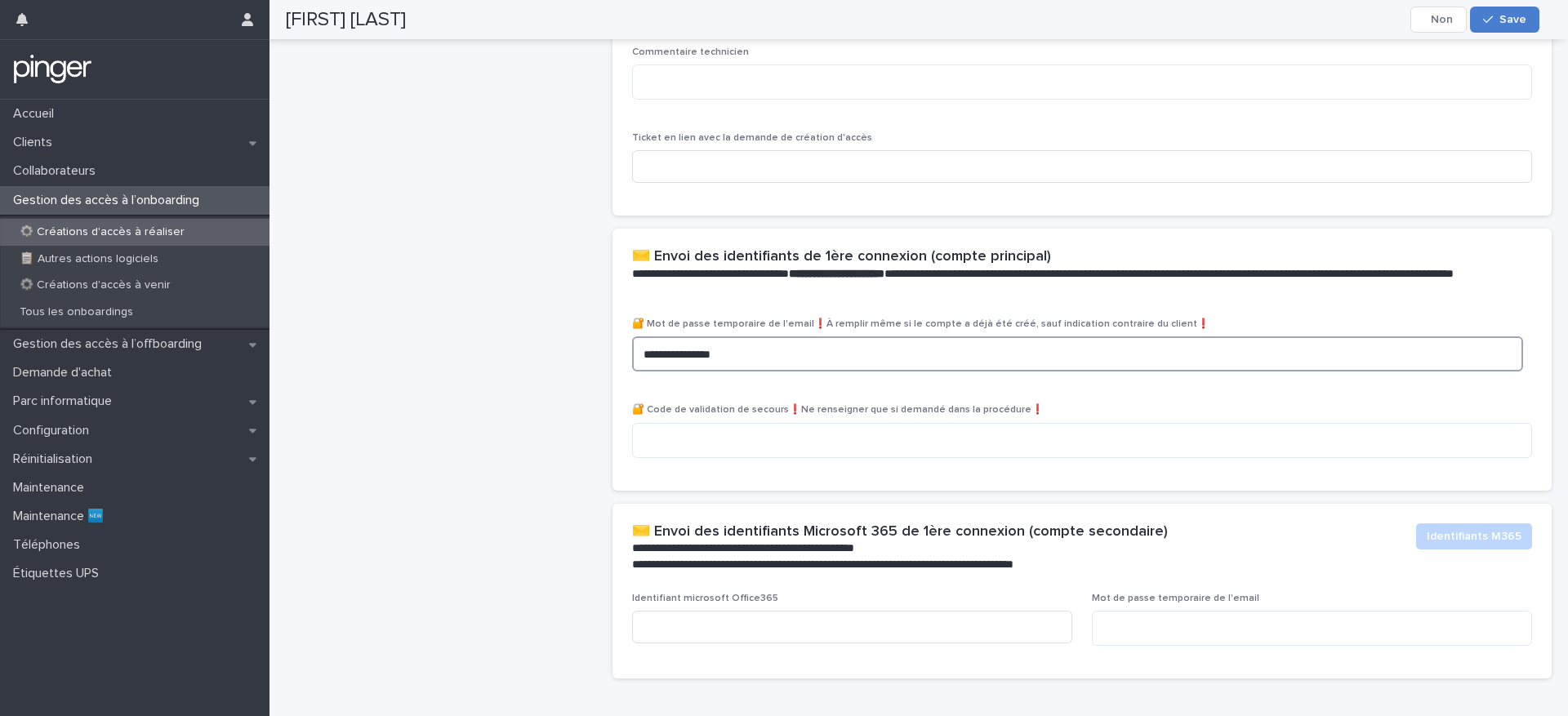 type on "**********" 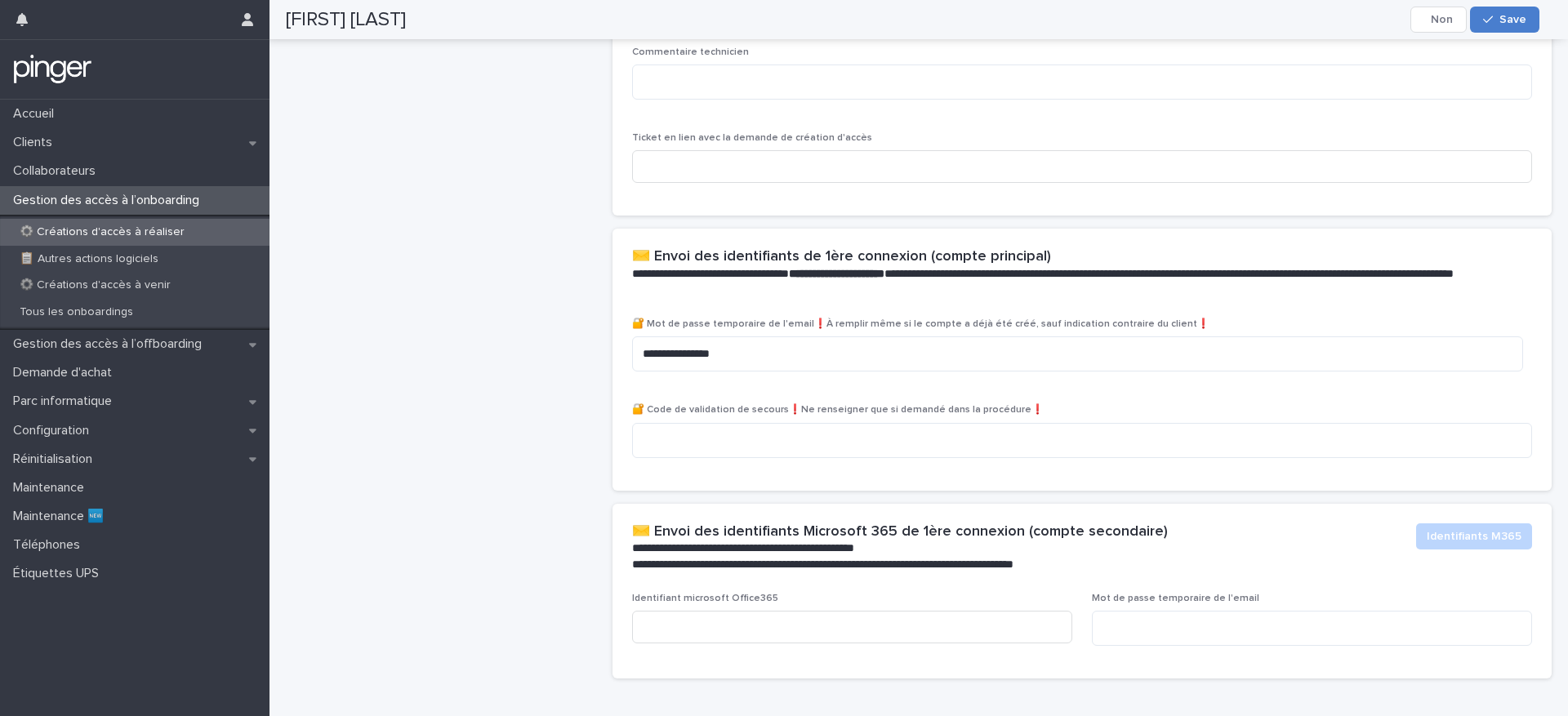 click at bounding box center (1491, 20) 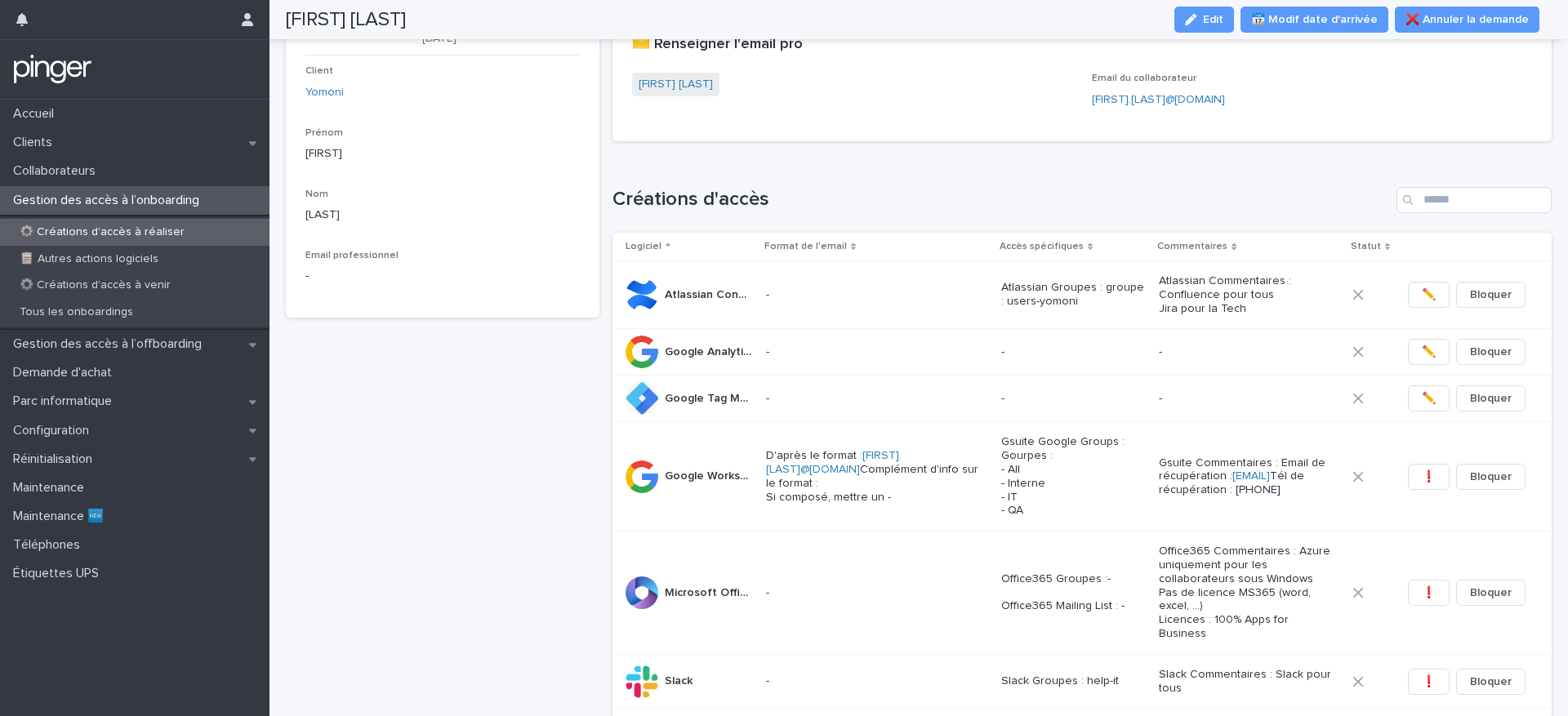scroll, scrollTop: 0, scrollLeft: 0, axis: both 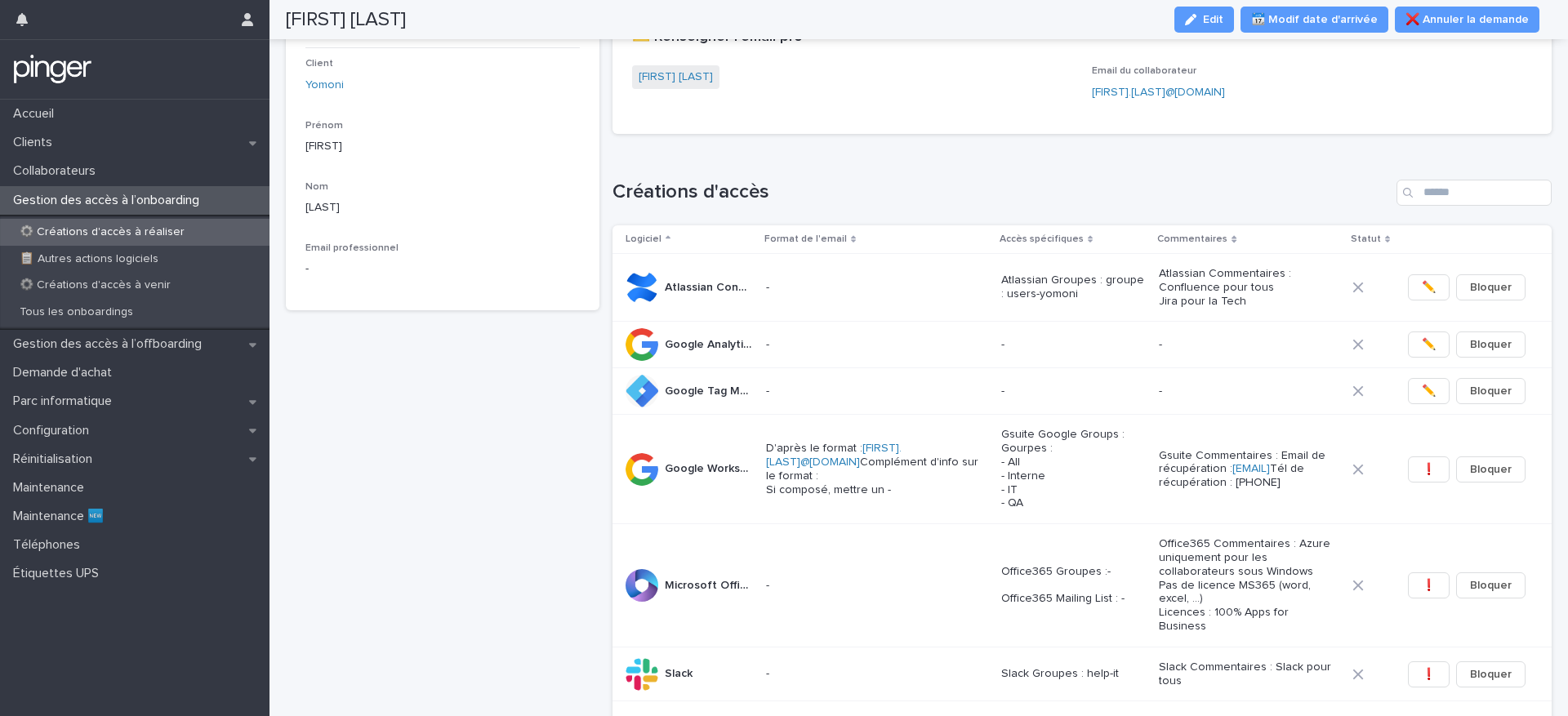click on "Gsuite Commentaires : Email de récupération :  [EMAIL]
Tél de récupération : [PHONE]" at bounding box center (1249, 469) 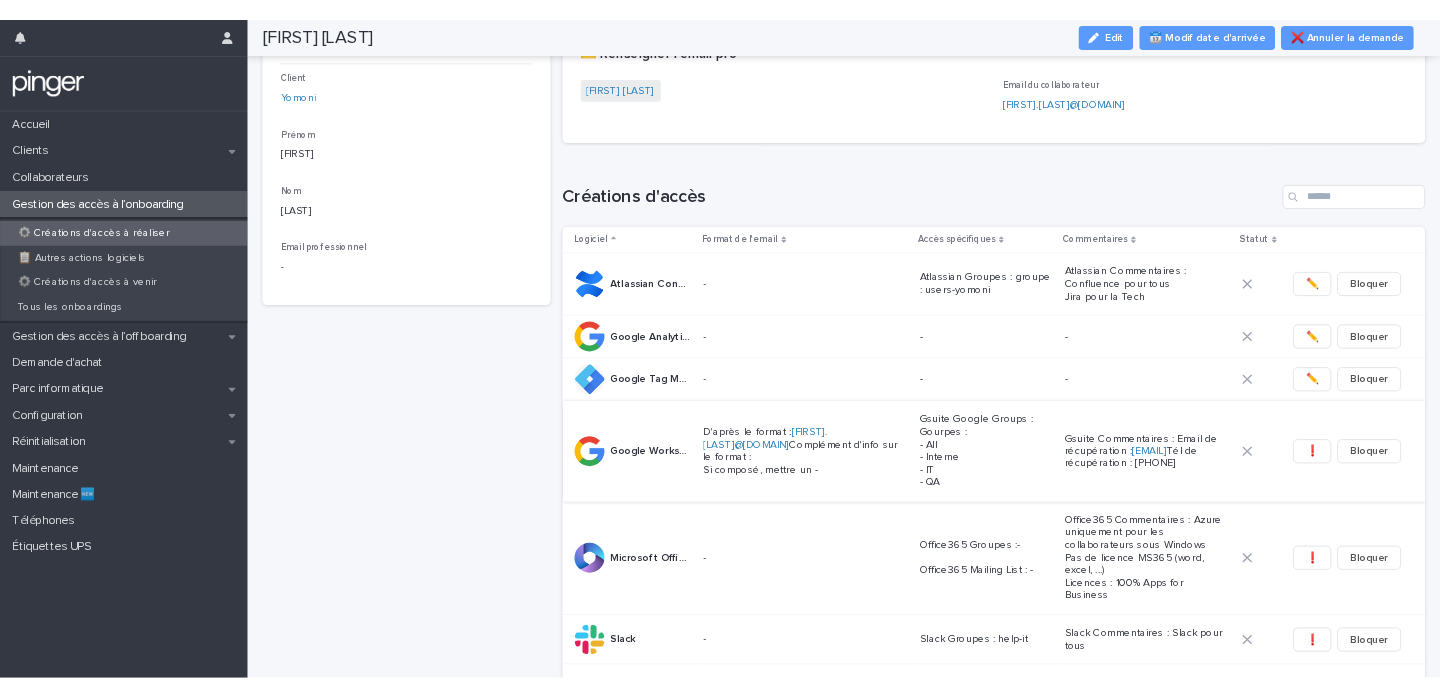 scroll, scrollTop: 0, scrollLeft: 0, axis: both 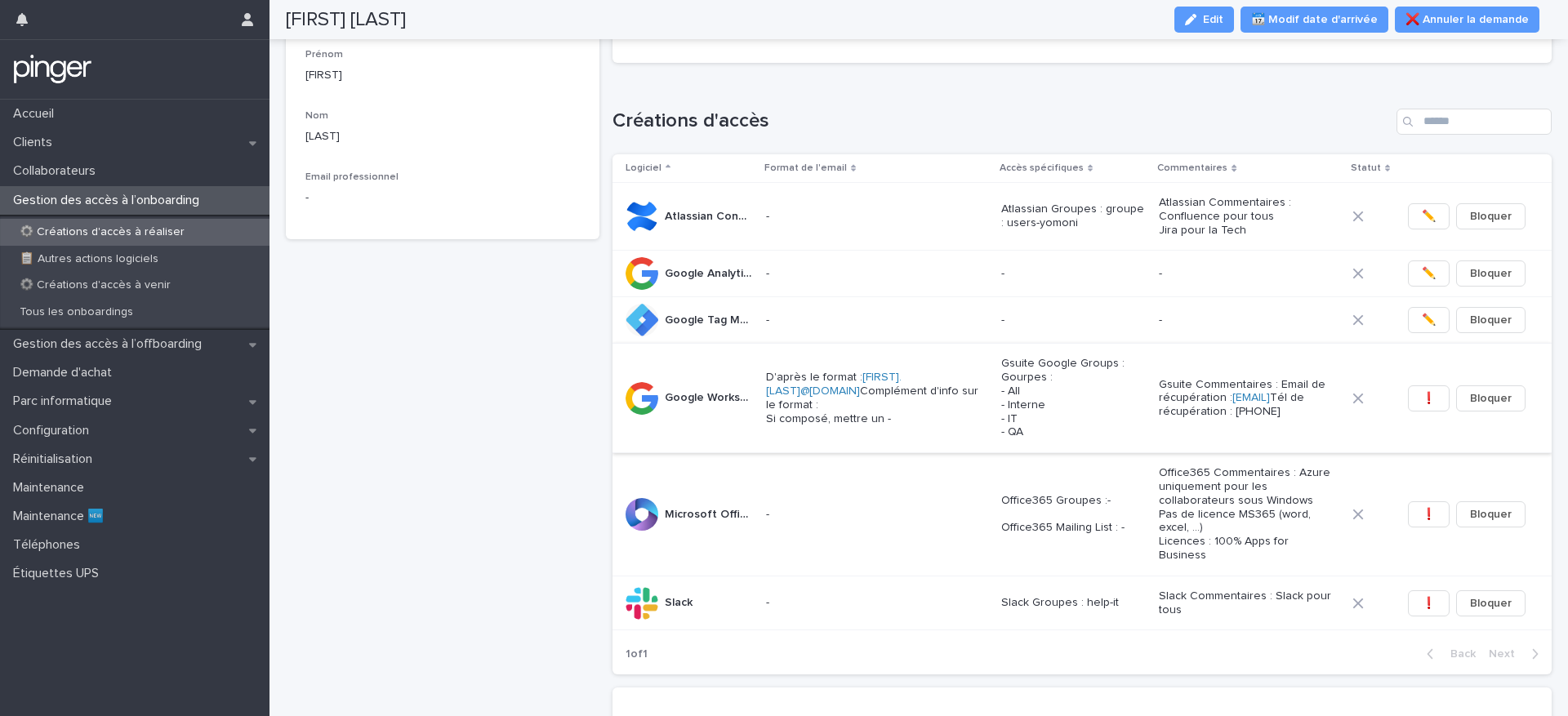click on "❗" at bounding box center (1428, 398) 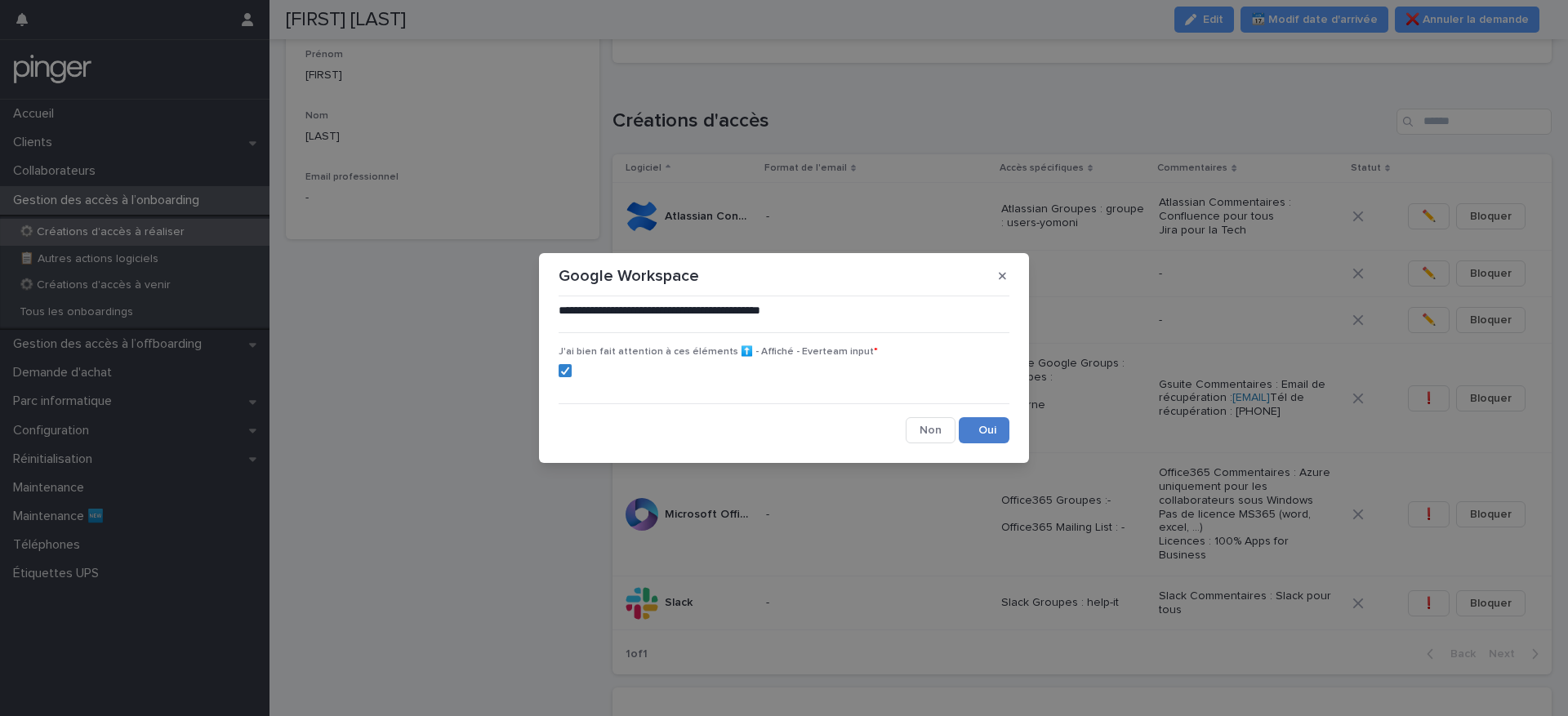 click on "Save" at bounding box center (984, 430) 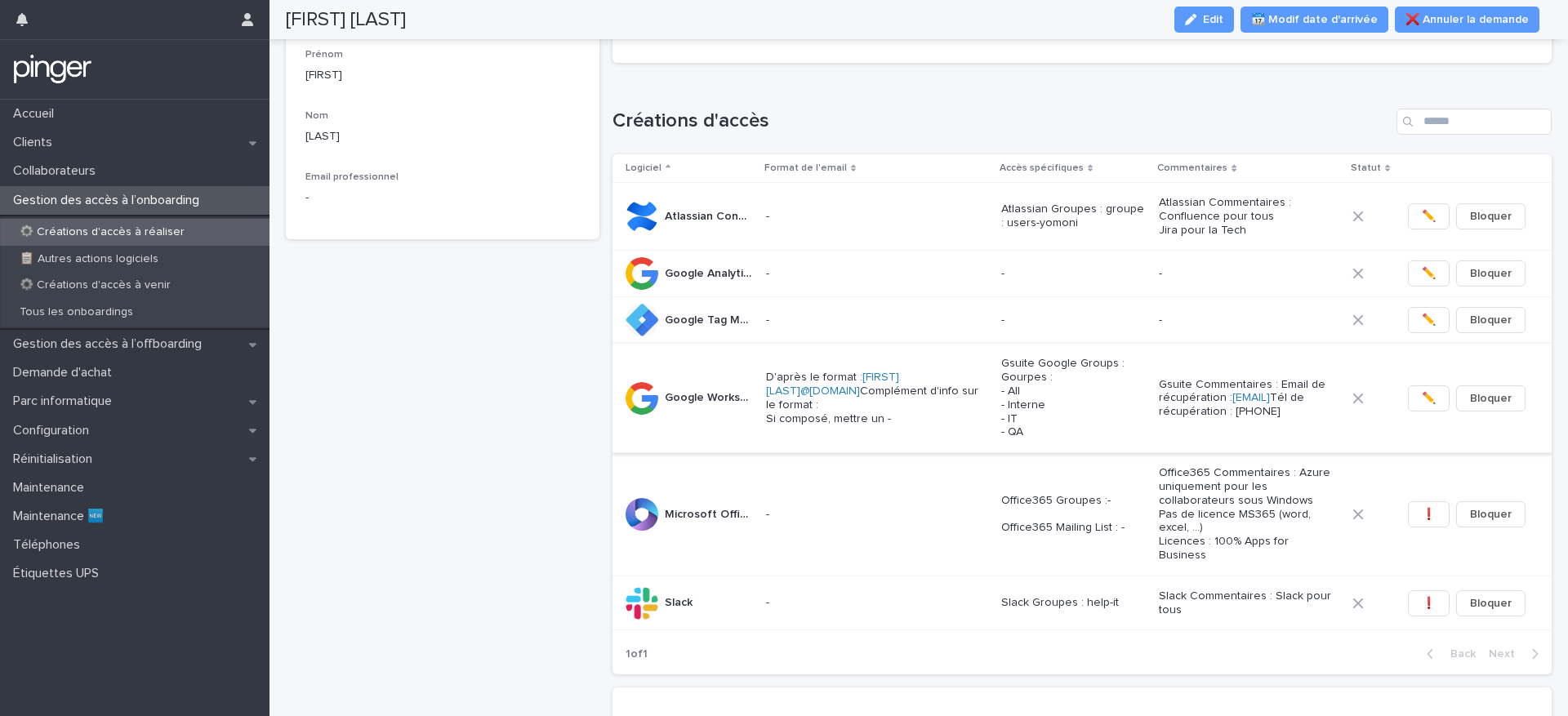 click on "✏️" at bounding box center [1428, 398] 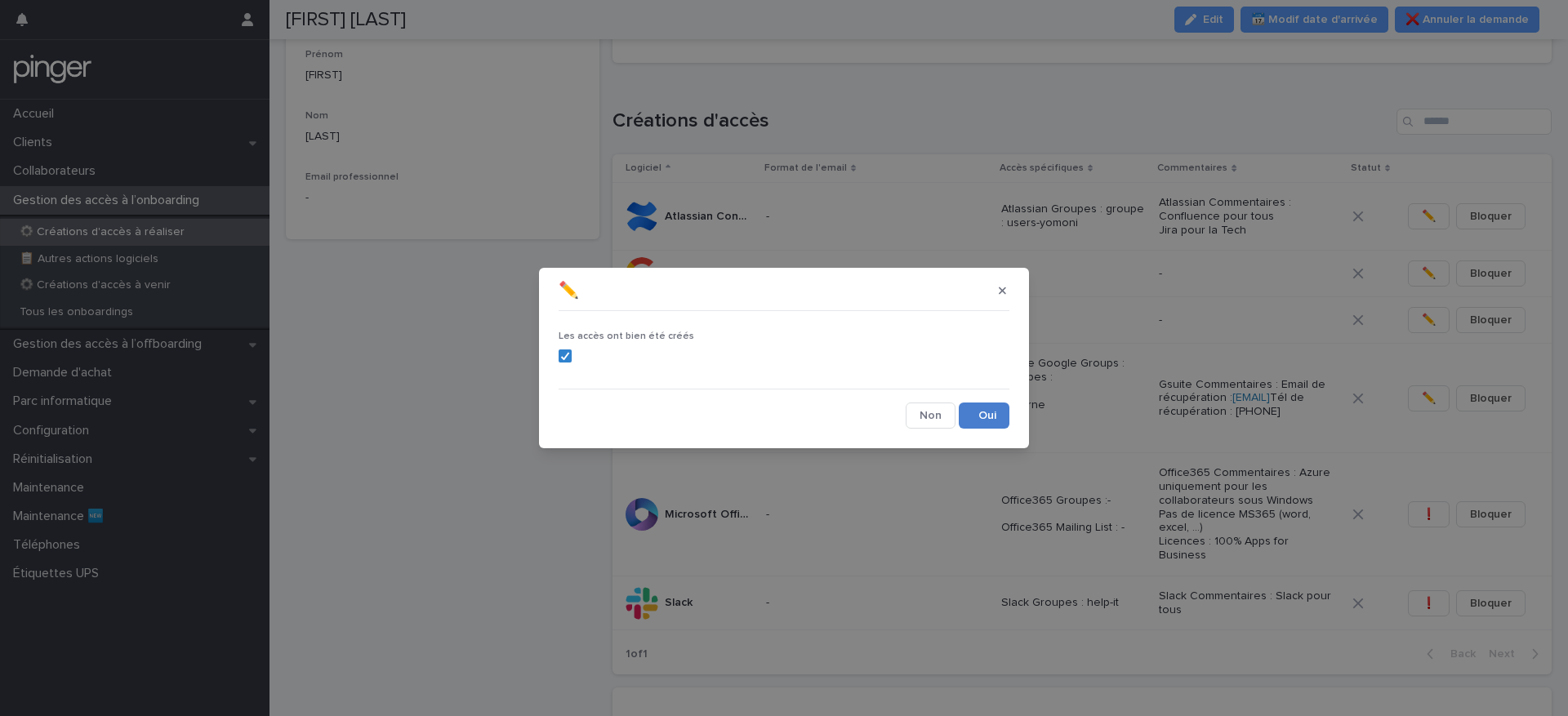 click on "Save" at bounding box center (984, 416) 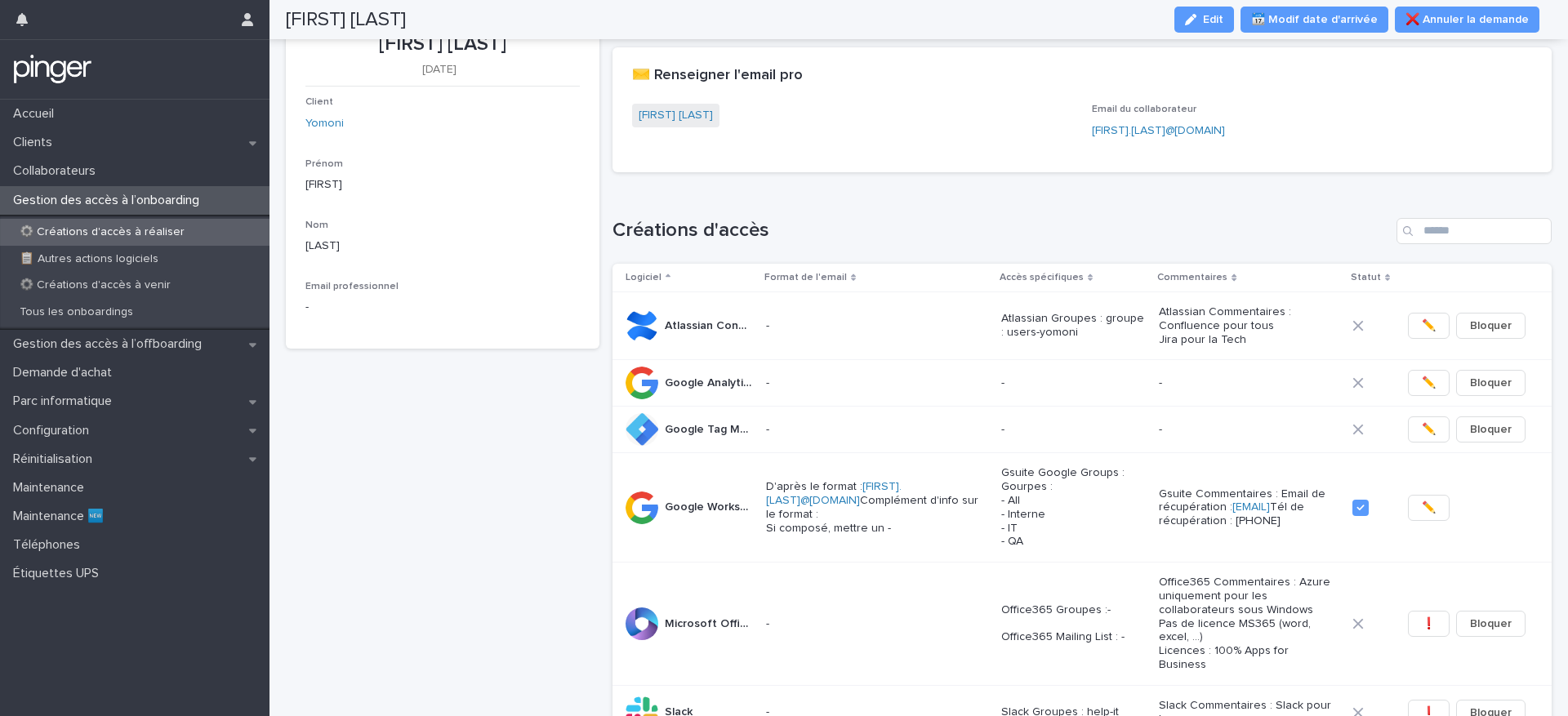 scroll, scrollTop: 0, scrollLeft: 0, axis: both 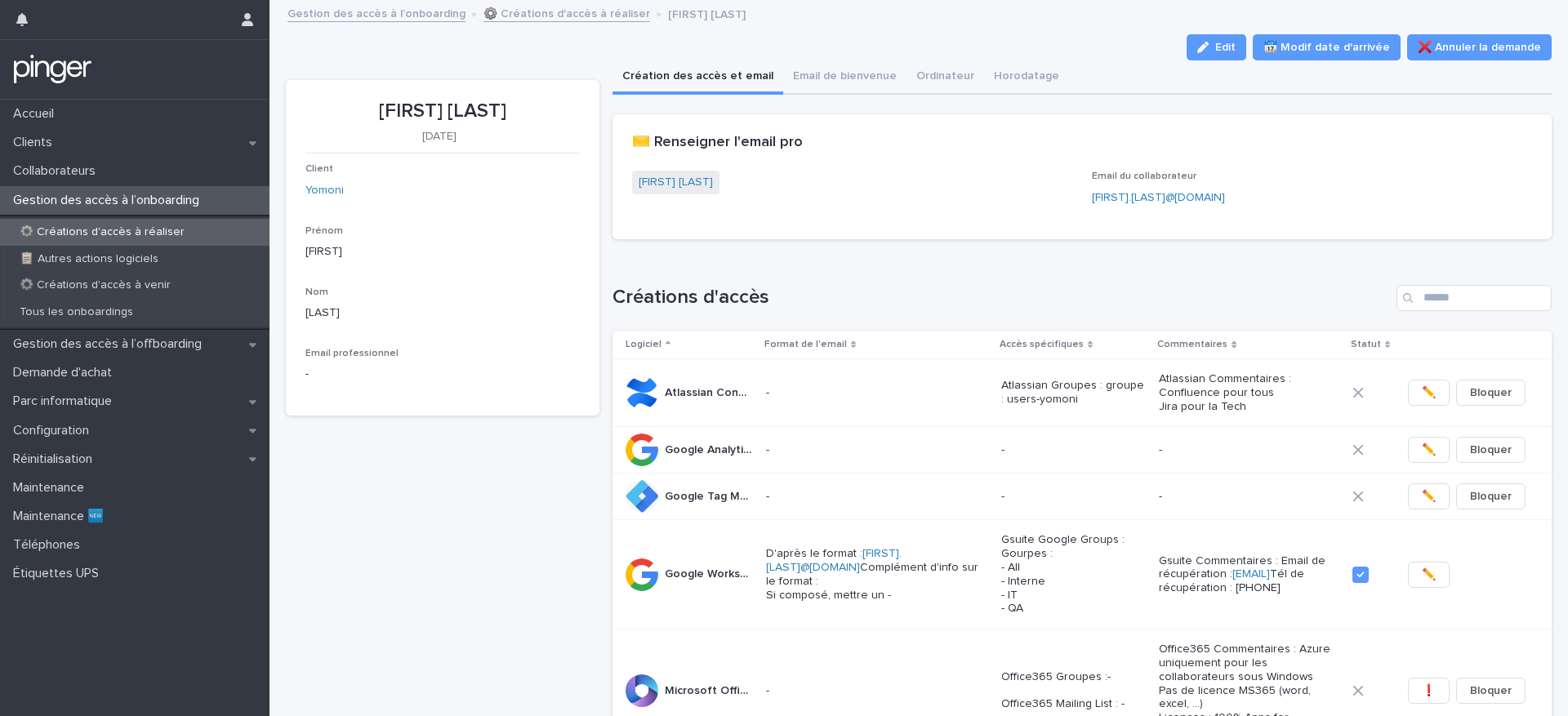 drag, startPoint x: 370, startPoint y: 109, endPoint x: 510, endPoint y: 109, distance: 140 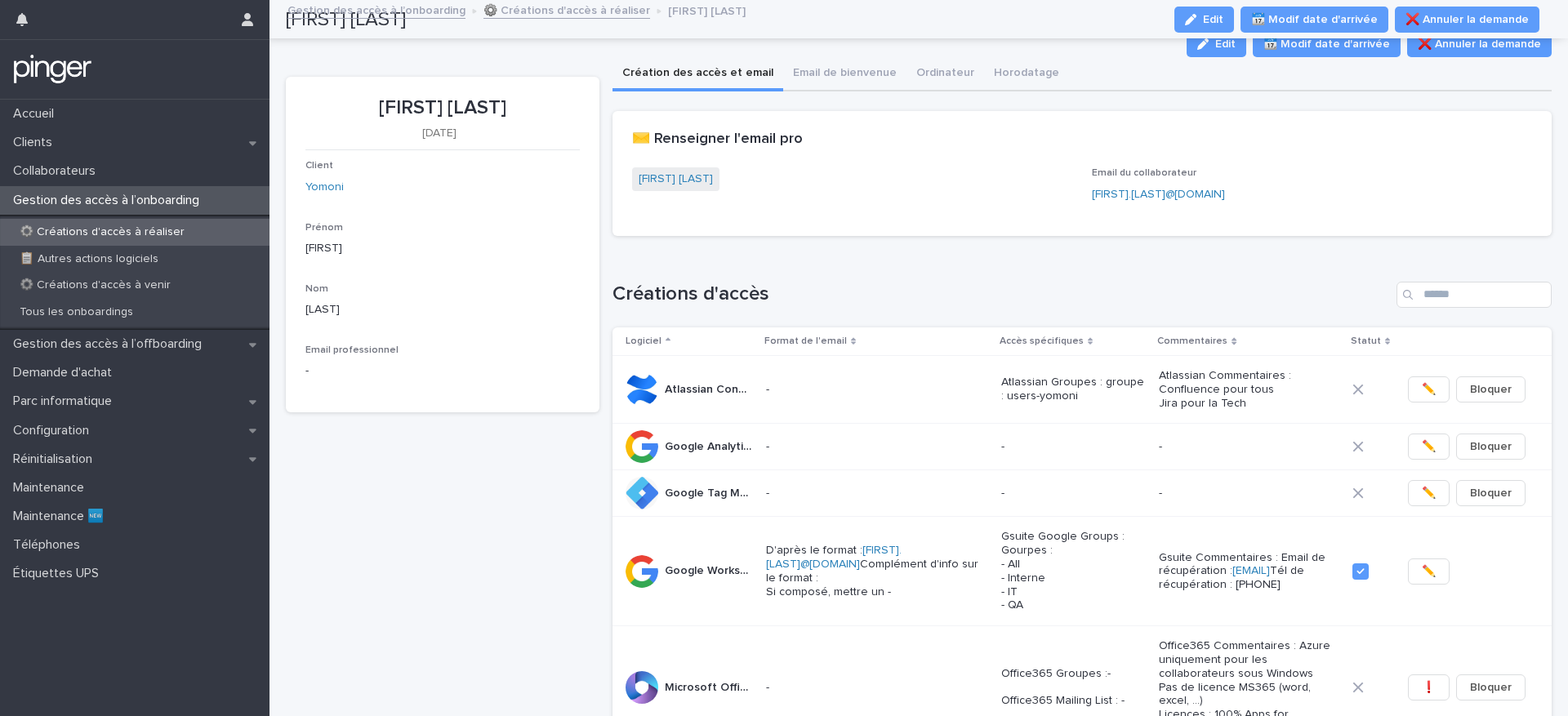 scroll, scrollTop: 0, scrollLeft: 0, axis: both 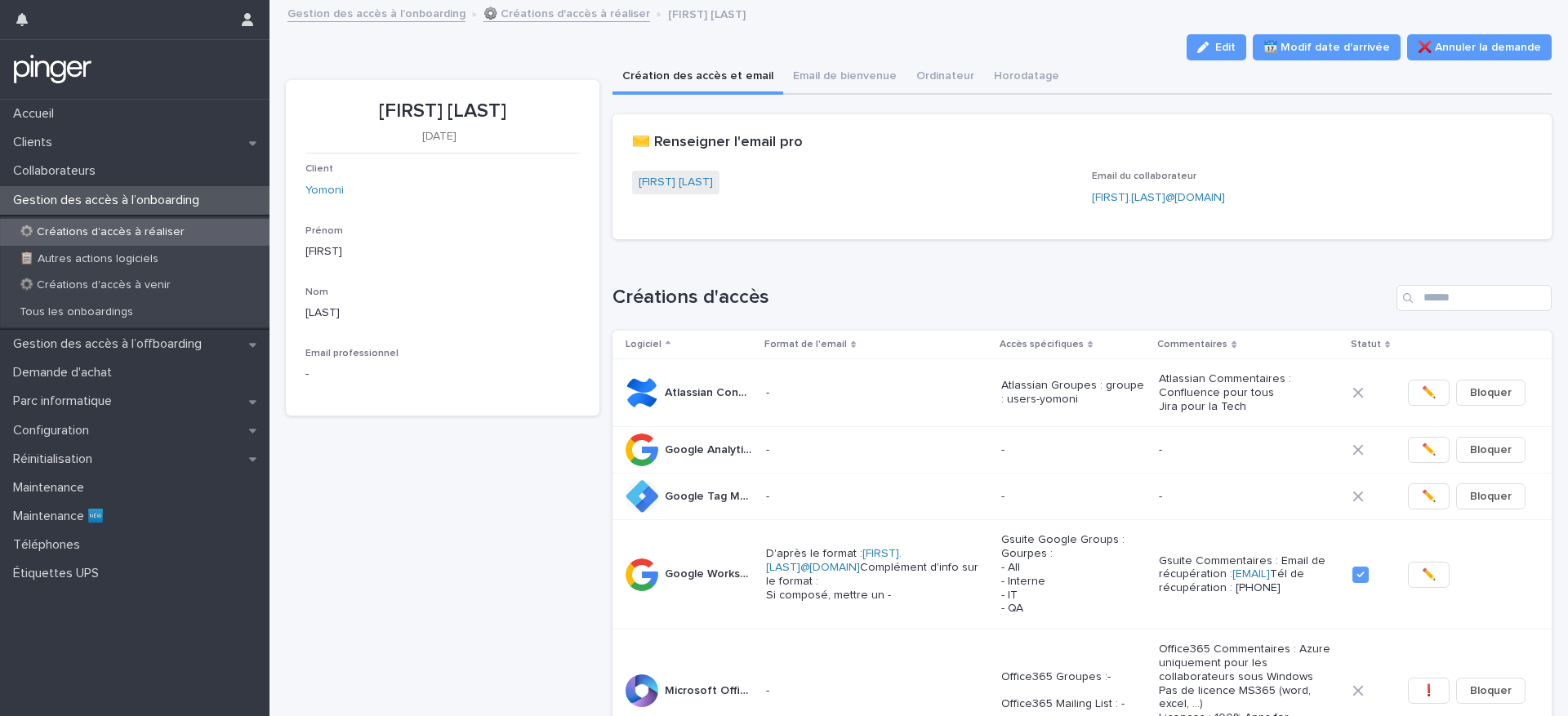 copy on "[FIRST] [LAST]" 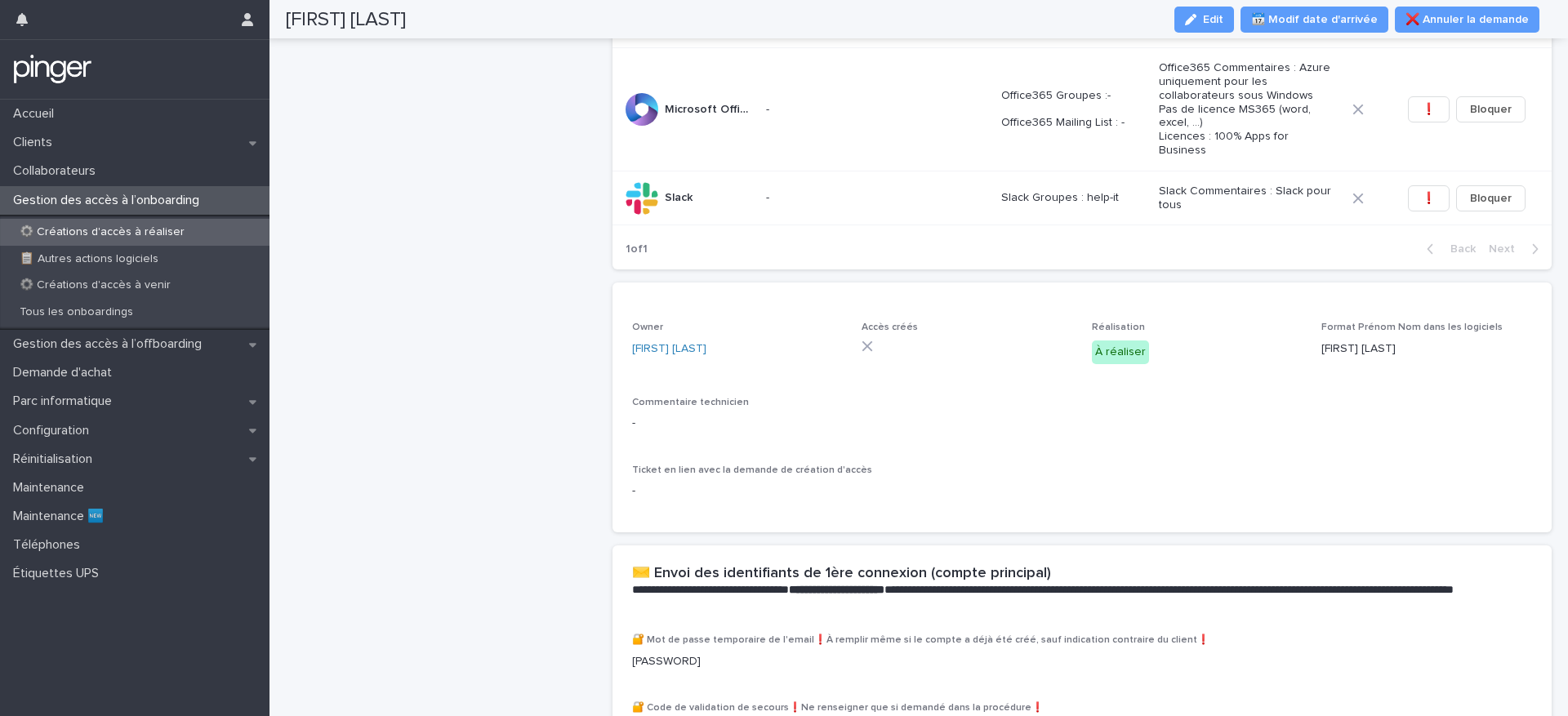 scroll, scrollTop: 913, scrollLeft: 0, axis: vertical 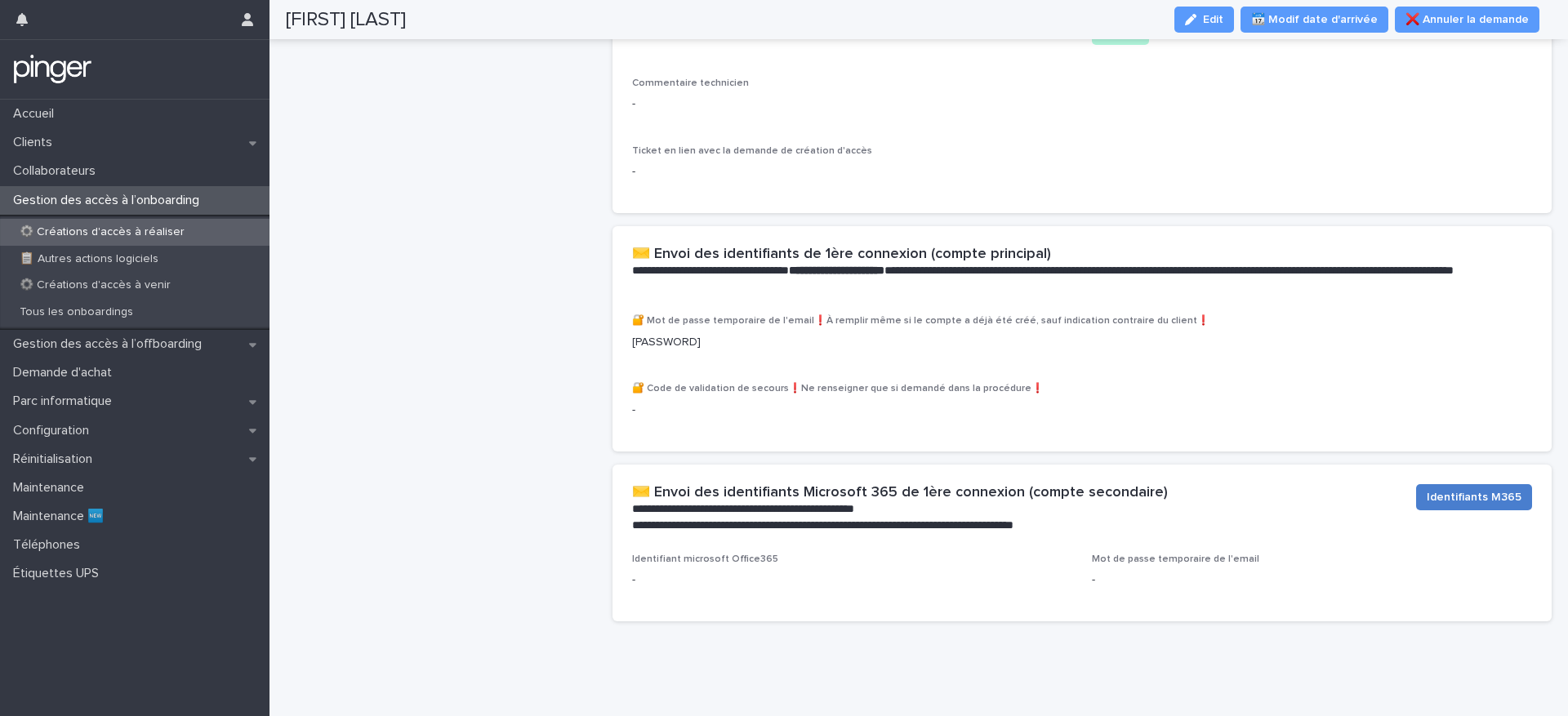 click on "Identifiants M365" at bounding box center [1474, 497] 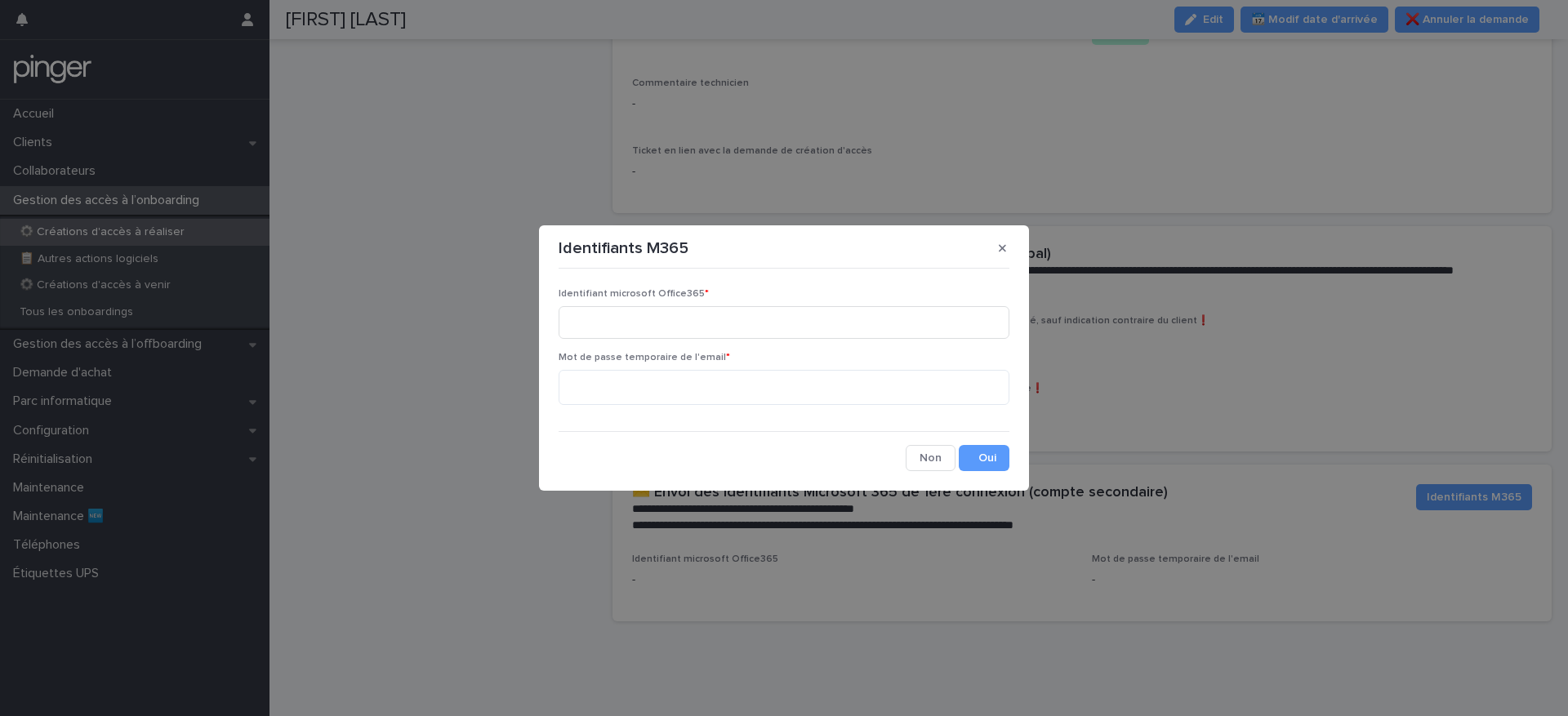 click on "Identifiant microsoft Office365 *" at bounding box center [784, 320] 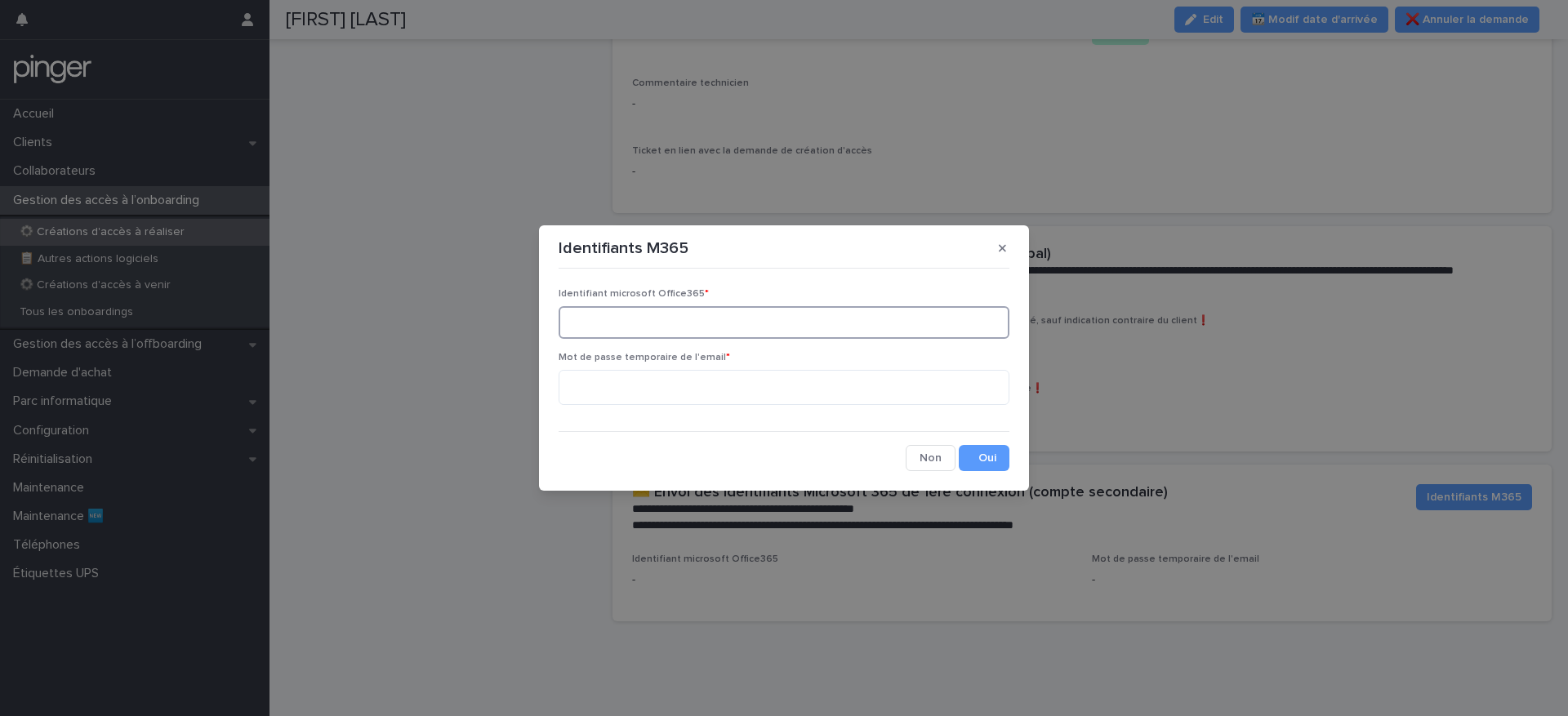 click at bounding box center [784, 322] 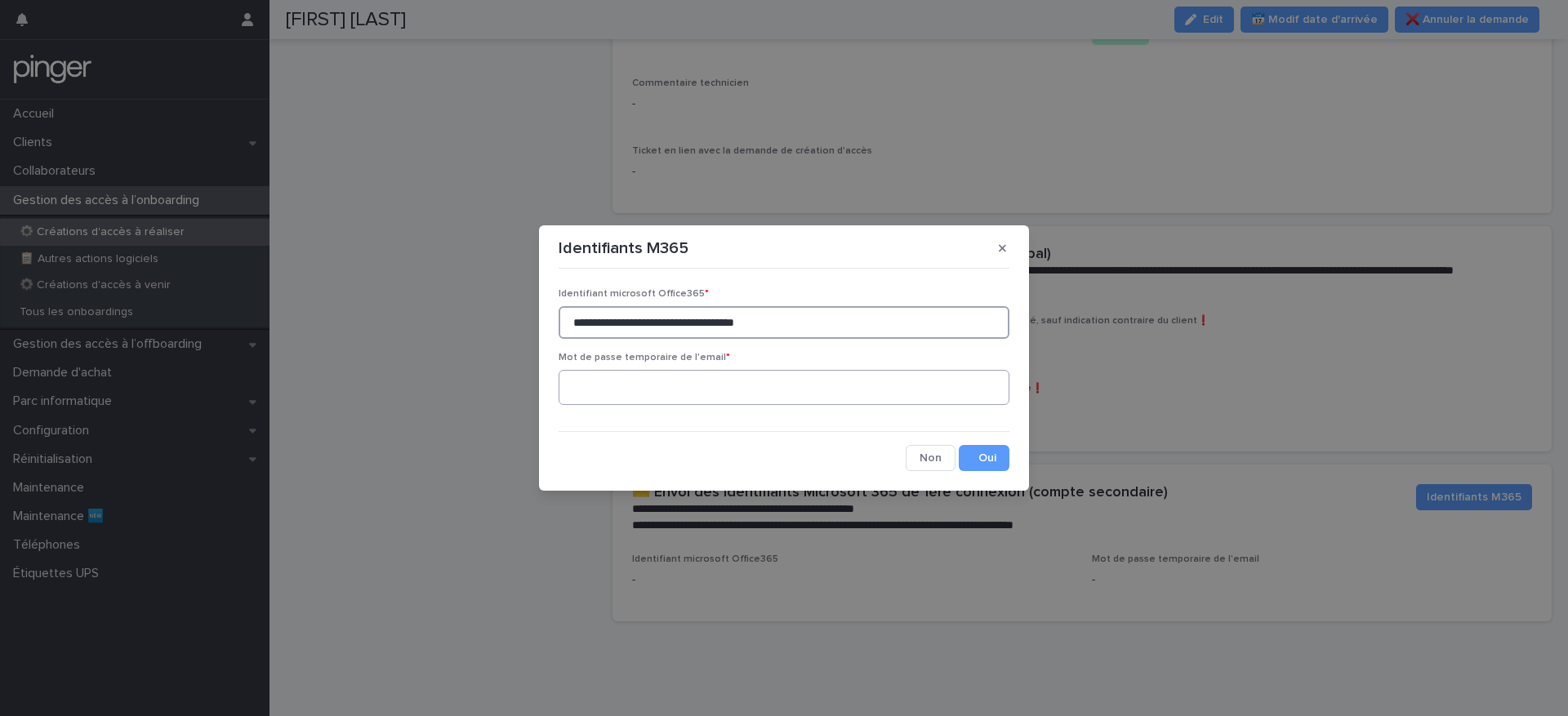 type on "**********" 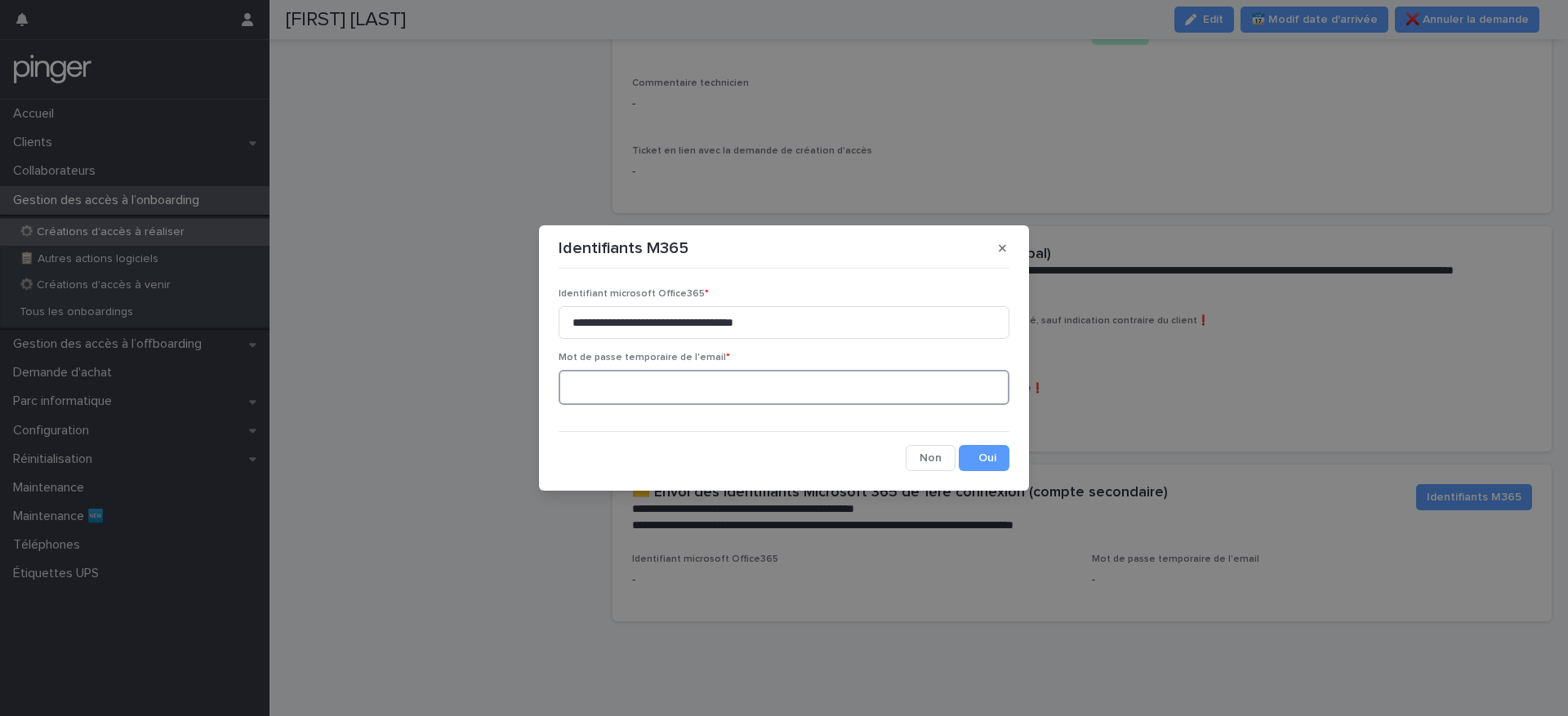 click at bounding box center [784, 387] 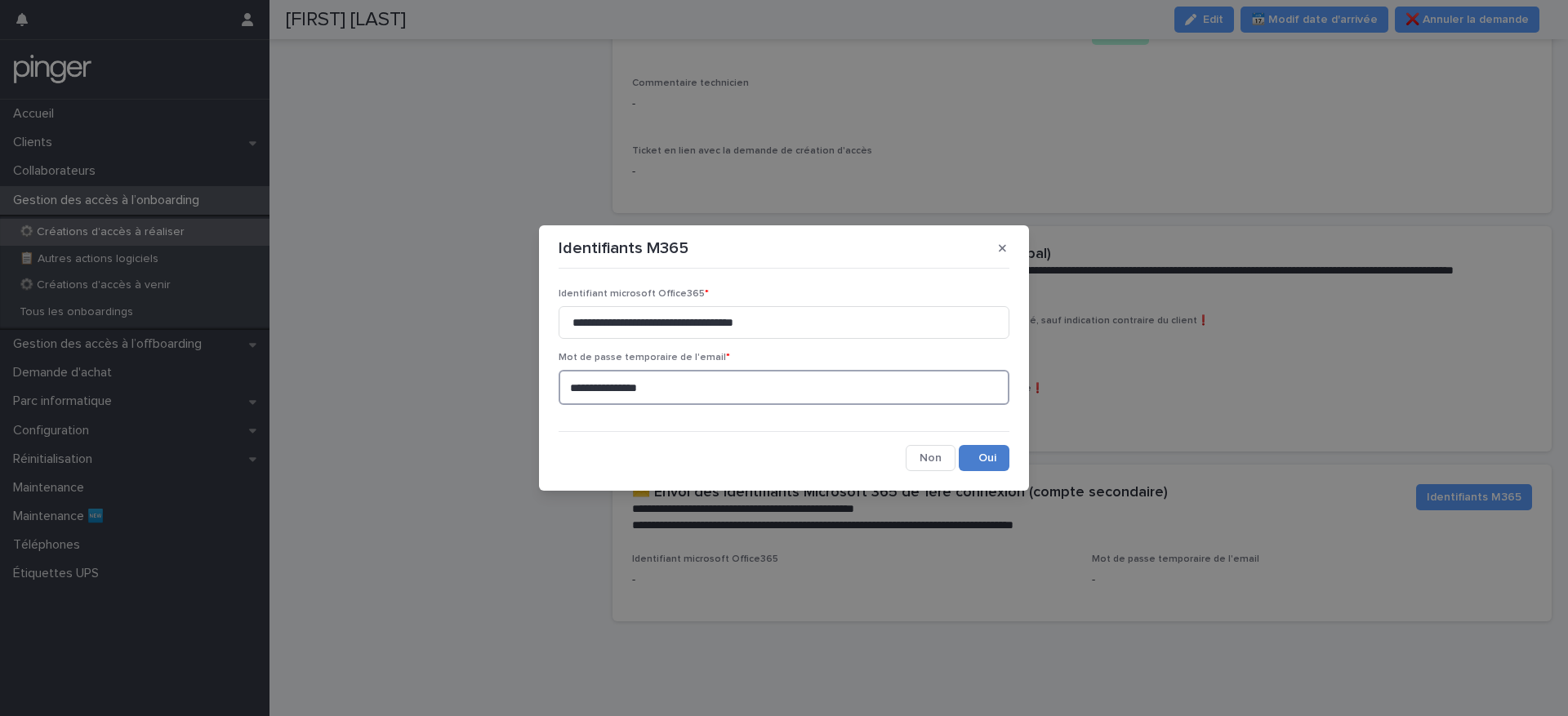 type on "**********" 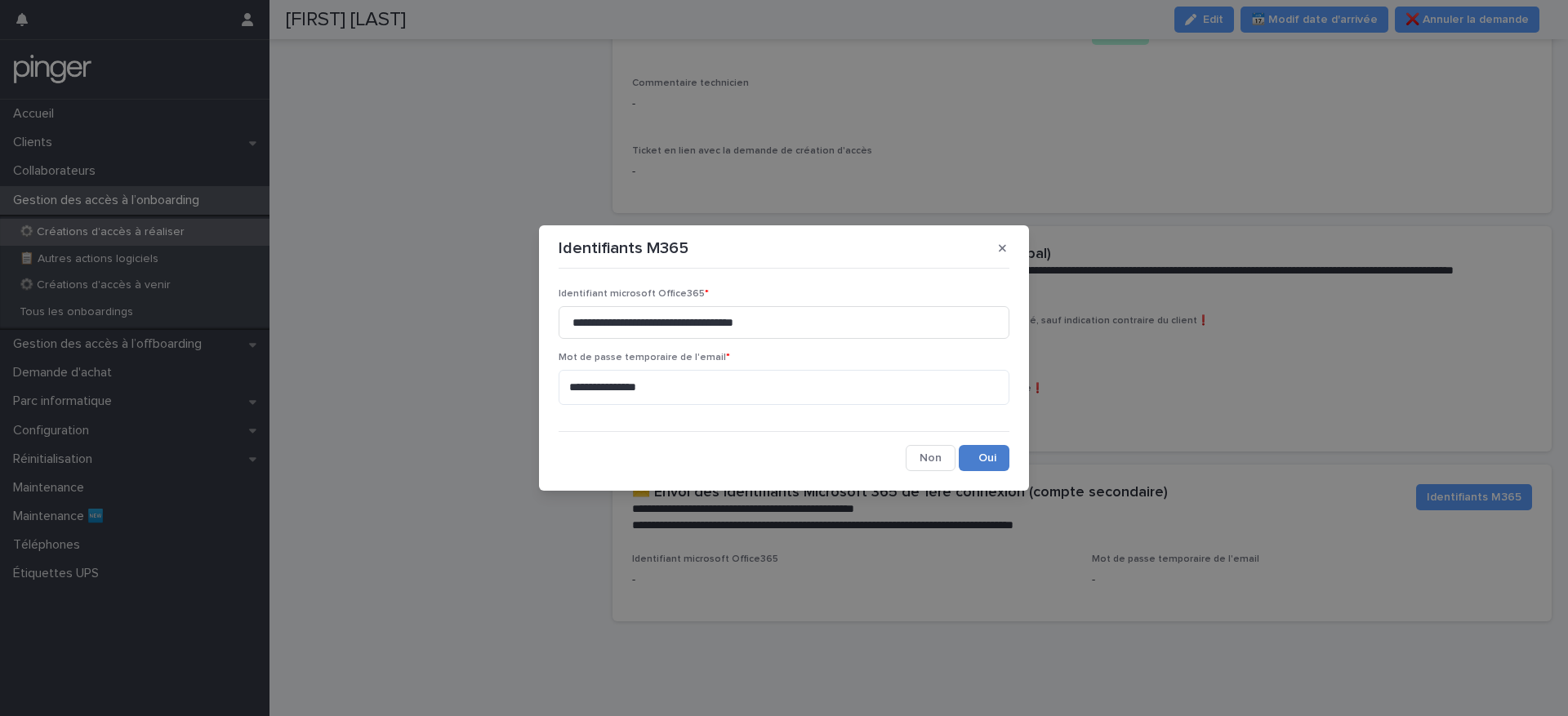 click on "Save" at bounding box center (984, 458) 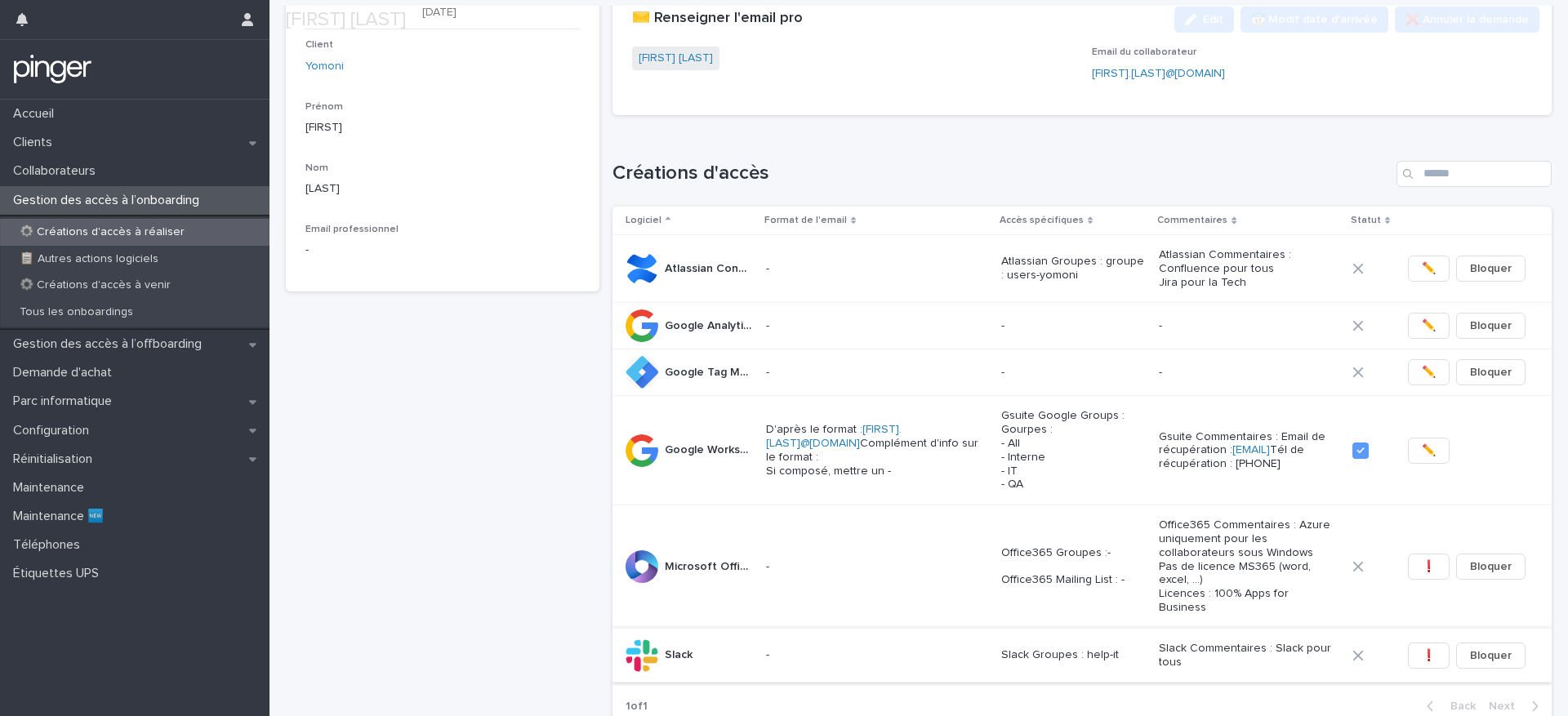 scroll, scrollTop: 139, scrollLeft: 0, axis: vertical 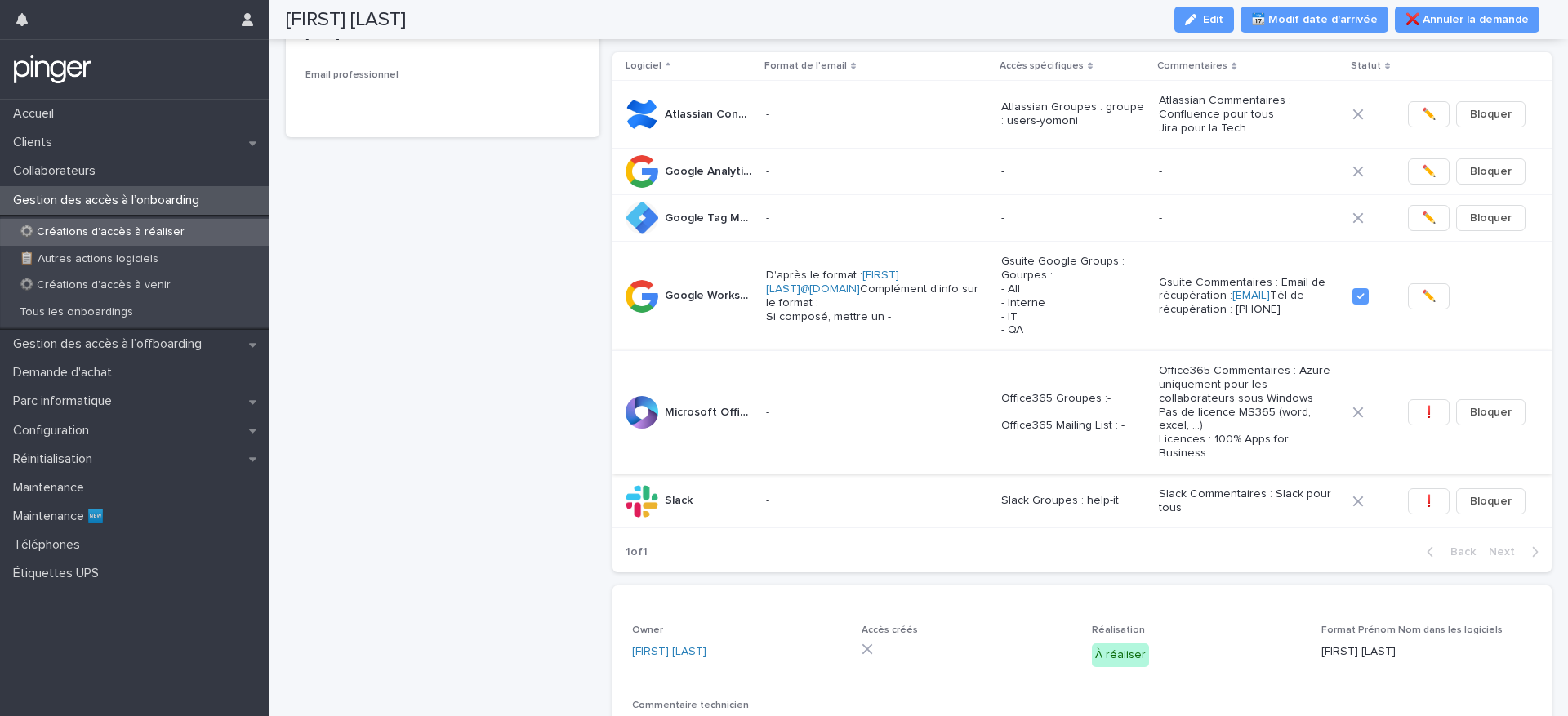 click on "❗" at bounding box center (1428, 412) 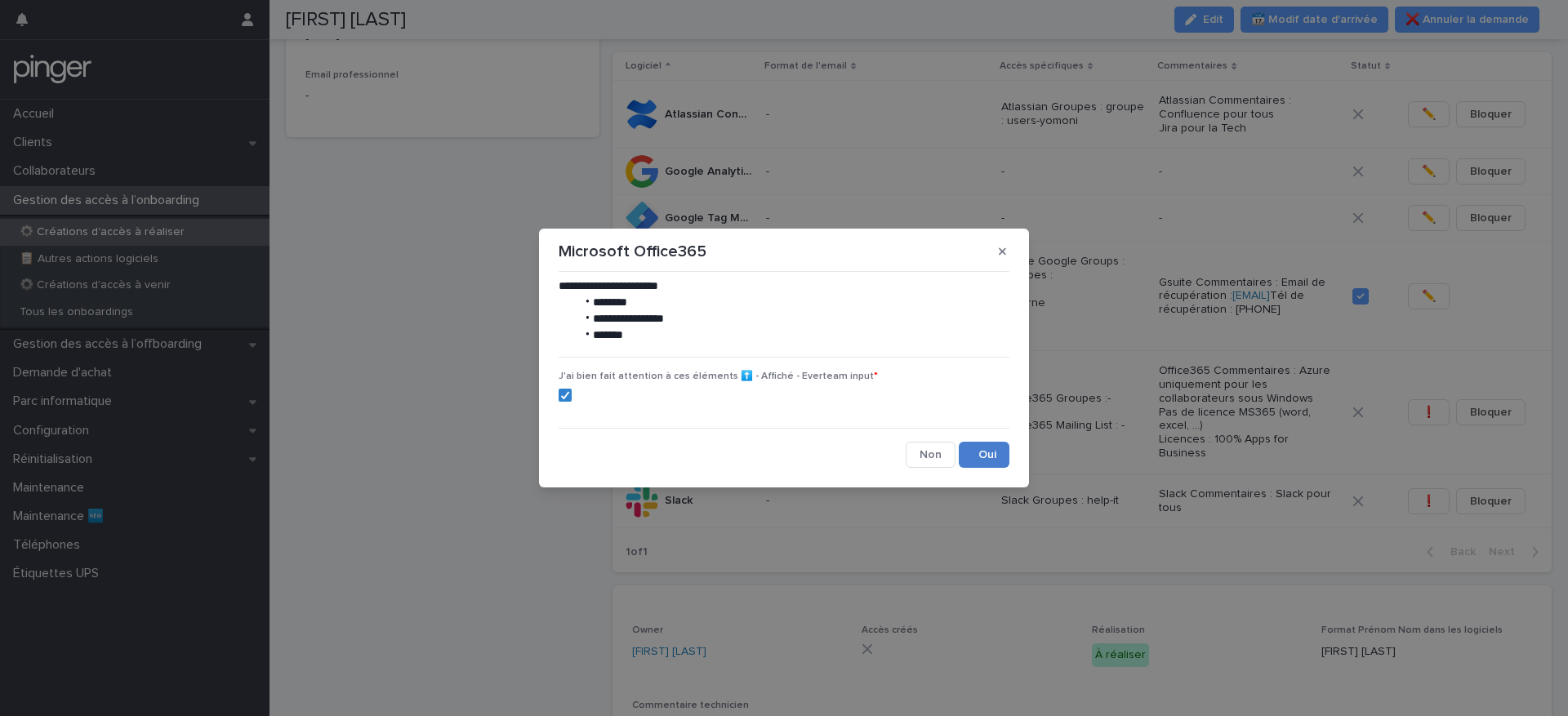 click on "Save" at bounding box center (984, 455) 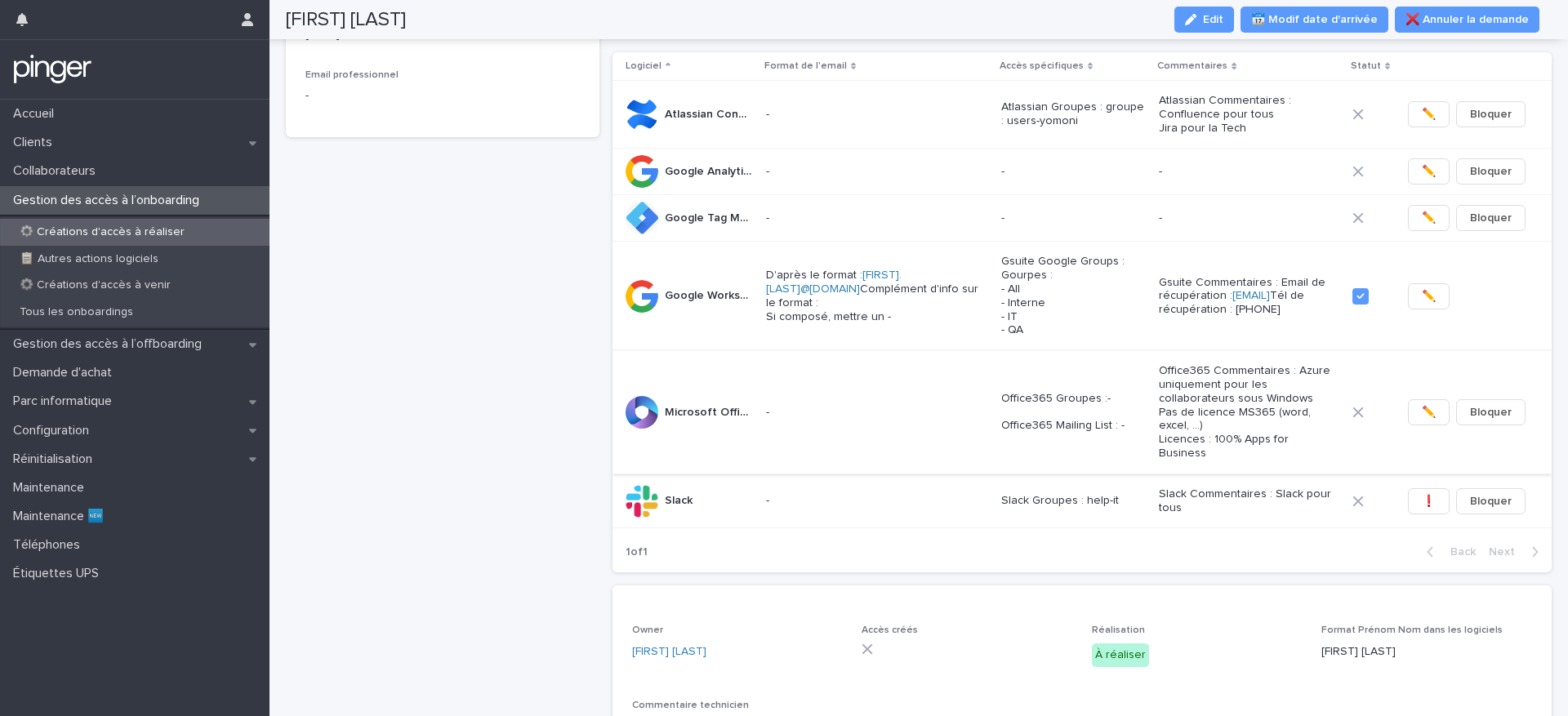click on "✏️" at bounding box center (1428, 412) 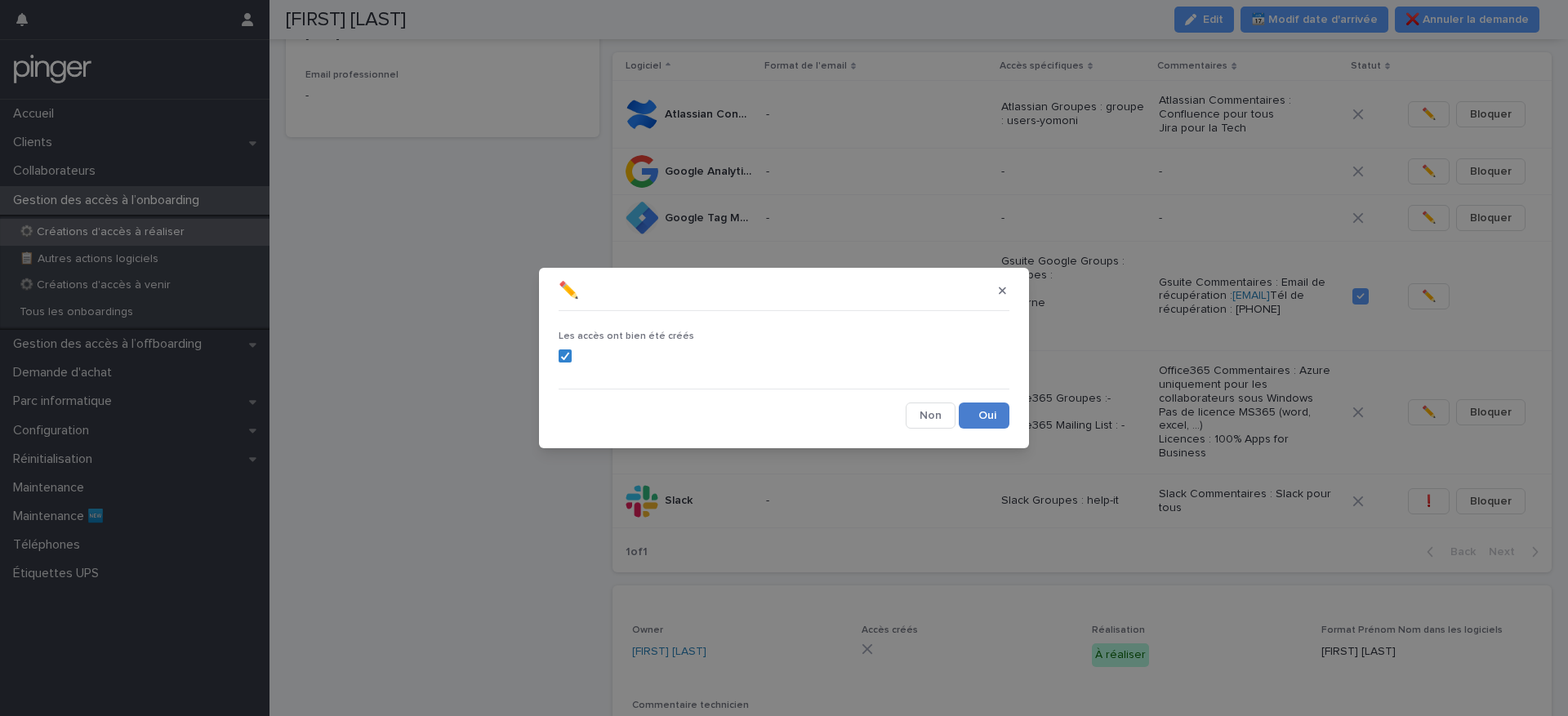 click on "Save" at bounding box center (984, 416) 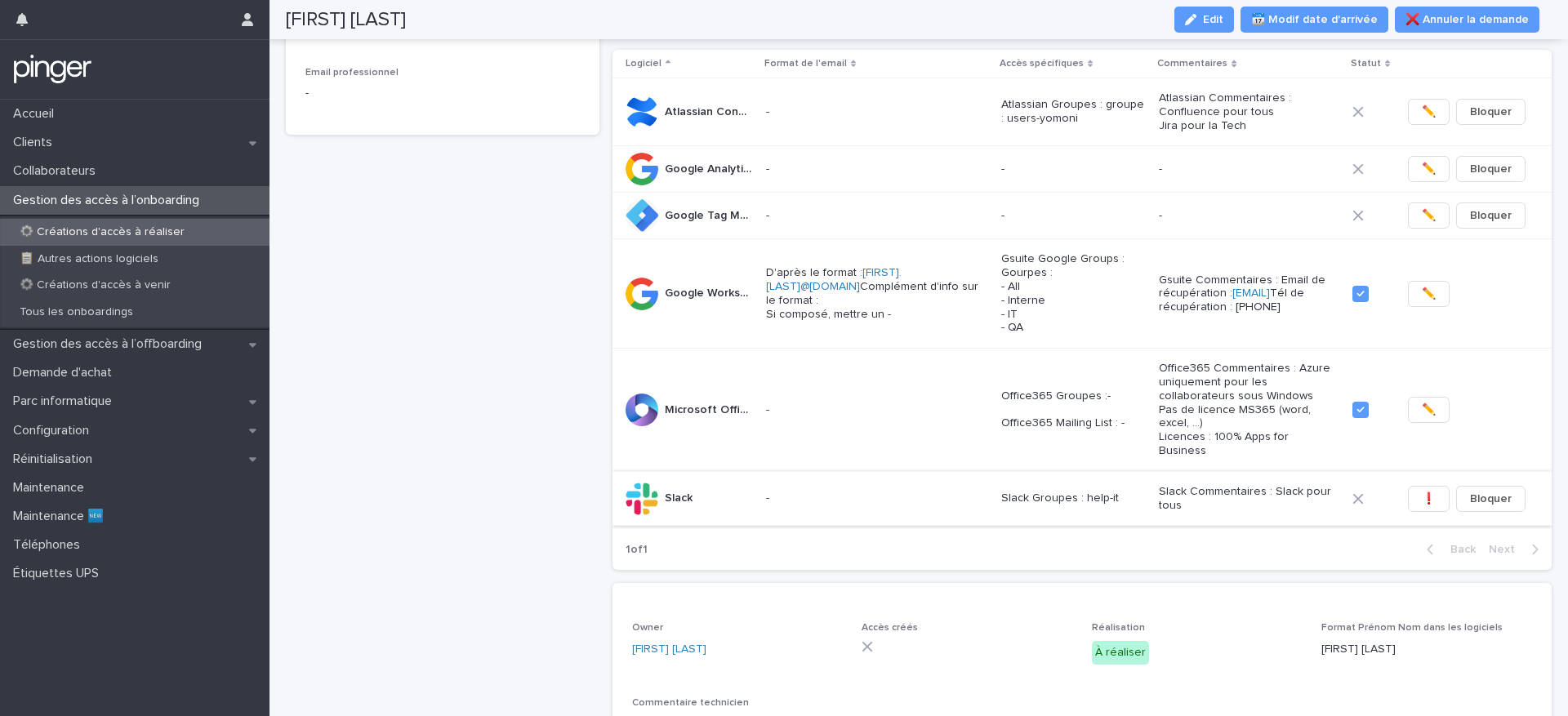 scroll, scrollTop: 280, scrollLeft: 0, axis: vertical 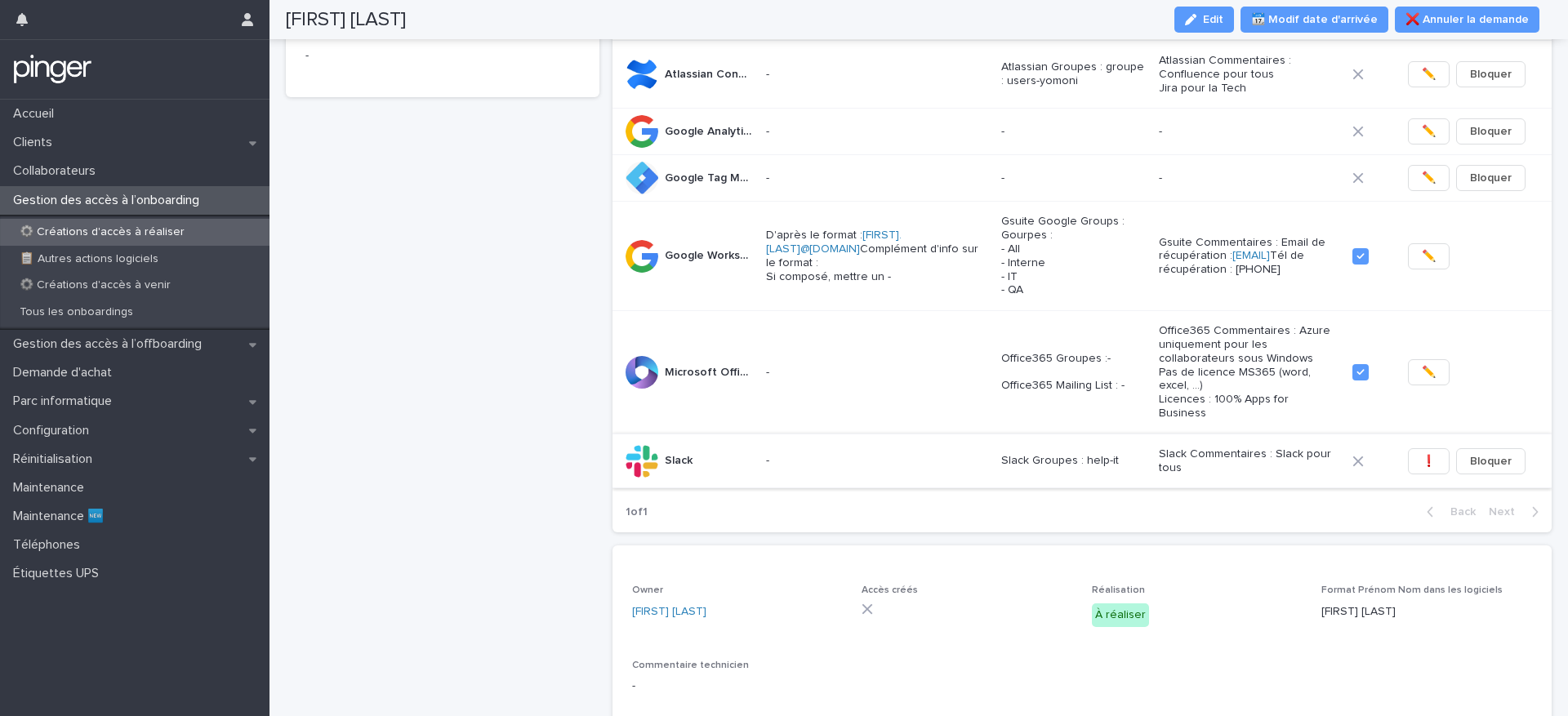 click on "❗" at bounding box center [1428, 461] 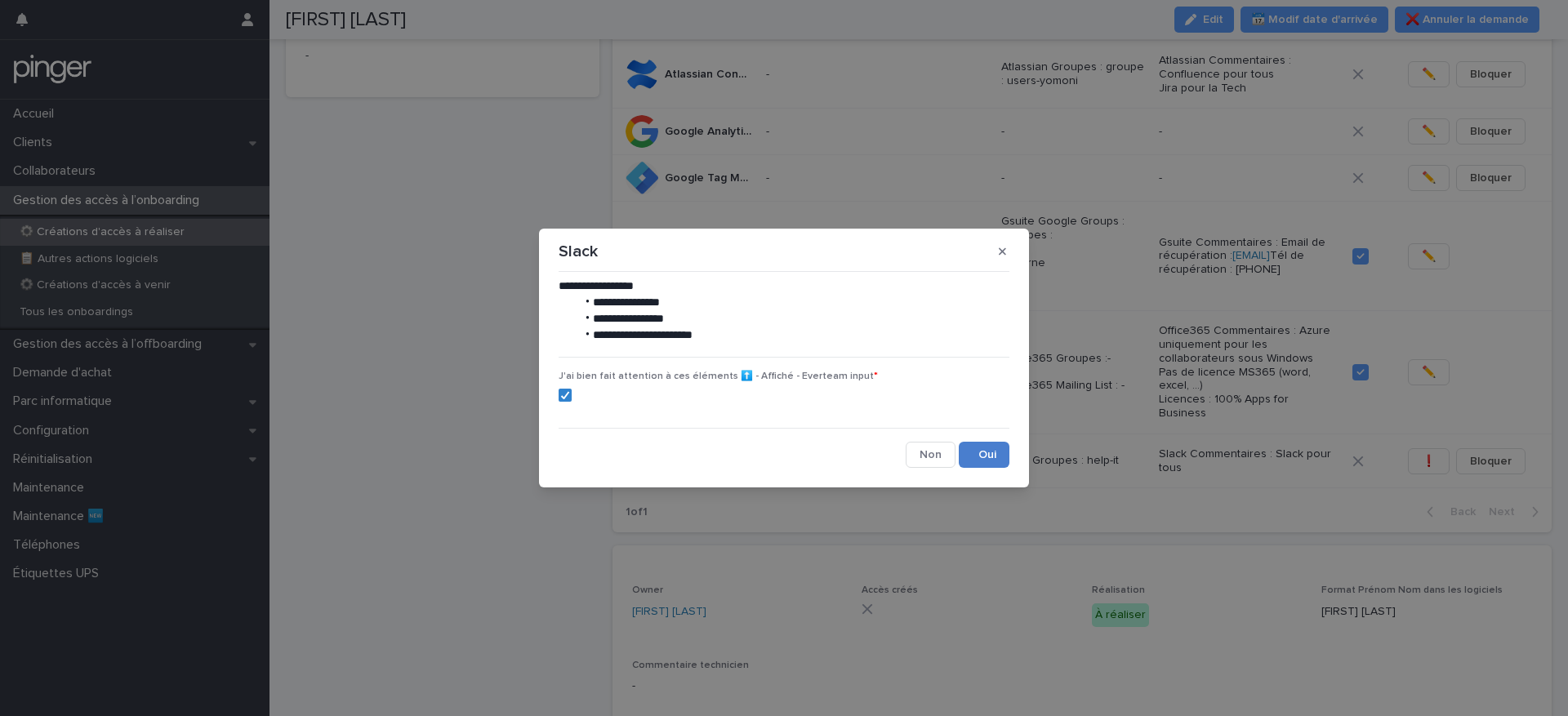 click on "Save" at bounding box center [984, 455] 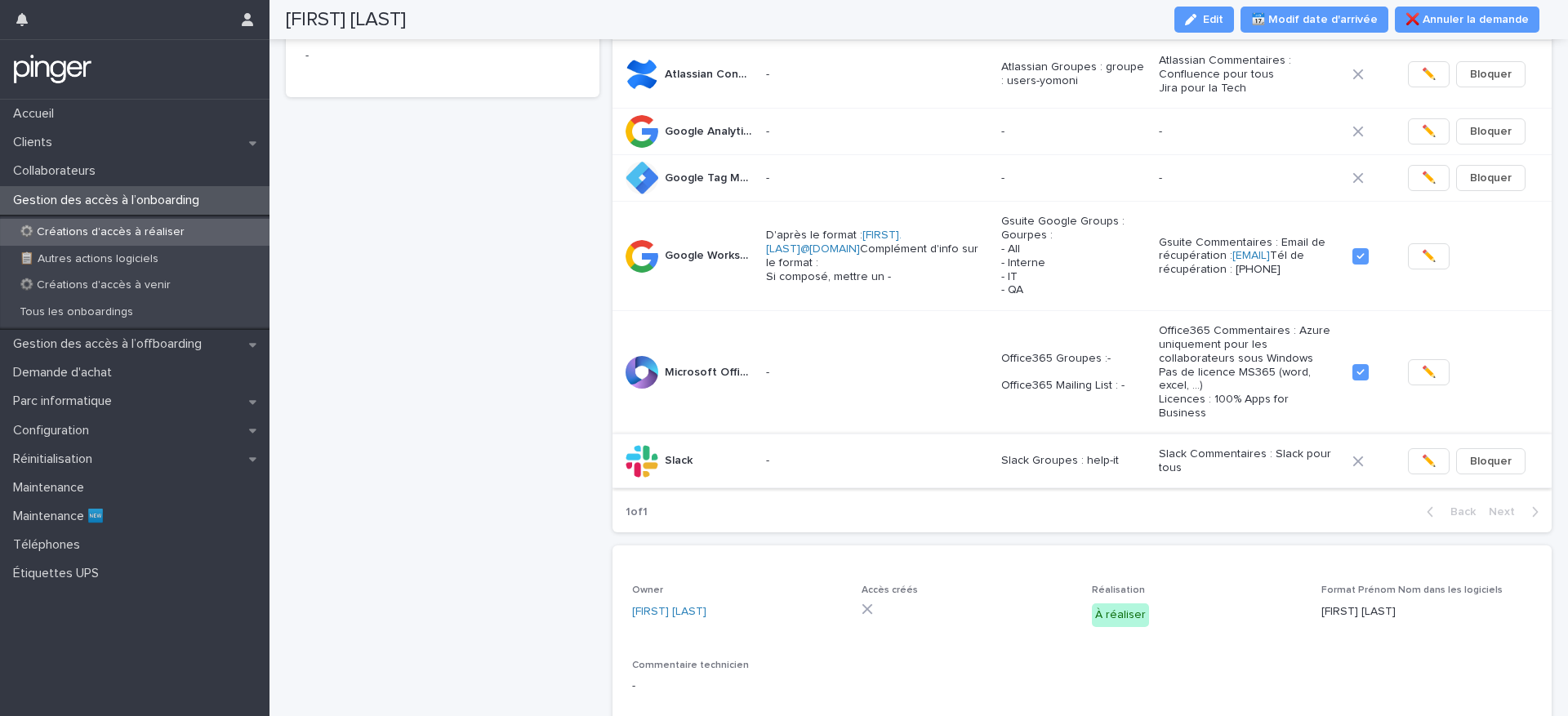 click on "✏️" at bounding box center [1428, 461] 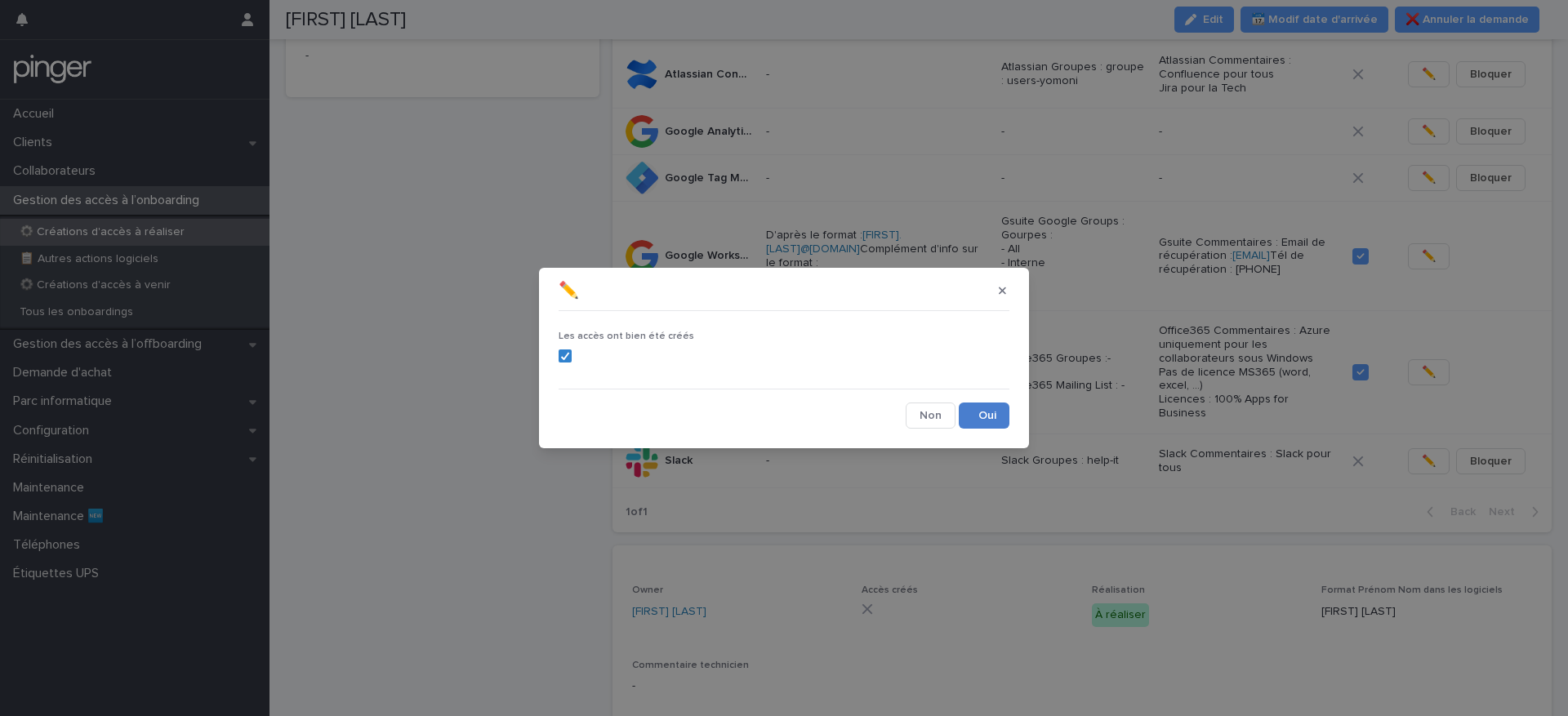 click on "Save" at bounding box center (984, 416) 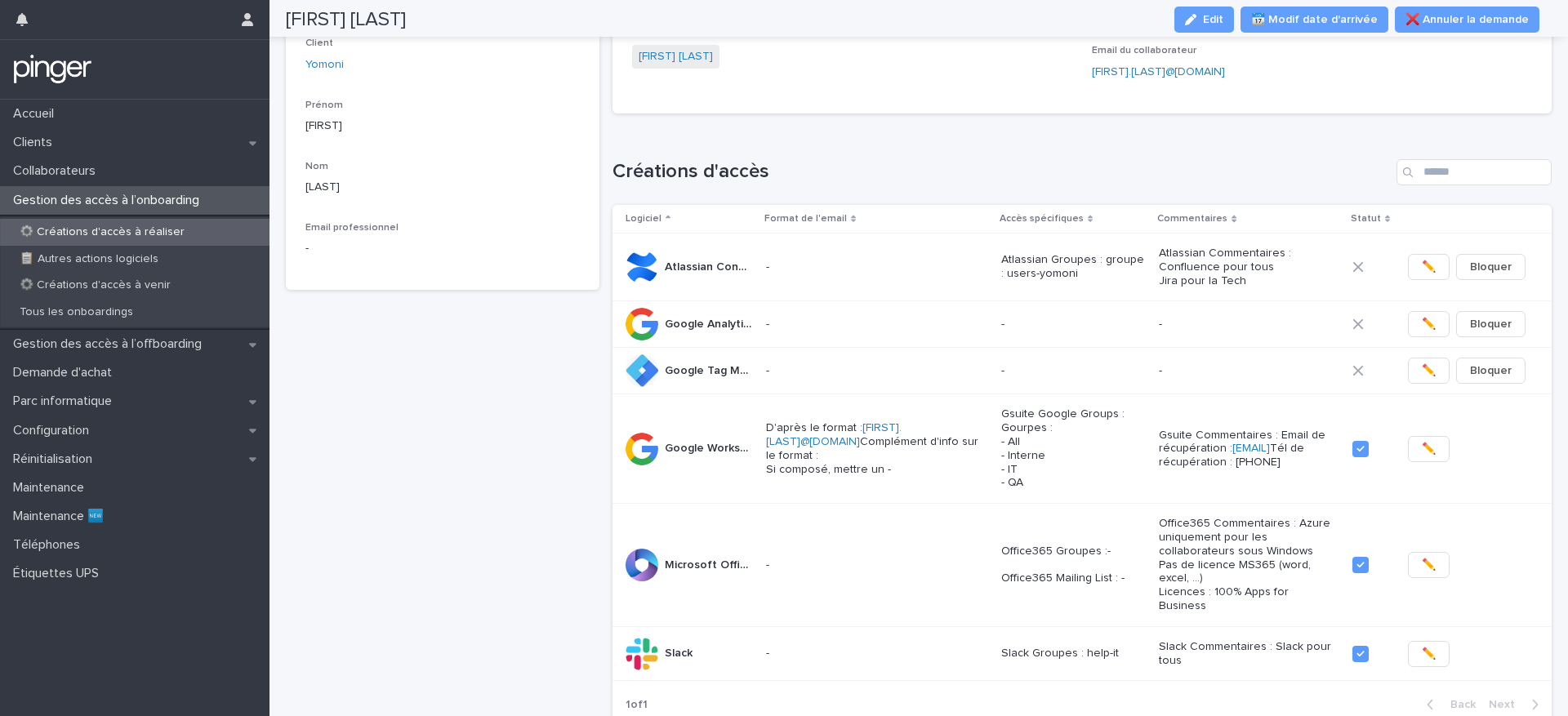 scroll, scrollTop: 0, scrollLeft: 0, axis: both 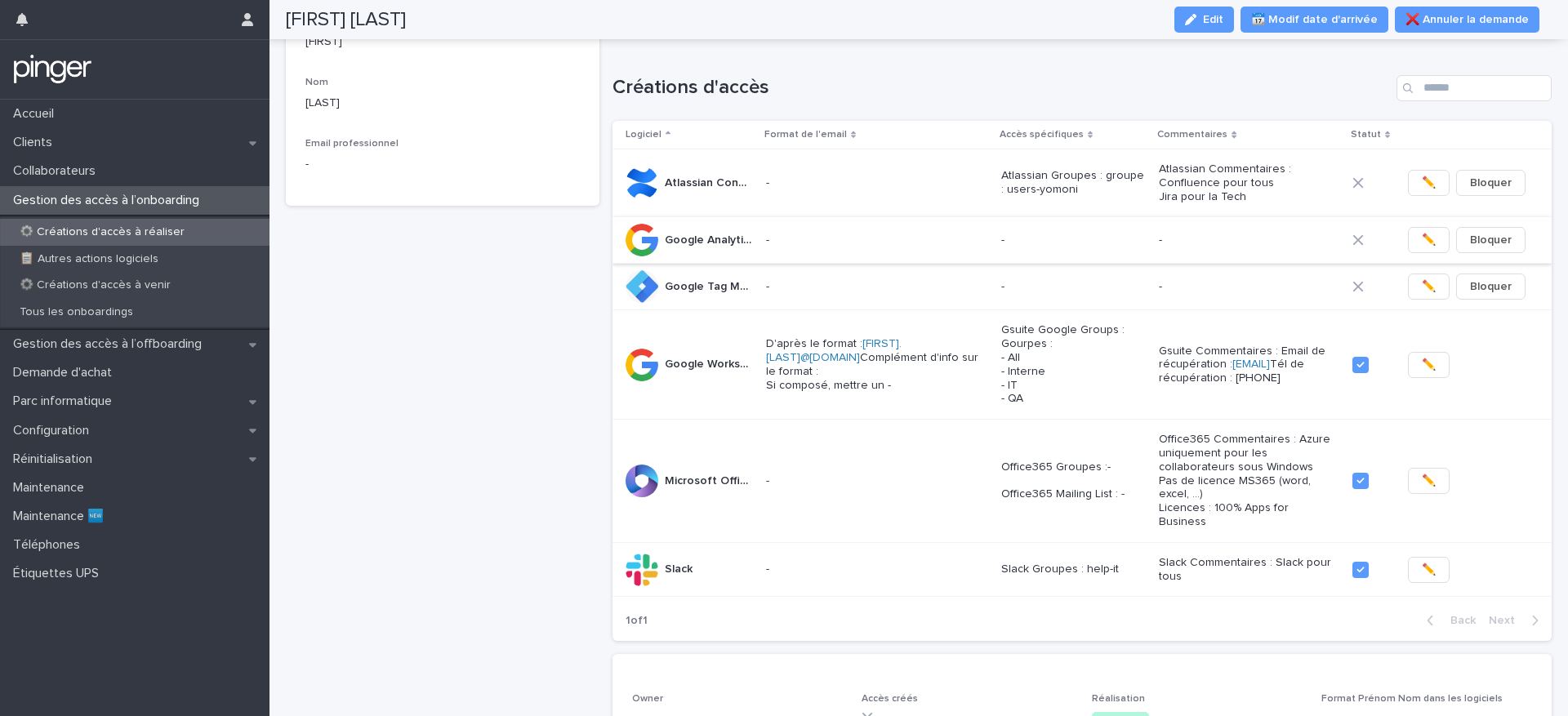 click on "✏️" at bounding box center (1428, 240) 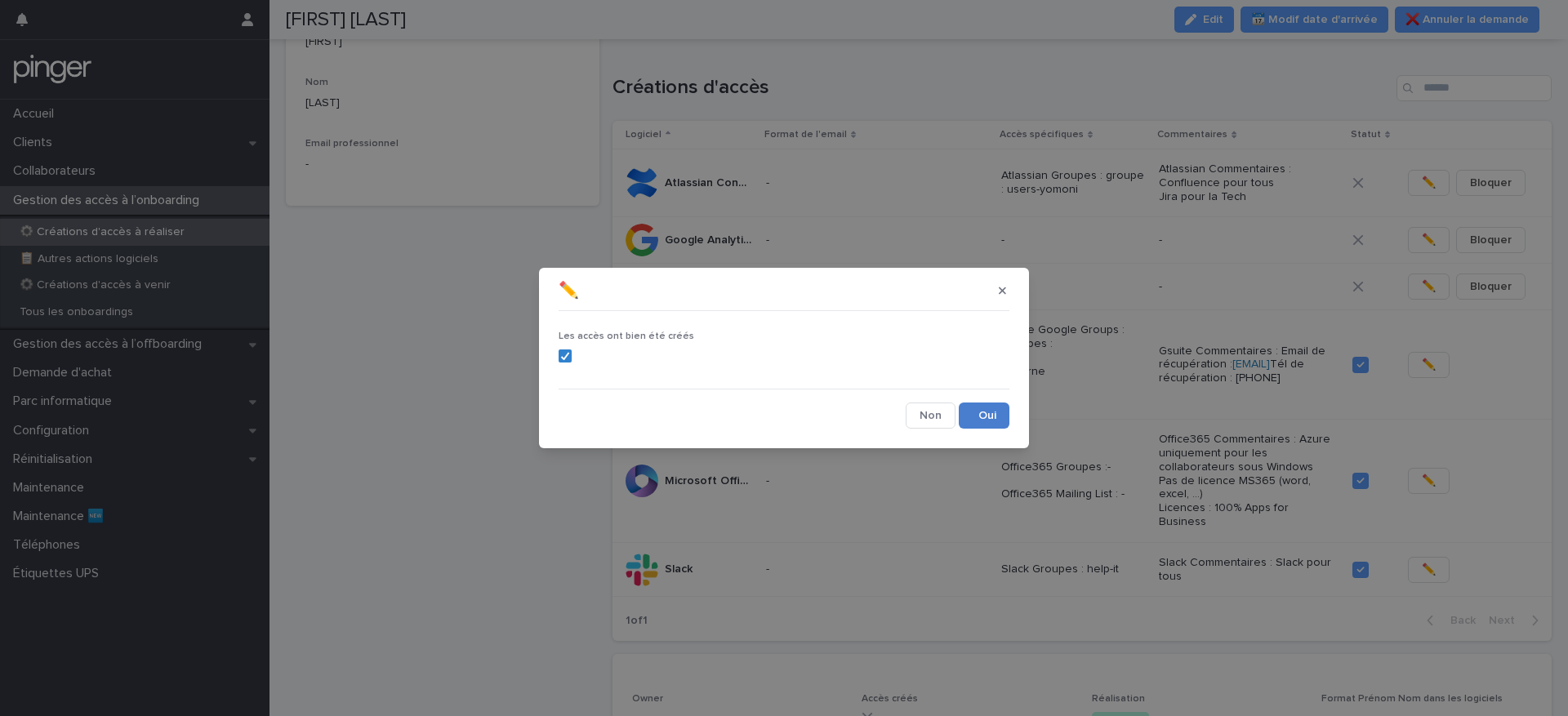 click on "Save" at bounding box center [984, 416] 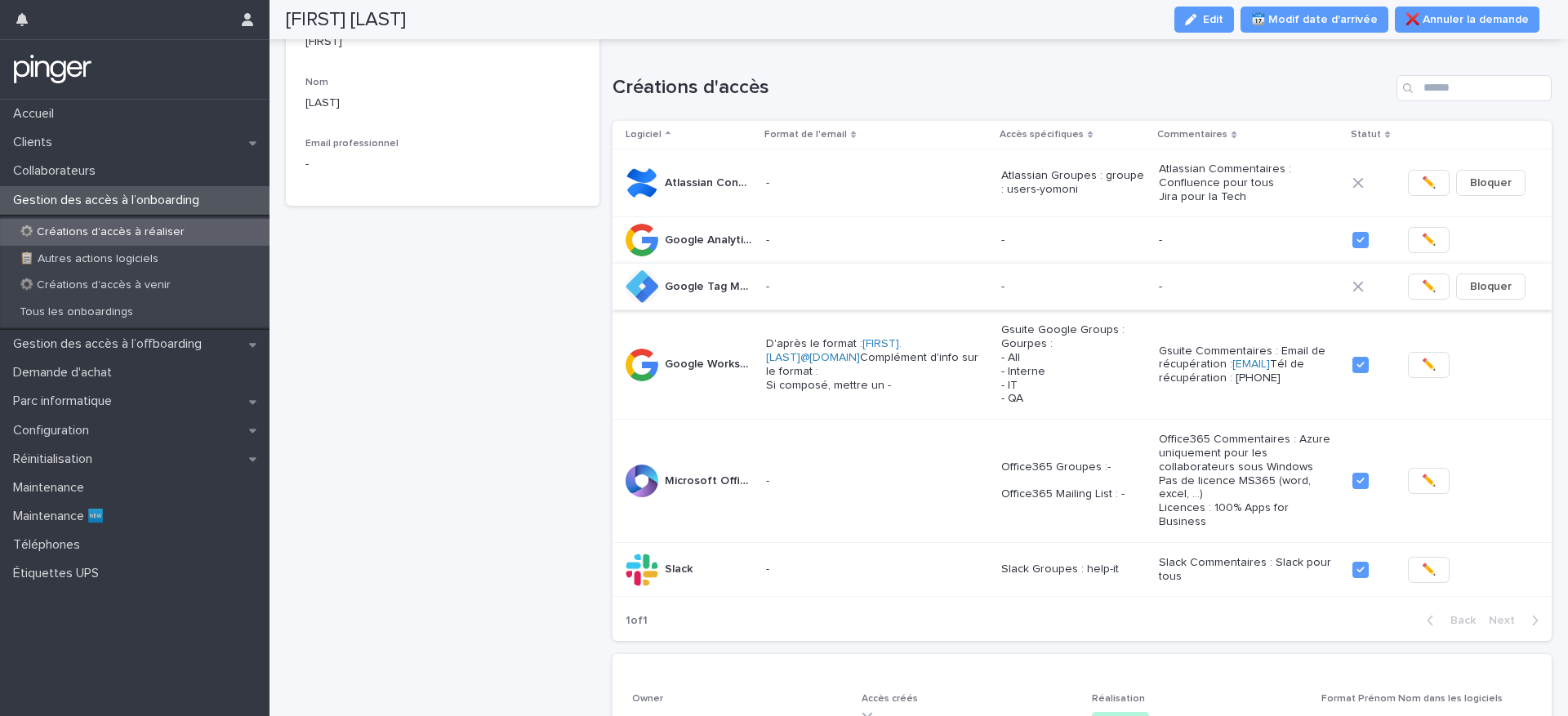 click on "✏️" at bounding box center [1428, 287] 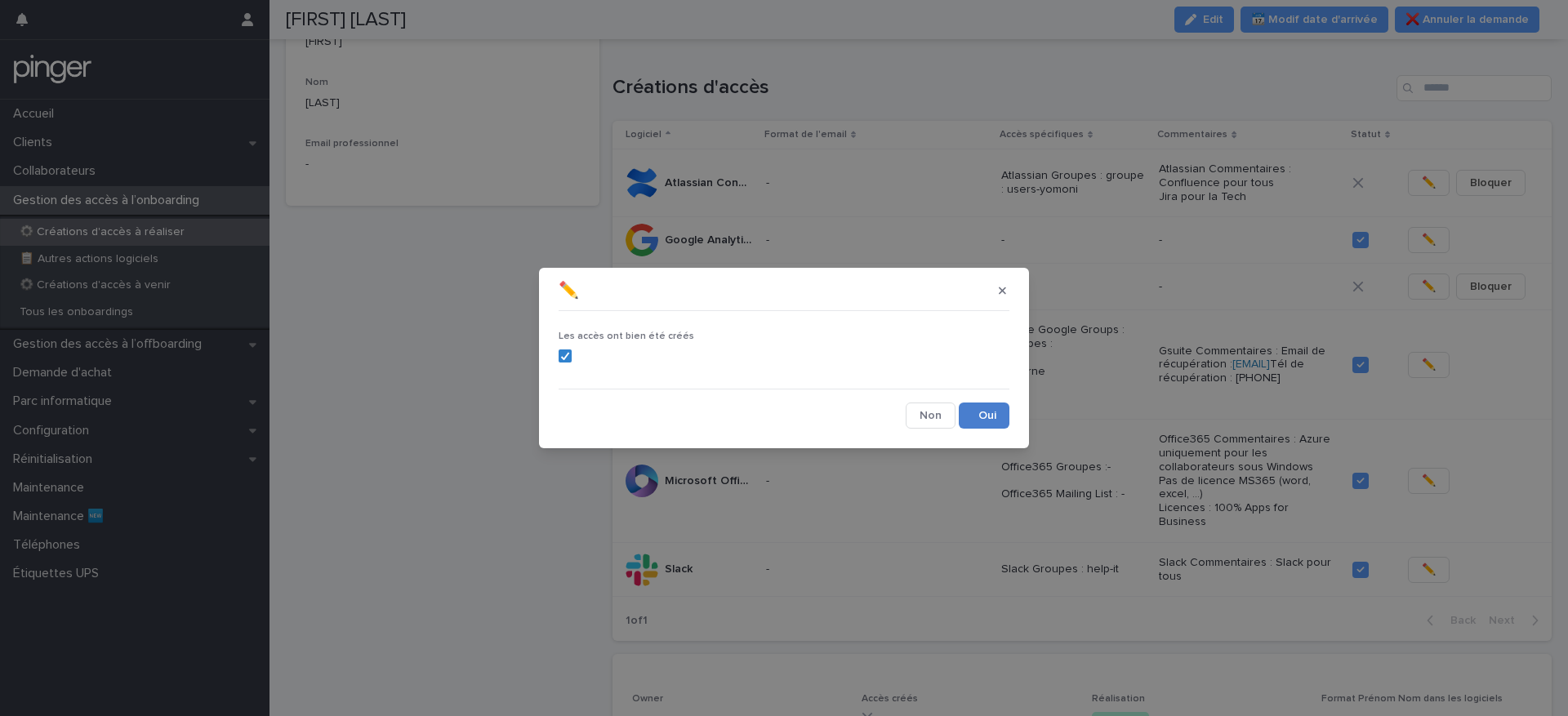 click on "Save" at bounding box center [984, 416] 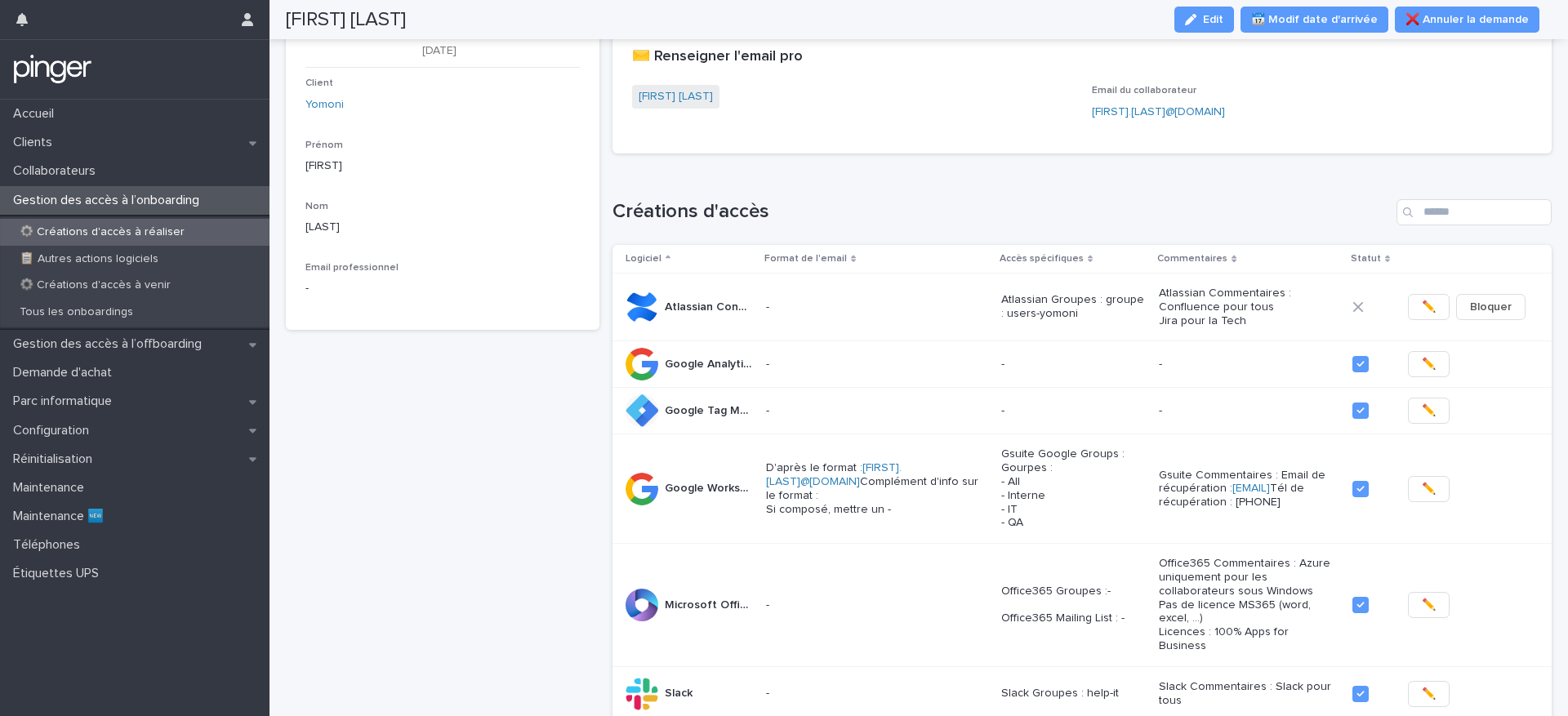 scroll, scrollTop: 0, scrollLeft: 0, axis: both 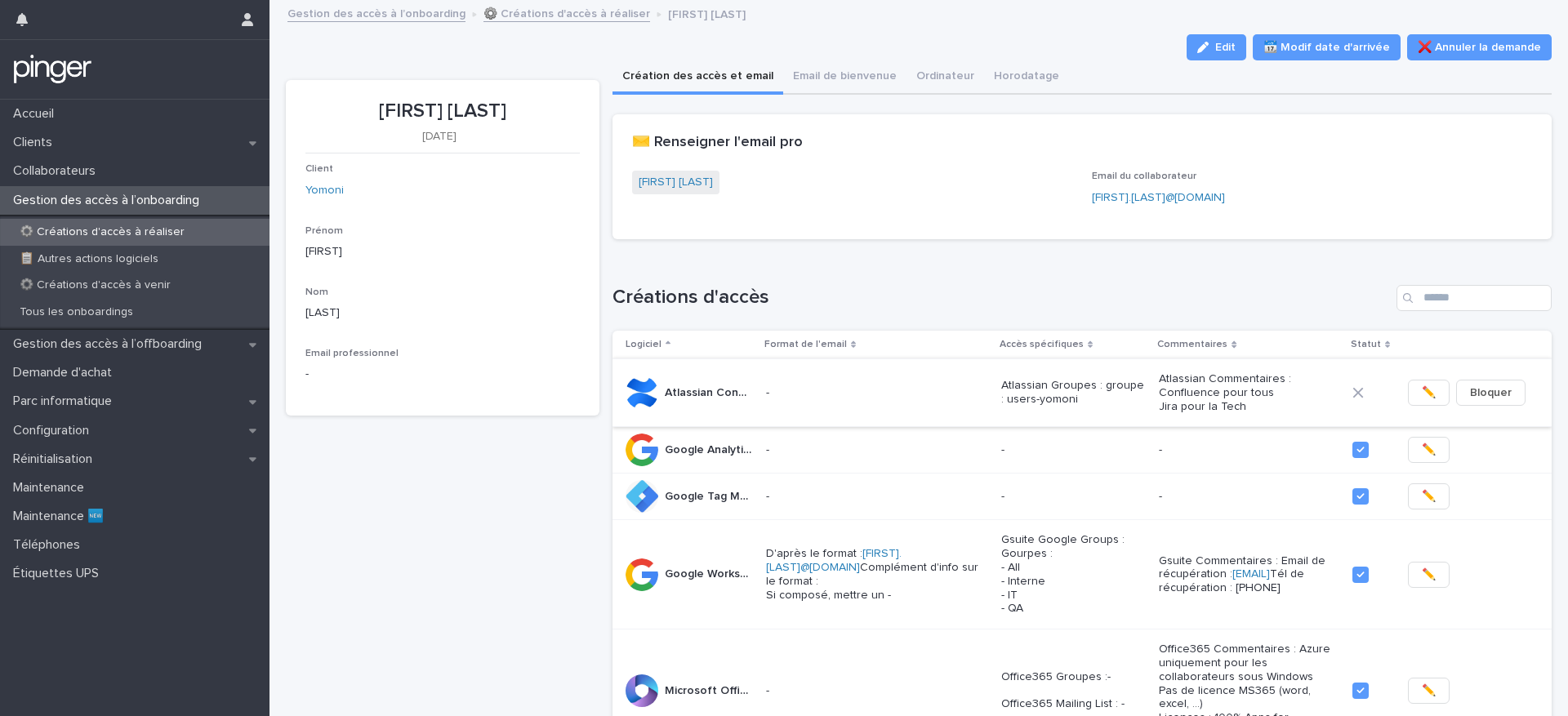click on "✏️" at bounding box center (1428, 393) 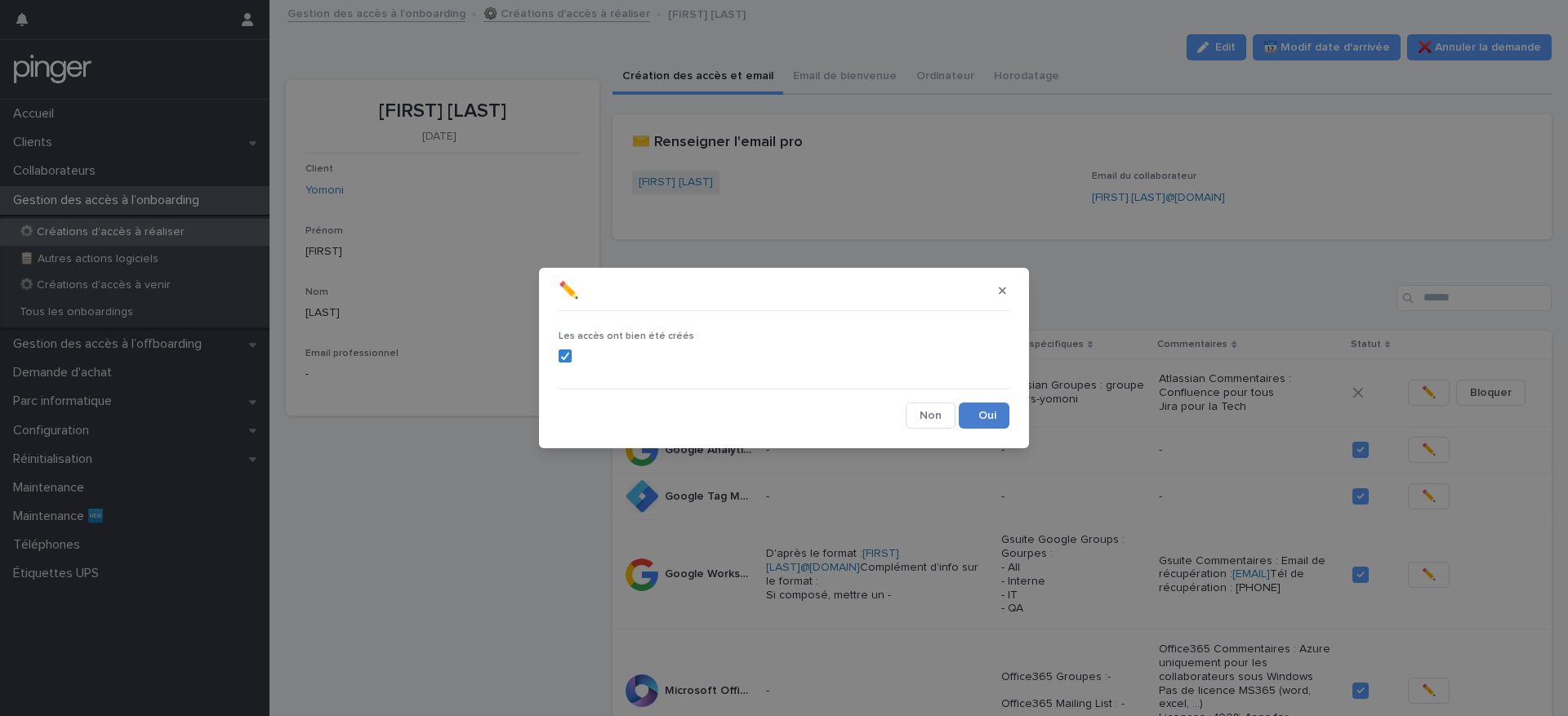 click on "Save" at bounding box center [984, 416] 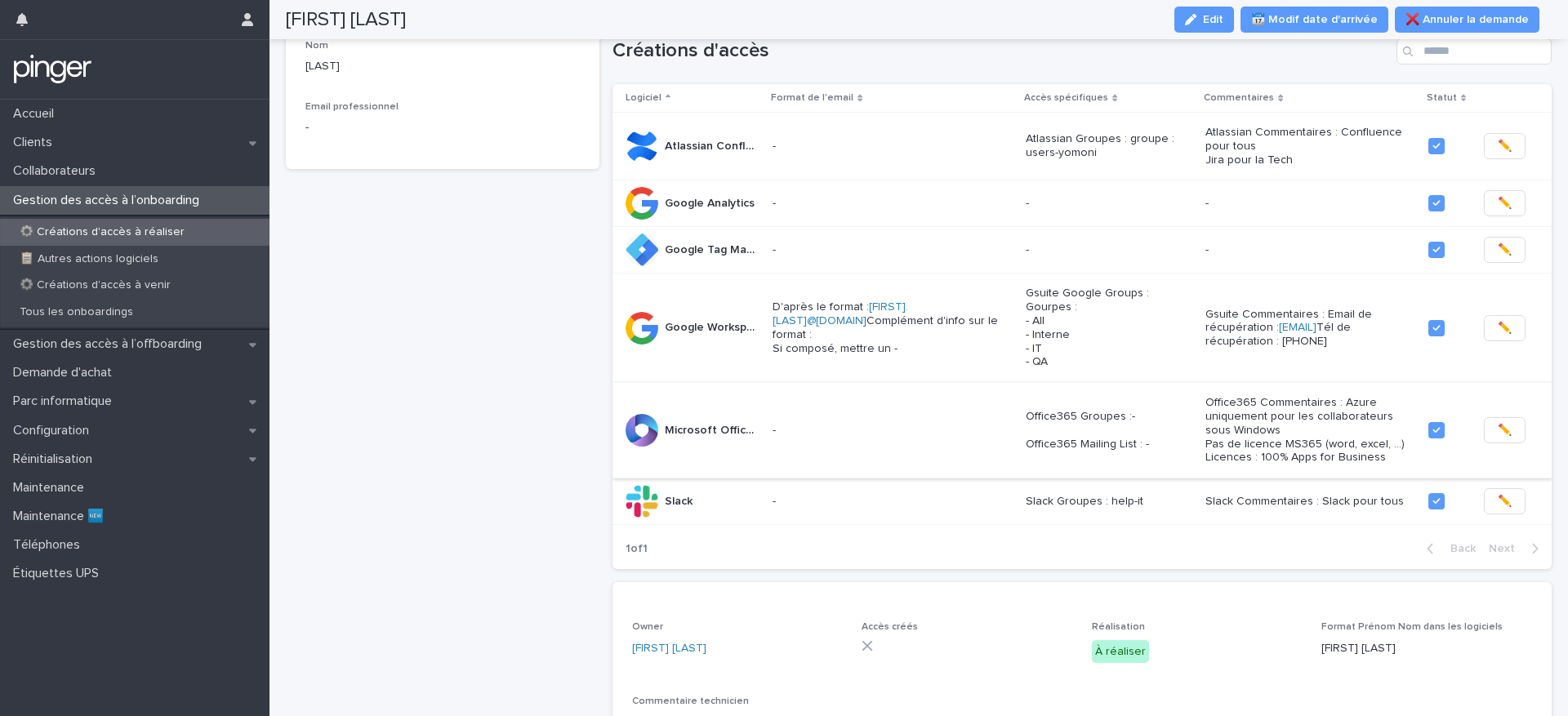 scroll, scrollTop: 243, scrollLeft: 0, axis: vertical 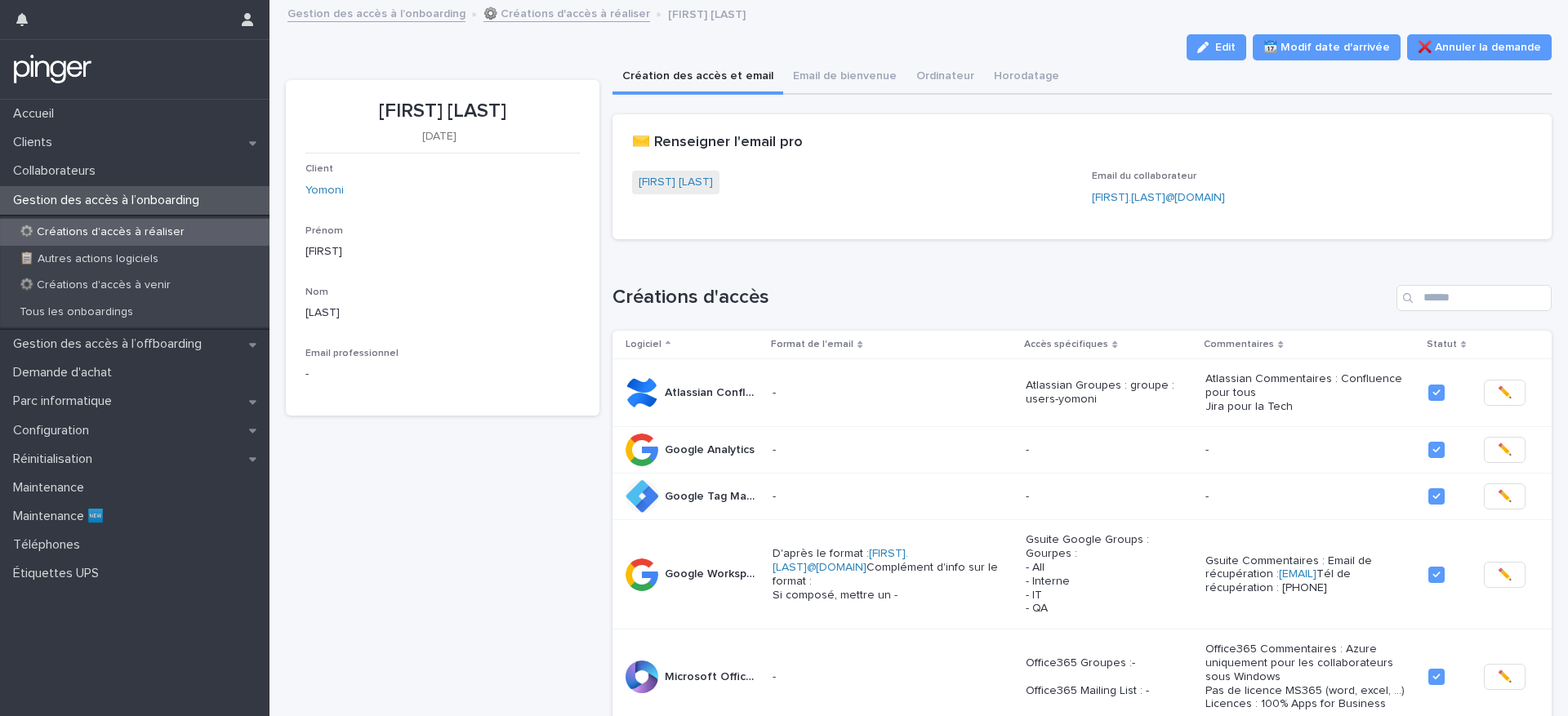click at bounding box center [1206, 47] 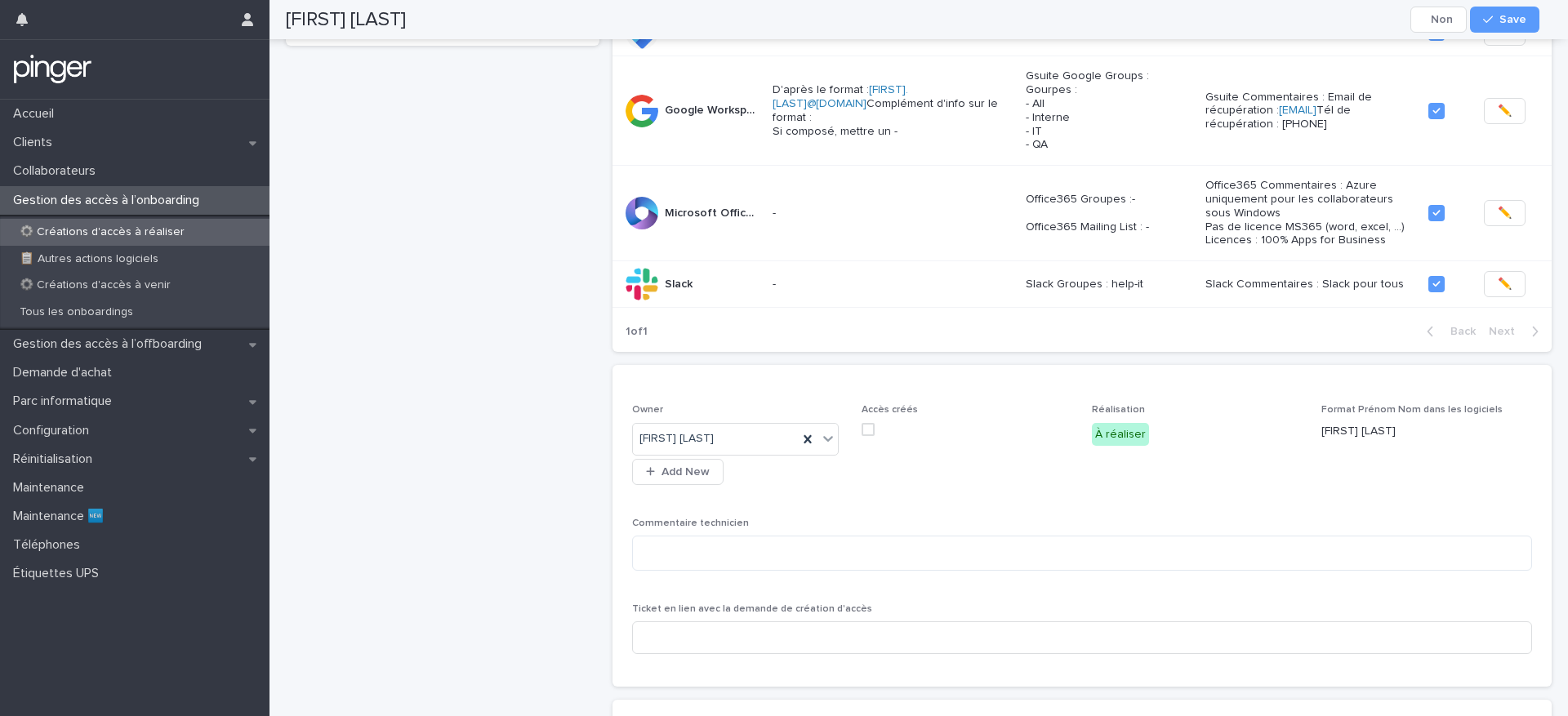 scroll, scrollTop: 525, scrollLeft: 0, axis: vertical 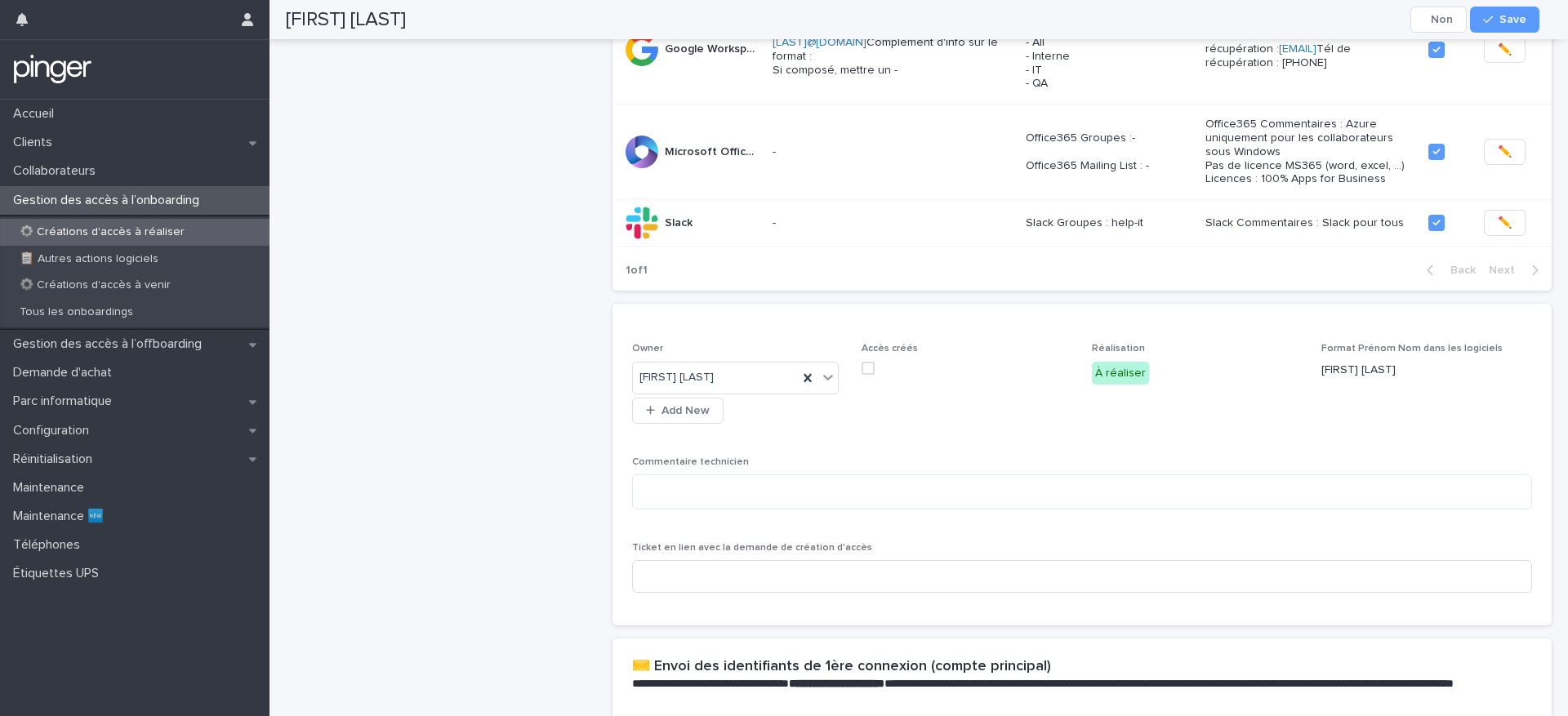 click at bounding box center [868, 368] 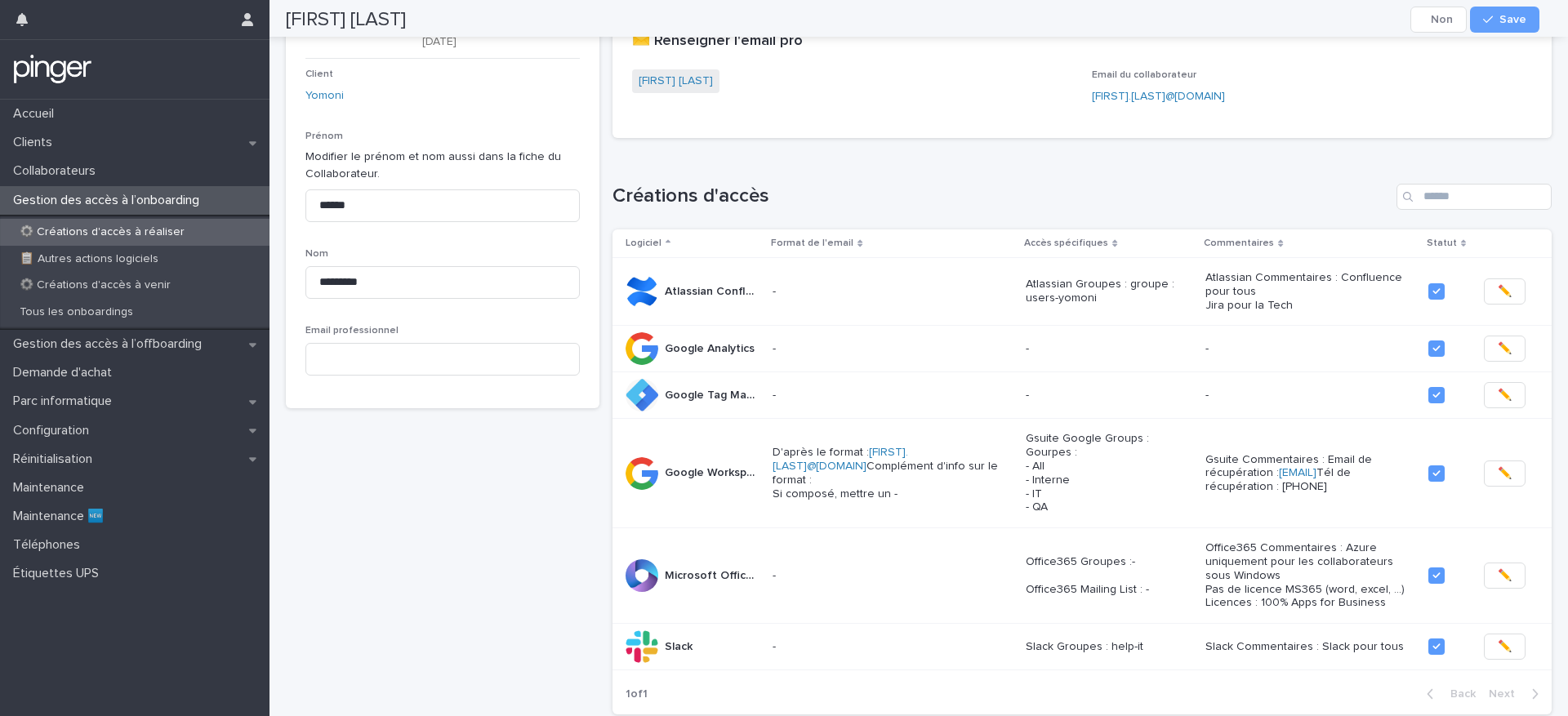 scroll, scrollTop: 0, scrollLeft: 0, axis: both 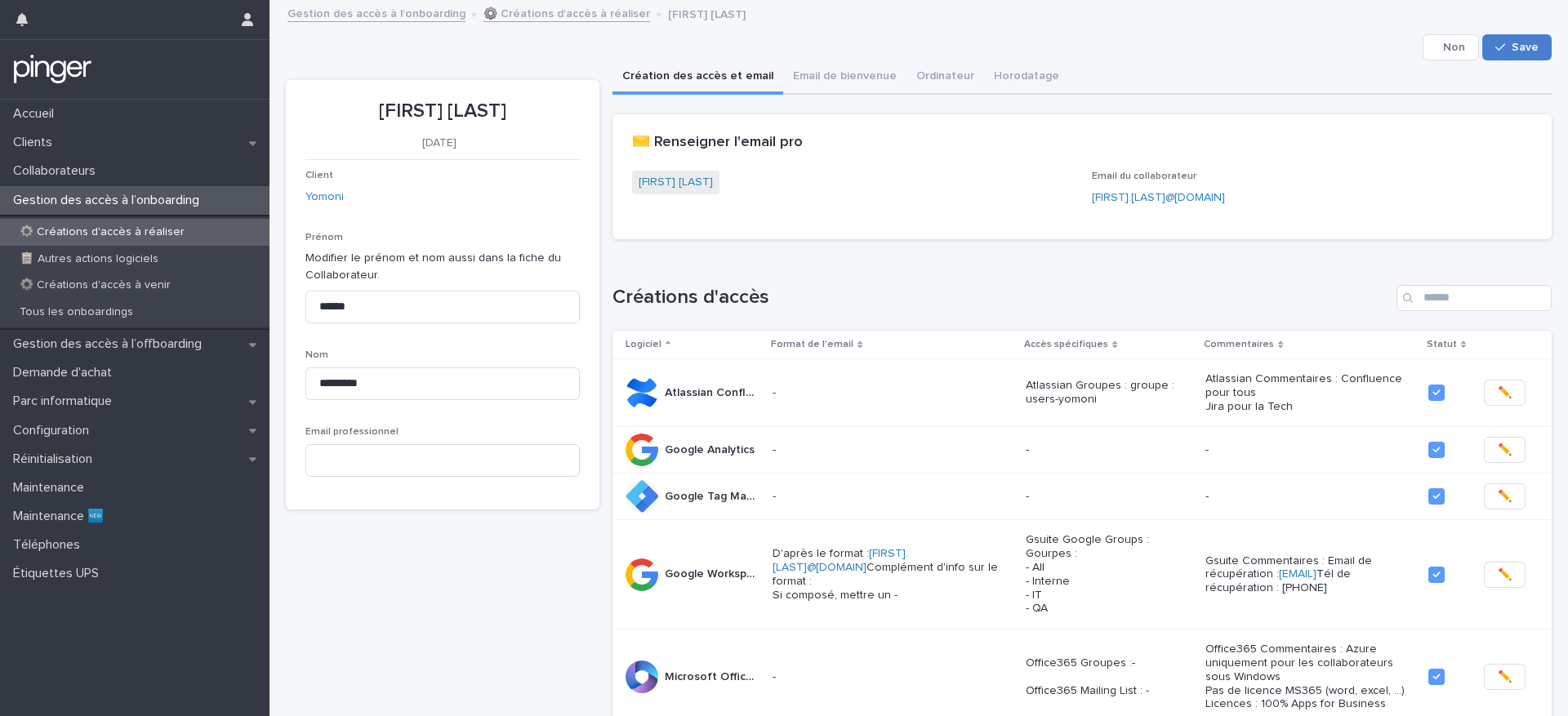 click 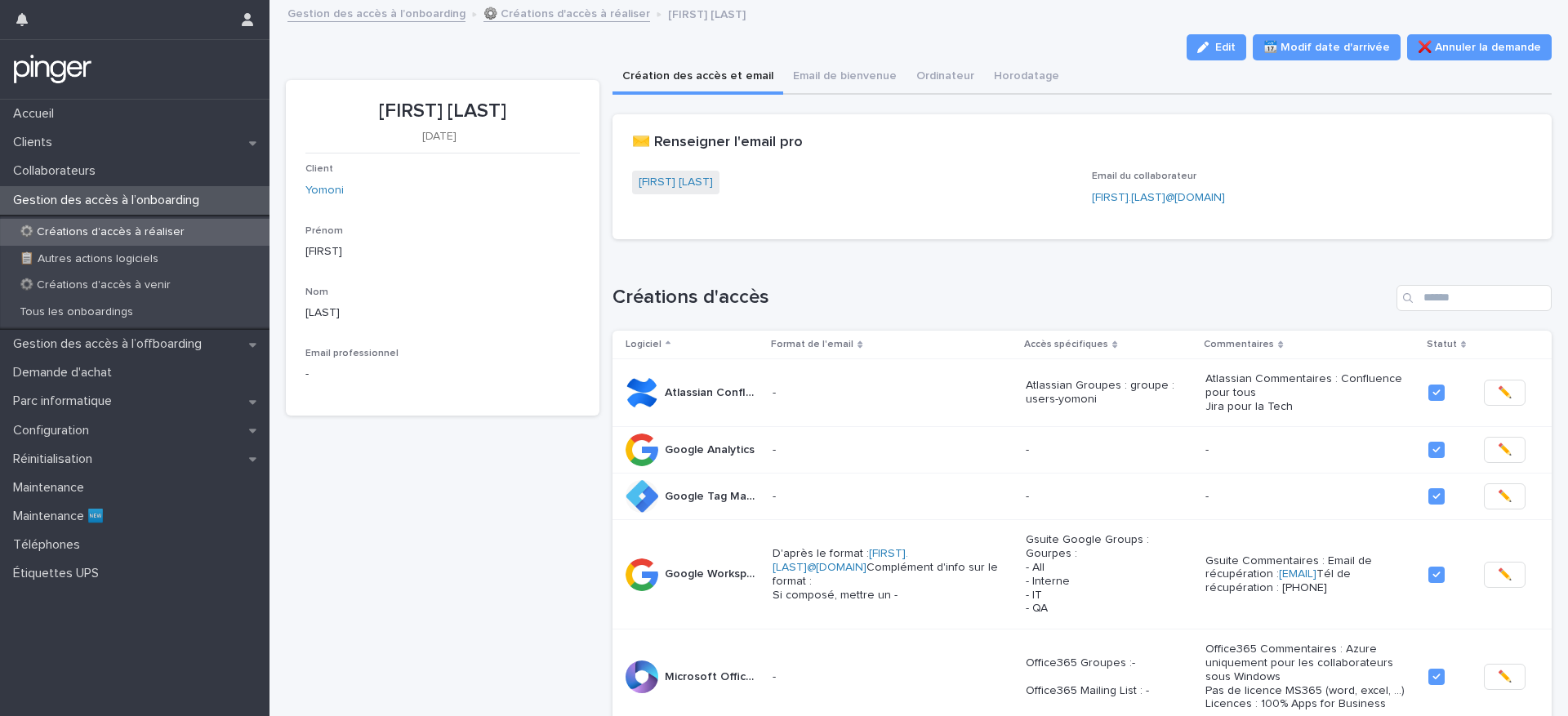 click on "⚙️ Créations d'accès à réaliser" at bounding box center [102, 232] 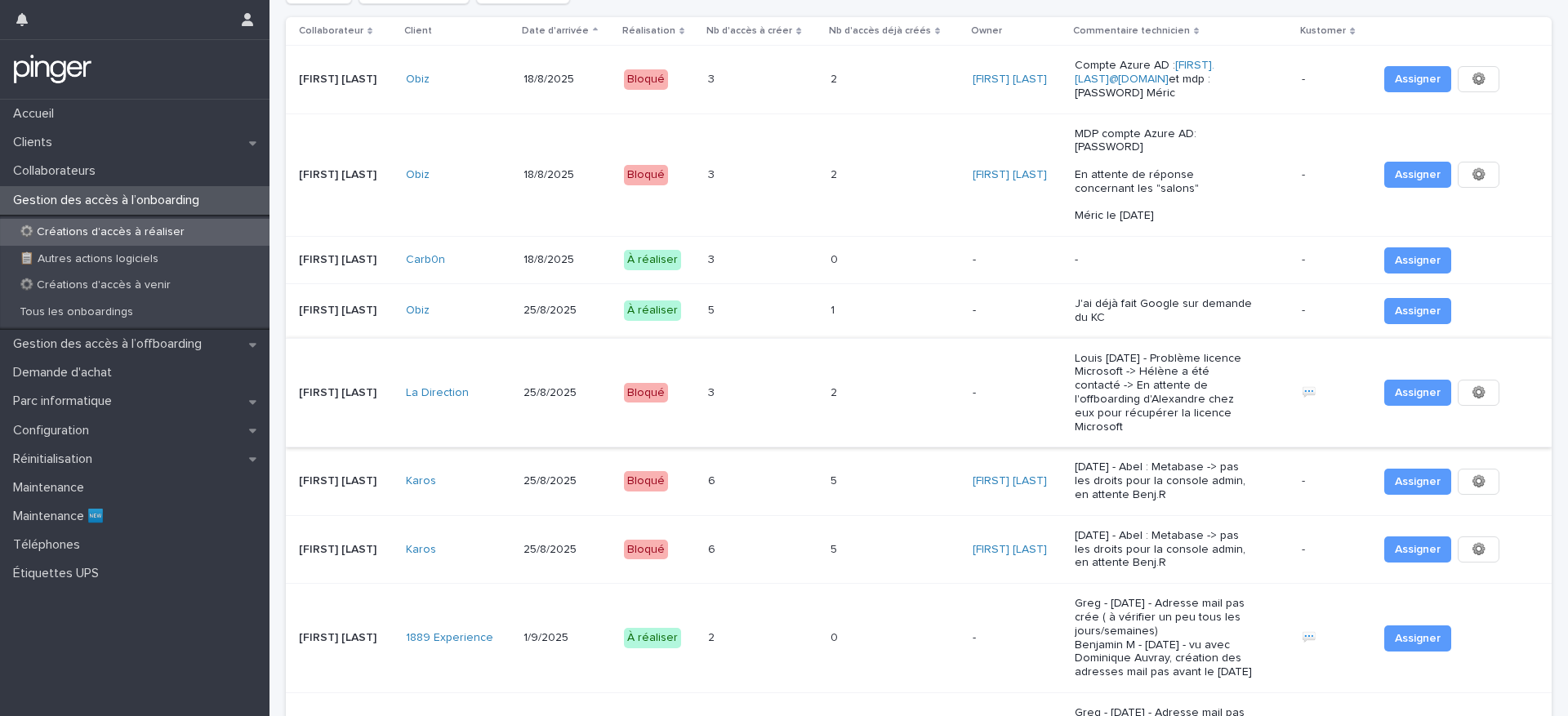 scroll, scrollTop: 644, scrollLeft: 0, axis: vertical 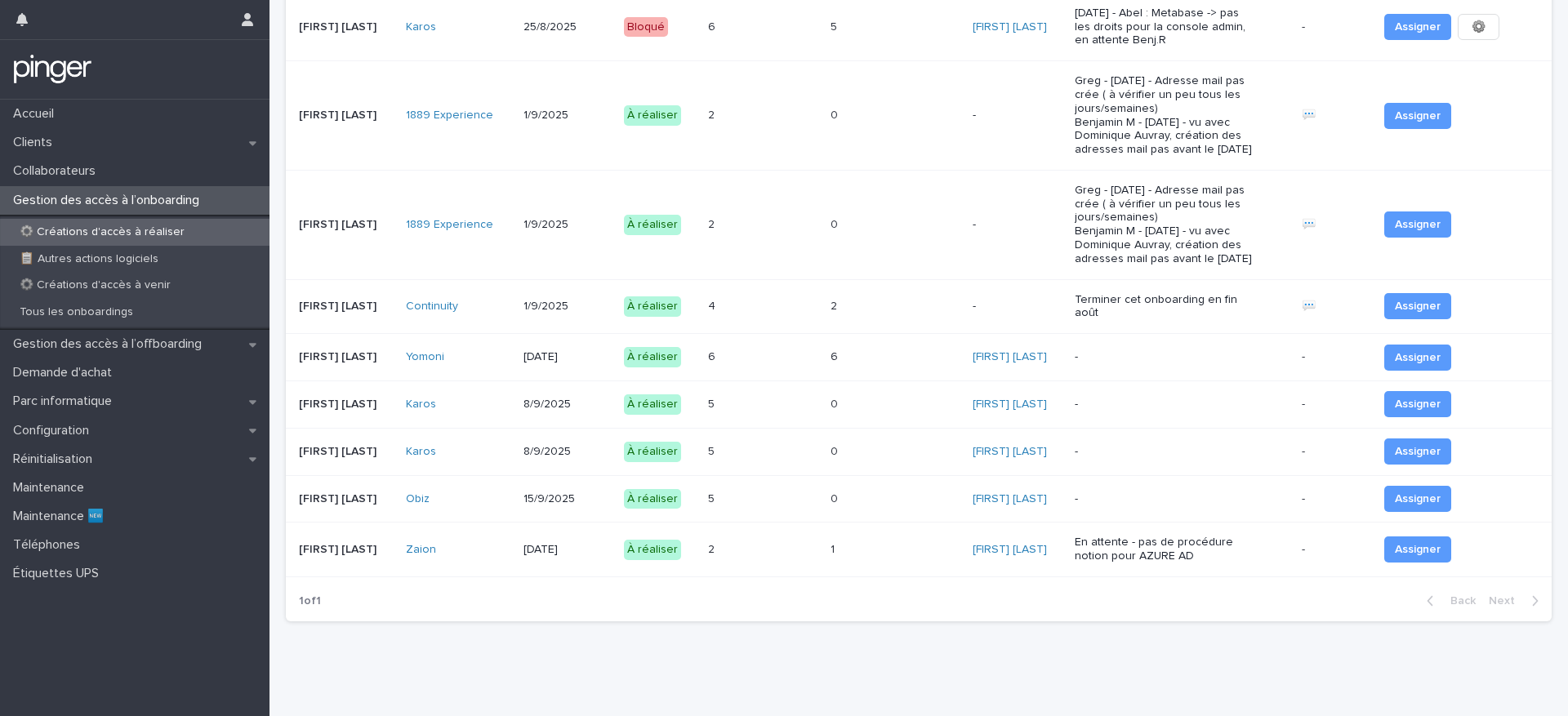 click on "5 5" at bounding box center (763, 404) 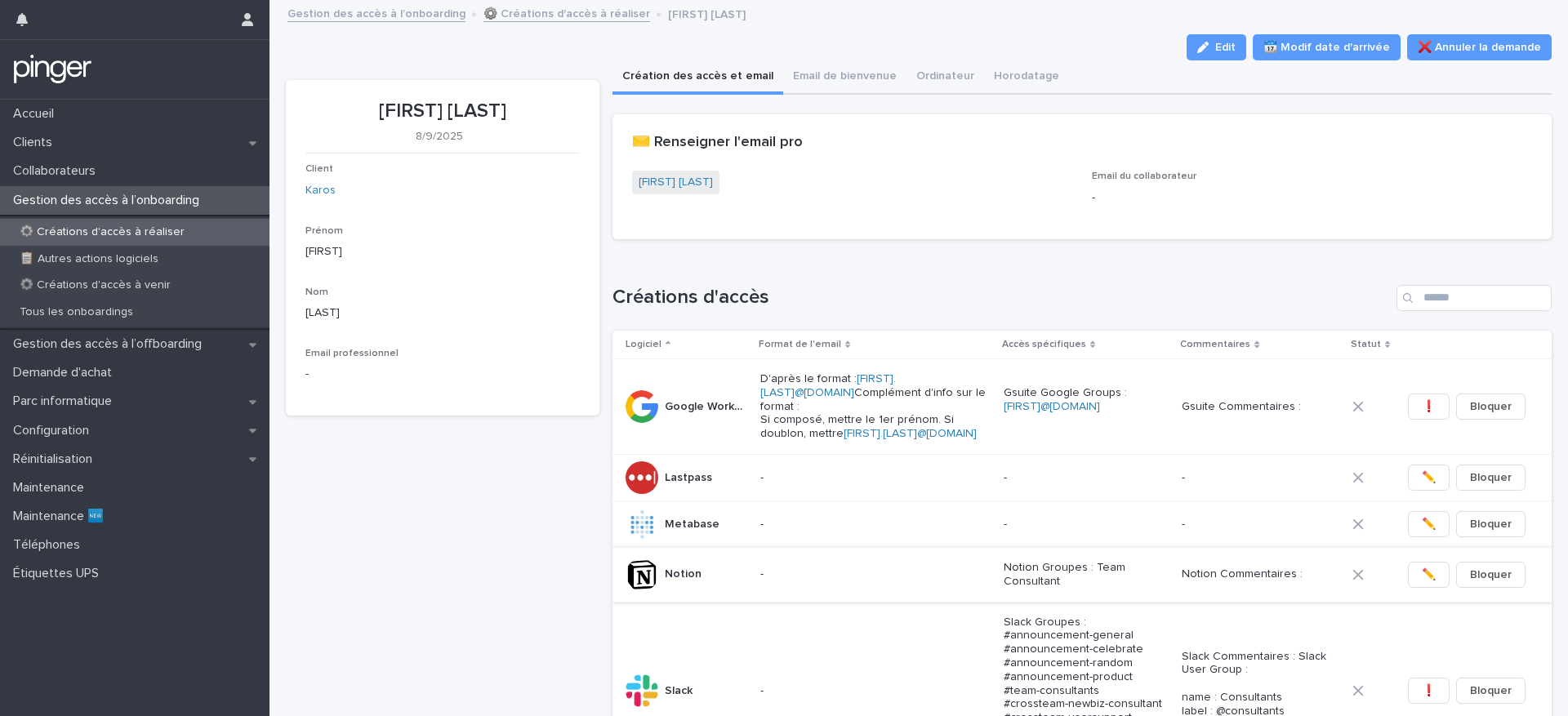 scroll, scrollTop: 33, scrollLeft: 0, axis: vertical 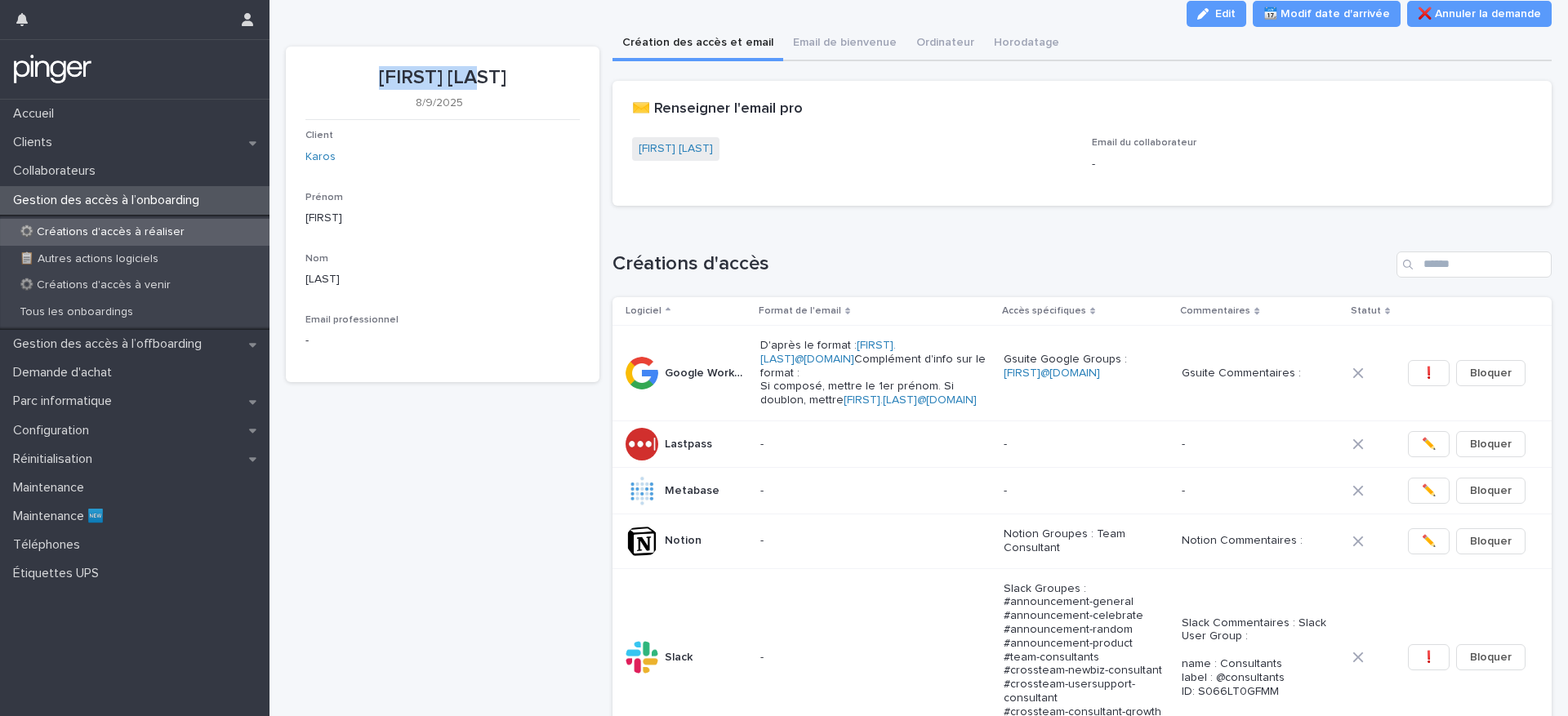 drag, startPoint x: 391, startPoint y: 79, endPoint x: 504, endPoint y: 82, distance: 113.03982 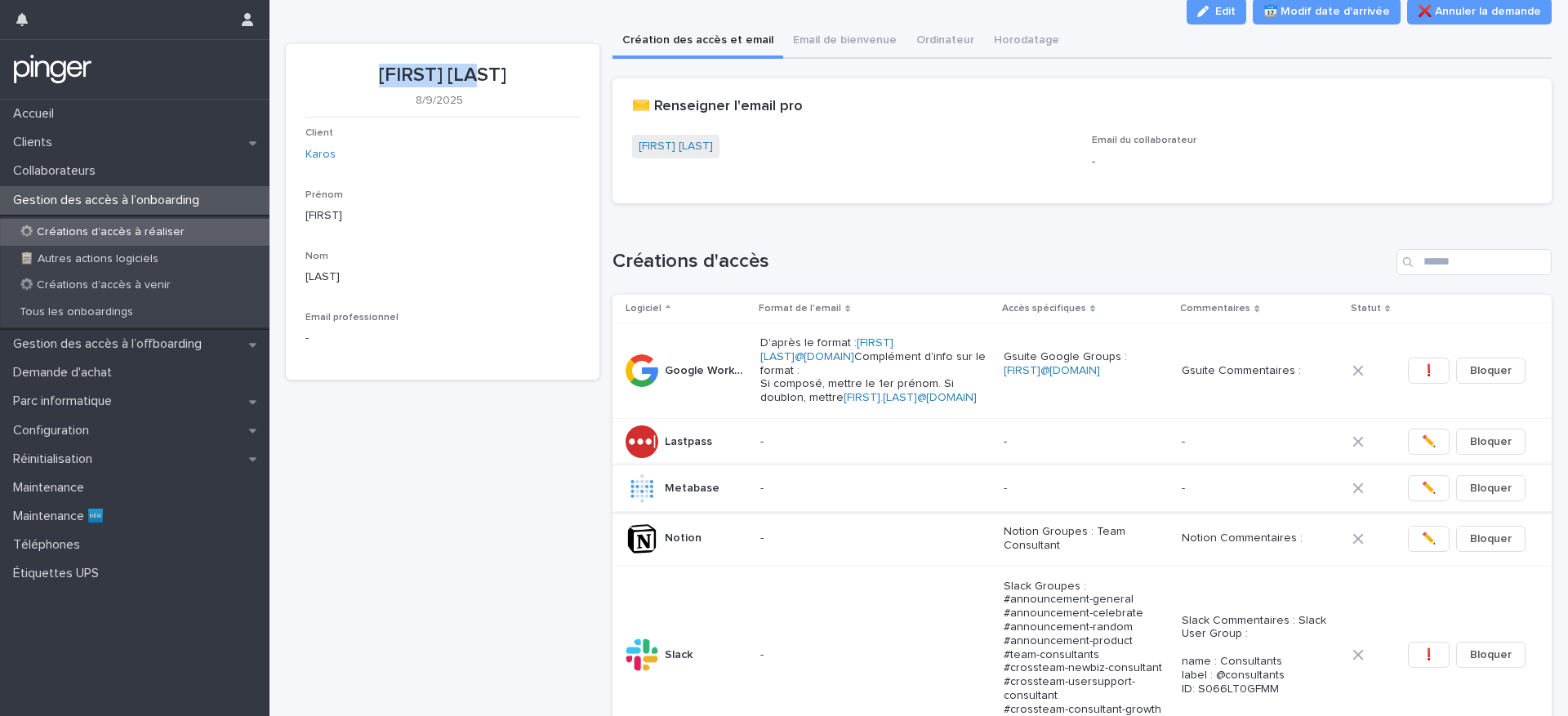 scroll, scrollTop: 37, scrollLeft: 0, axis: vertical 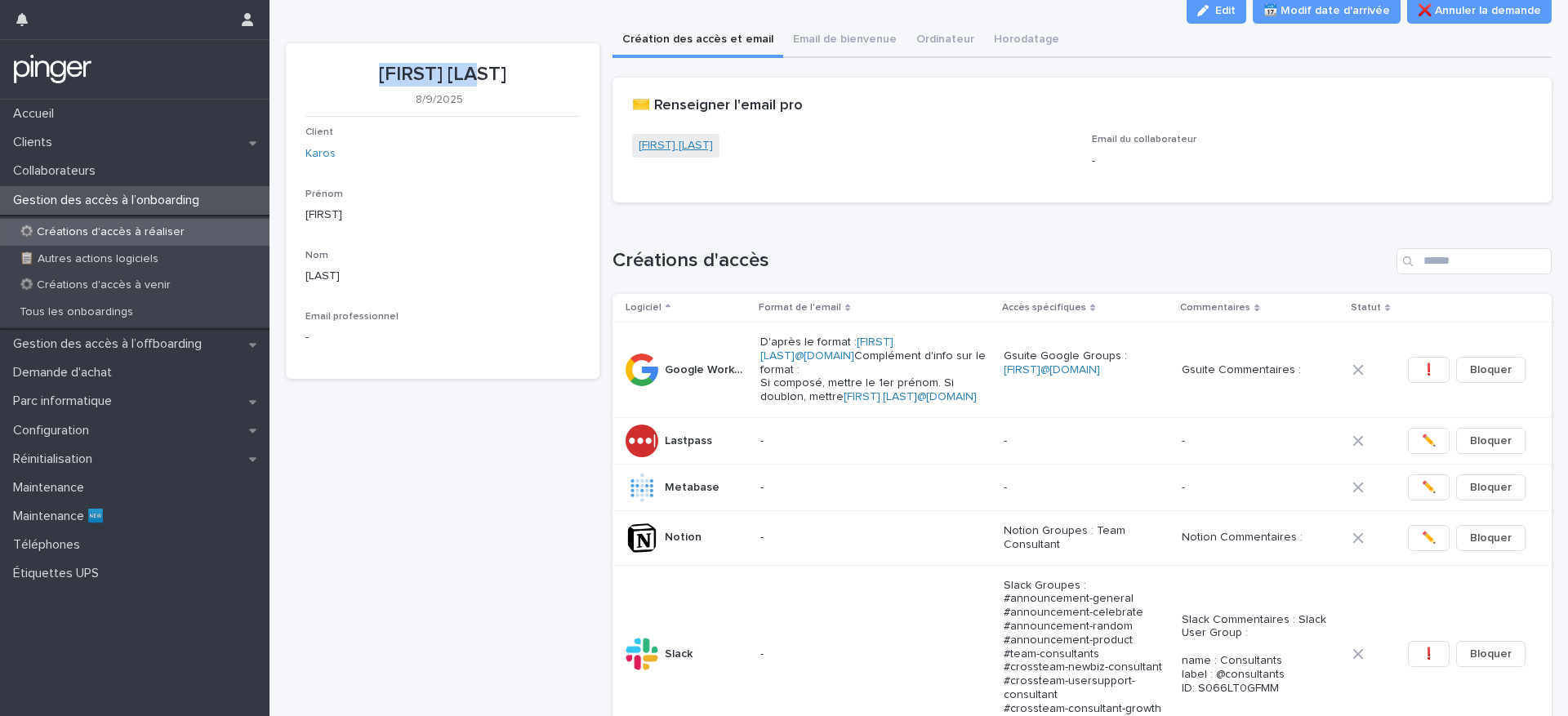 click on "[FIRST] [LAST]" at bounding box center (675, 145) 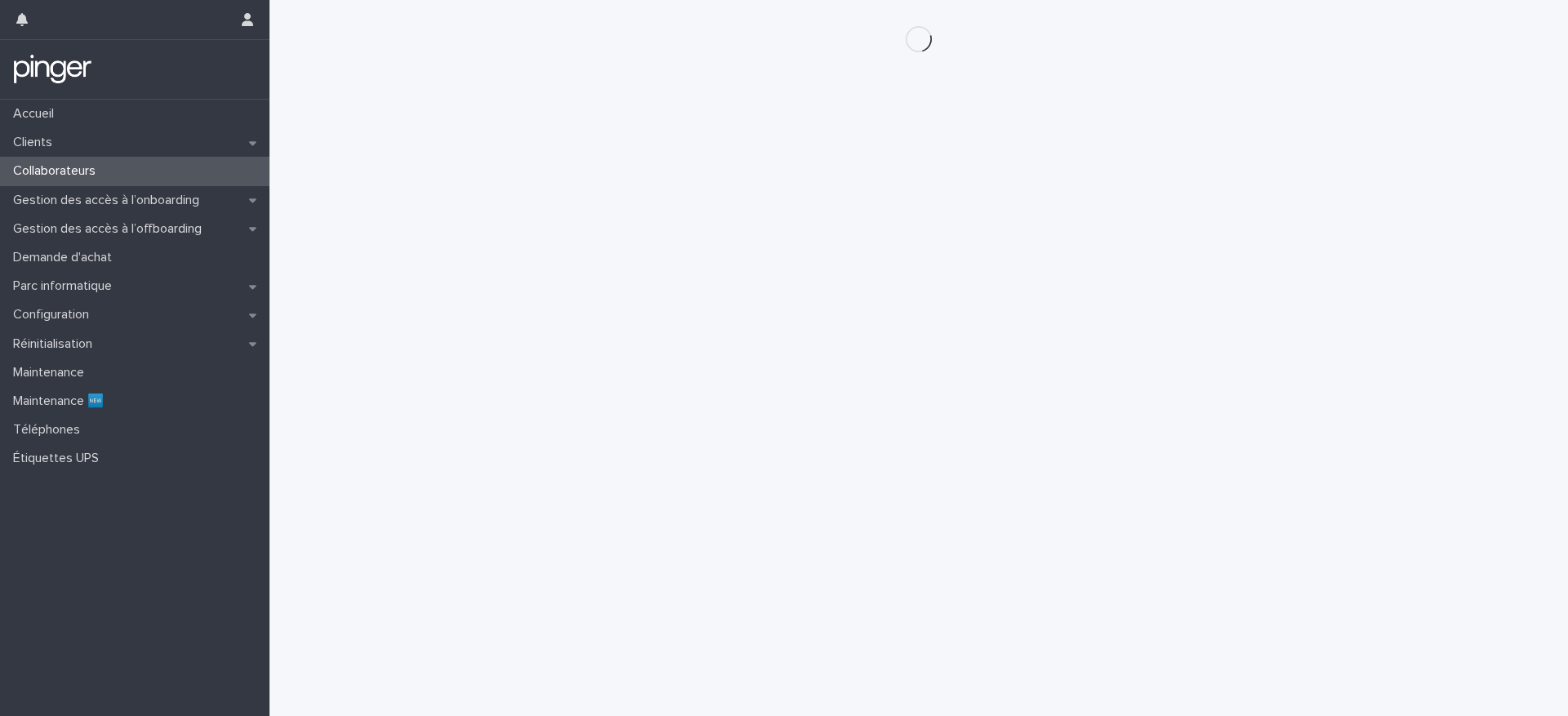 scroll, scrollTop: 0, scrollLeft: 0, axis: both 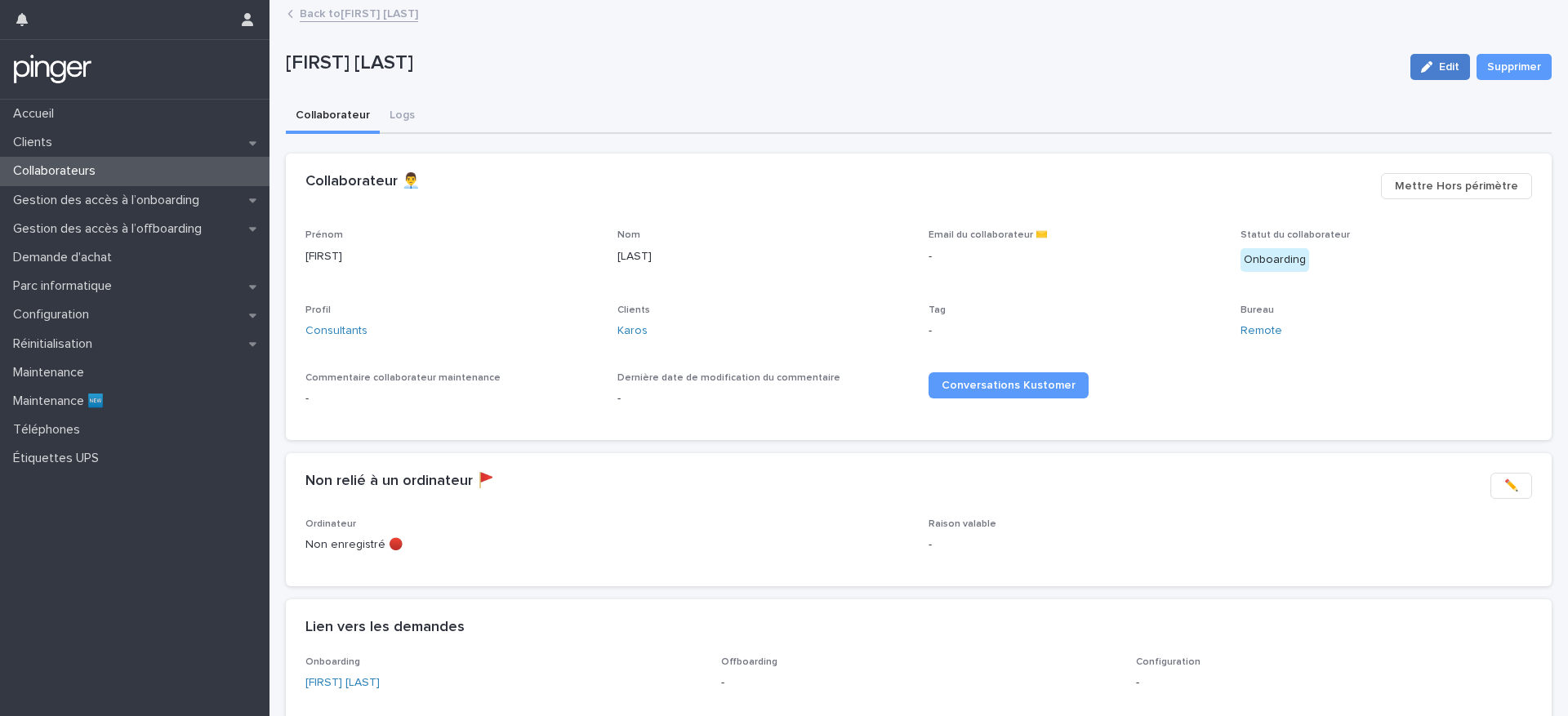 click 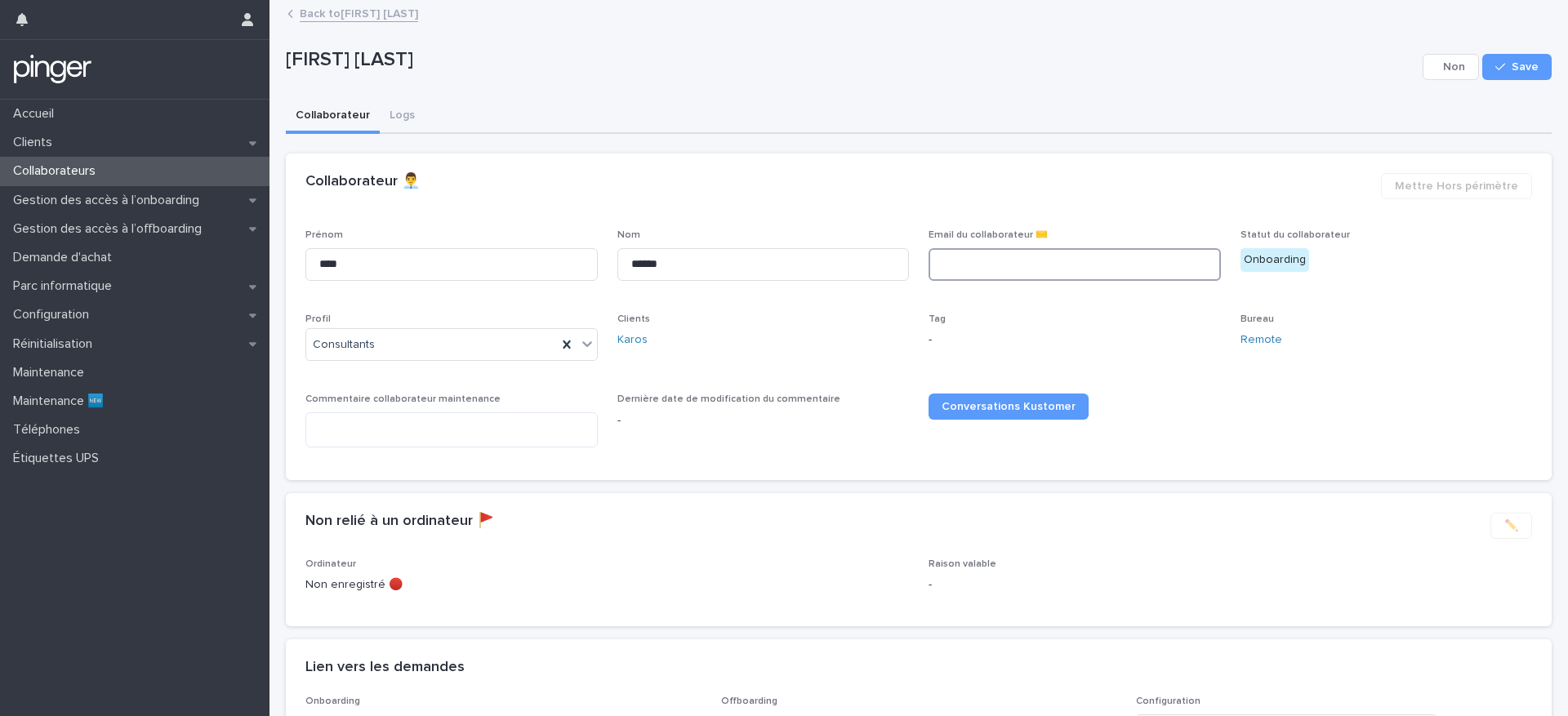 click at bounding box center [1075, 265] 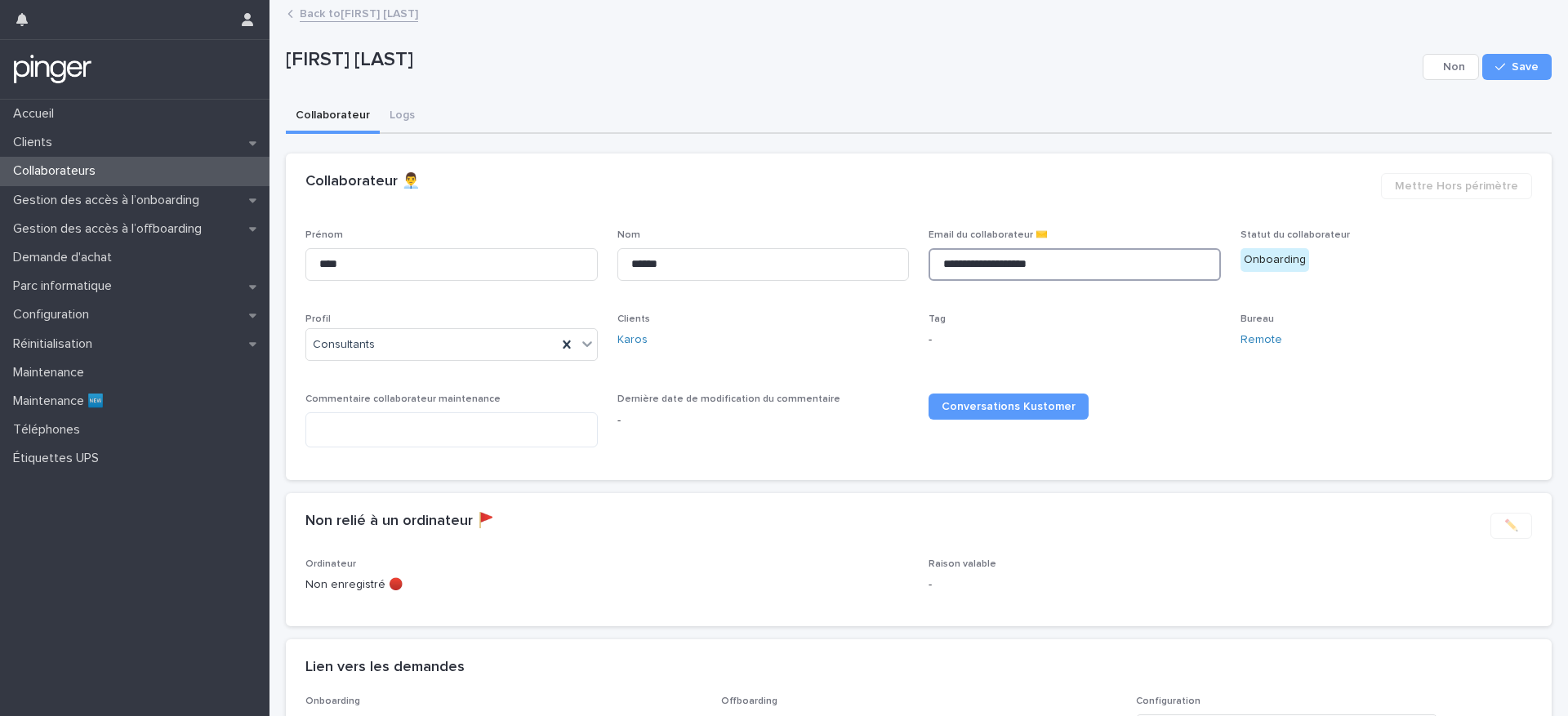 type on "**********" 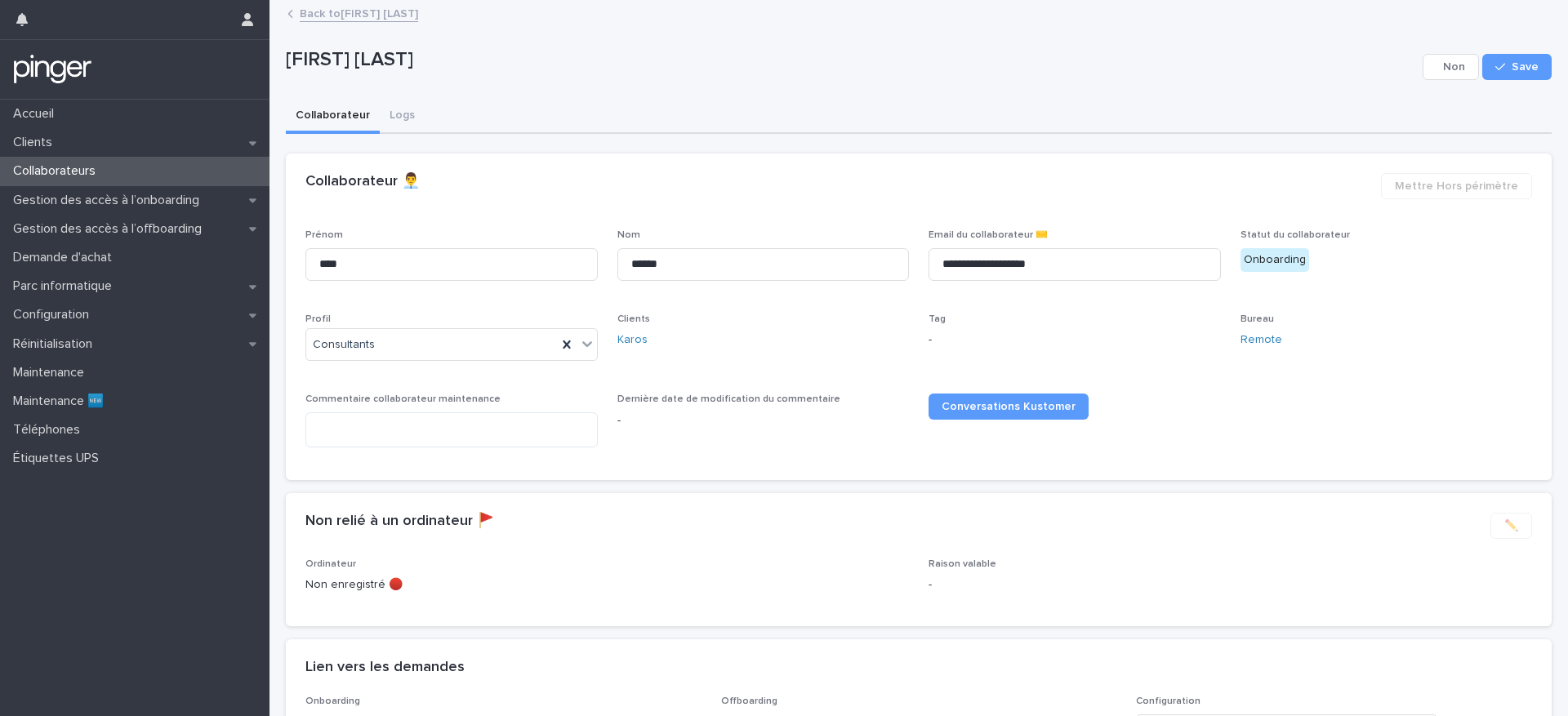 click on "Collaborateur 👨‍💼                                         •••" at bounding box center [836, 192] 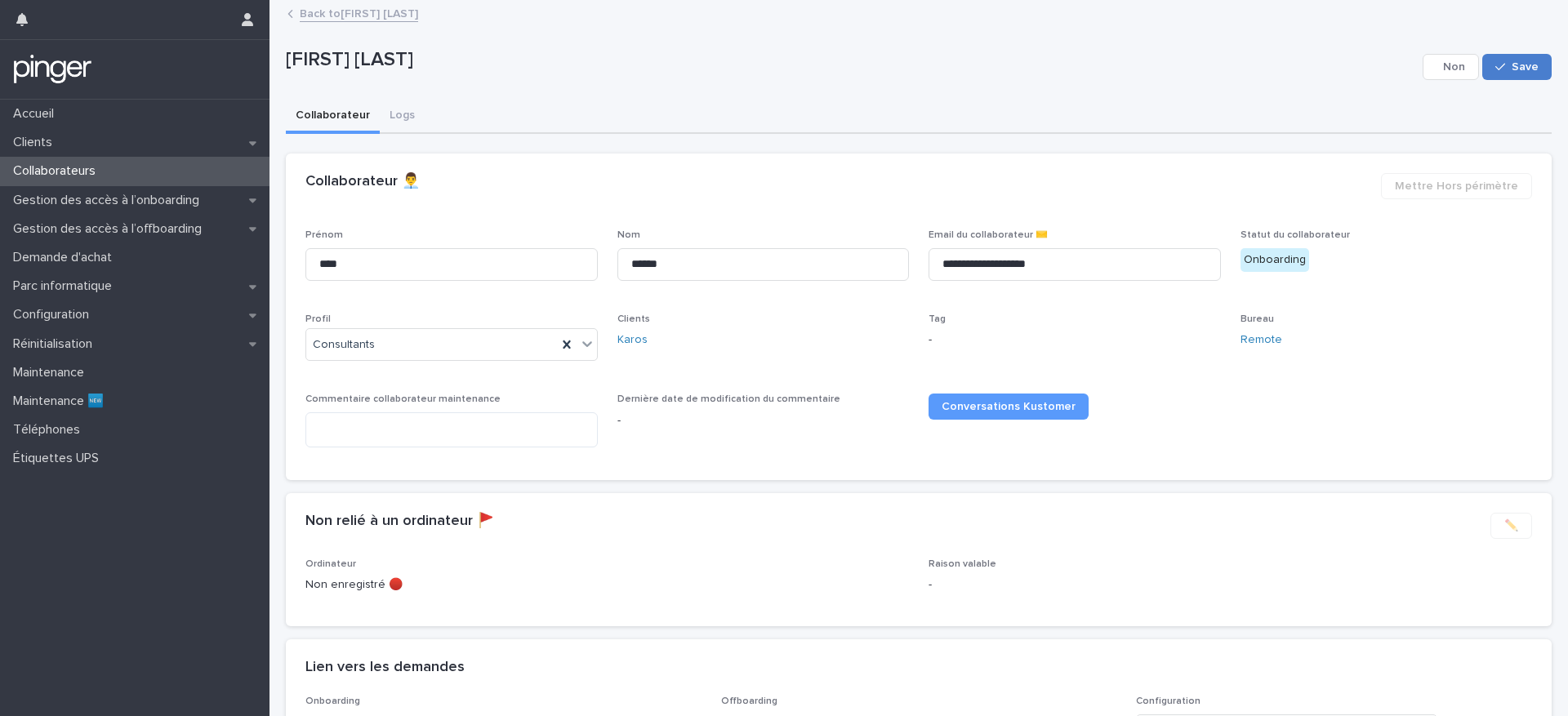 click on "Save" at bounding box center [1517, 67] 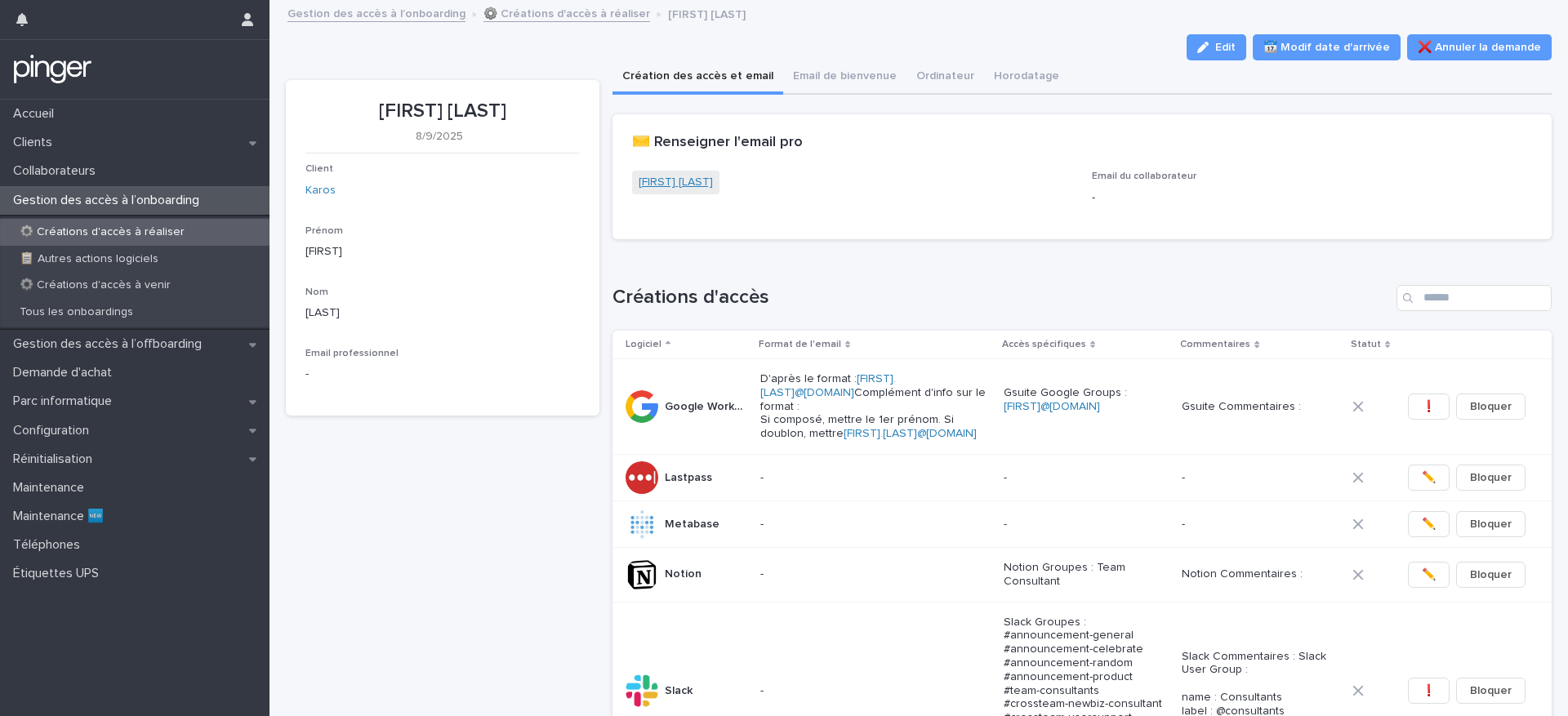 click on "[FIRST] [LAST]" at bounding box center (675, 182) 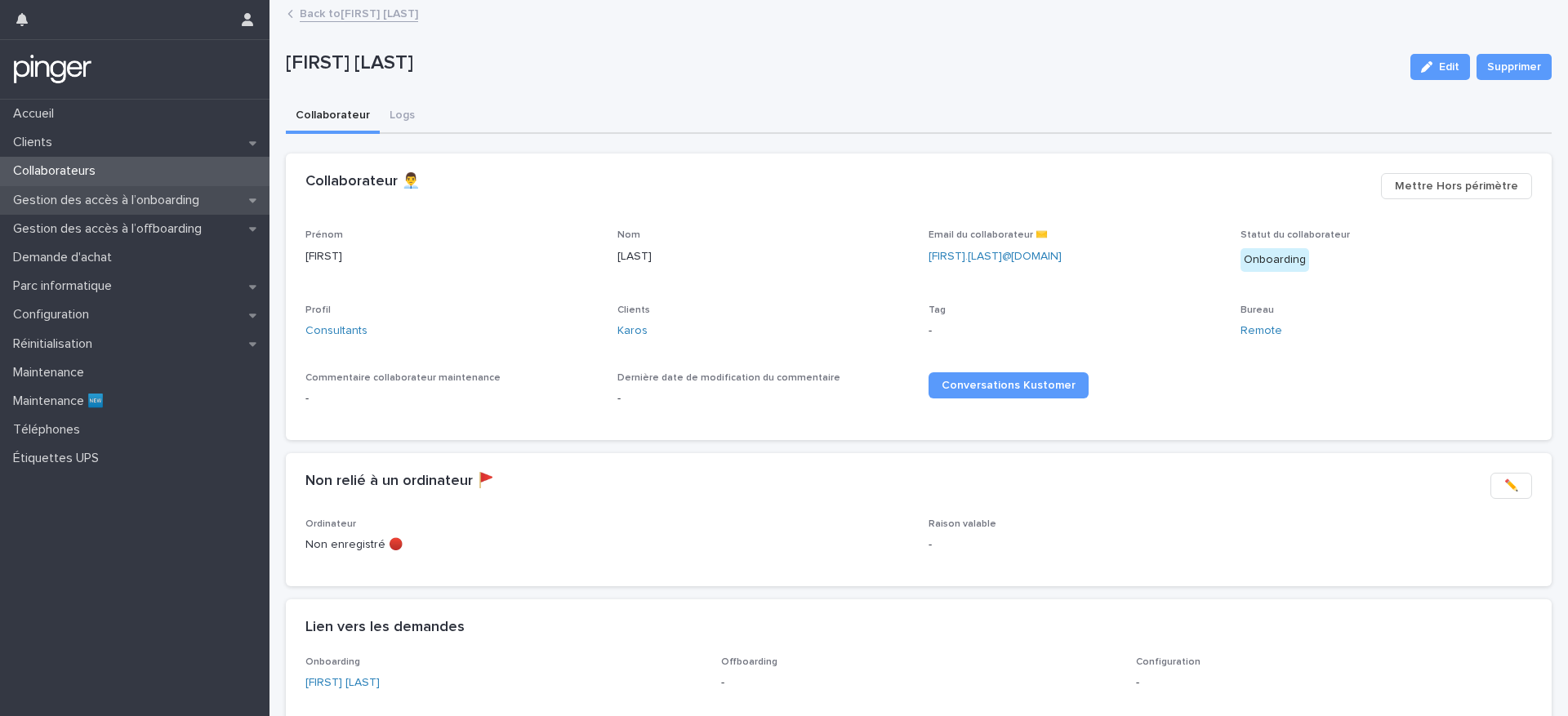 click on "Gestion des accès à l’onboarding" at bounding box center [135, 200] 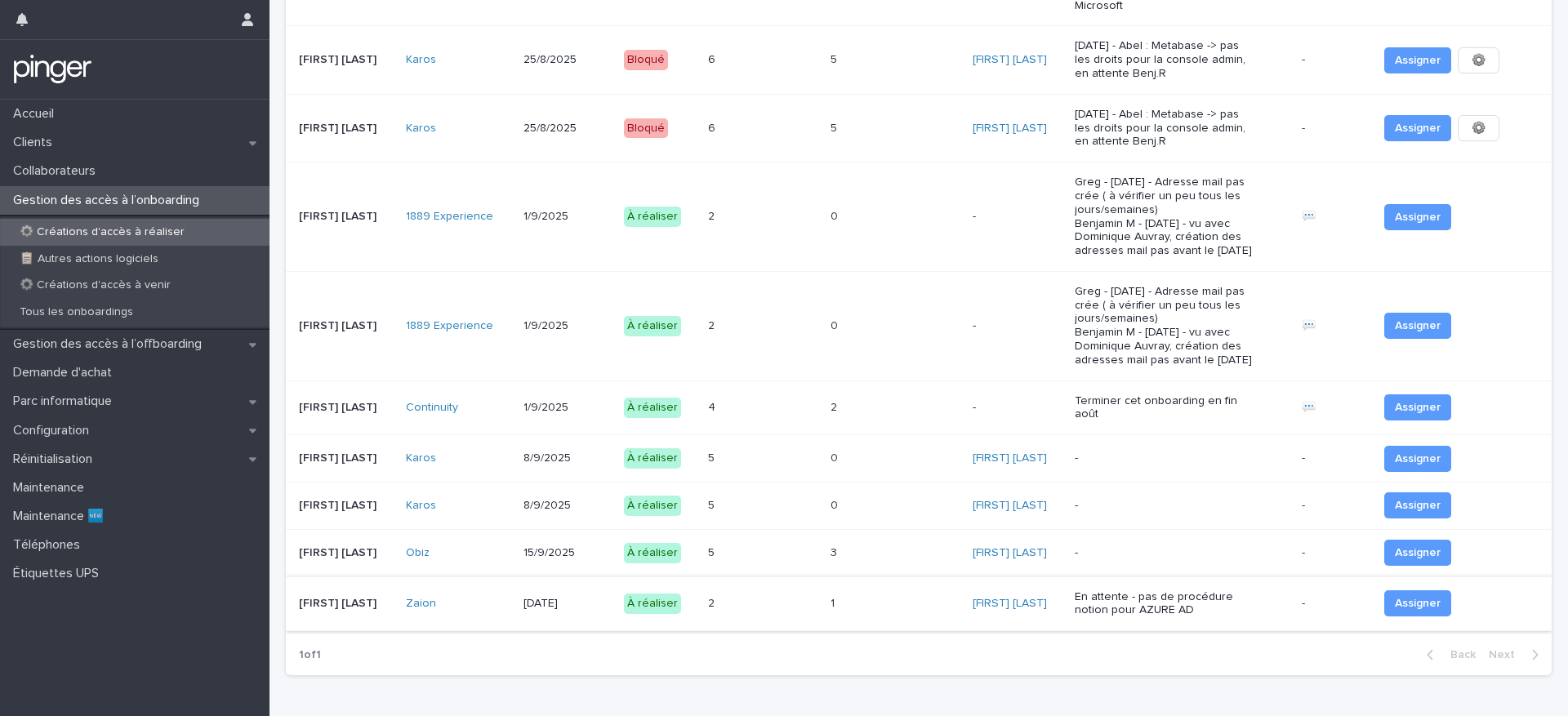 scroll, scrollTop: 581, scrollLeft: 0, axis: vertical 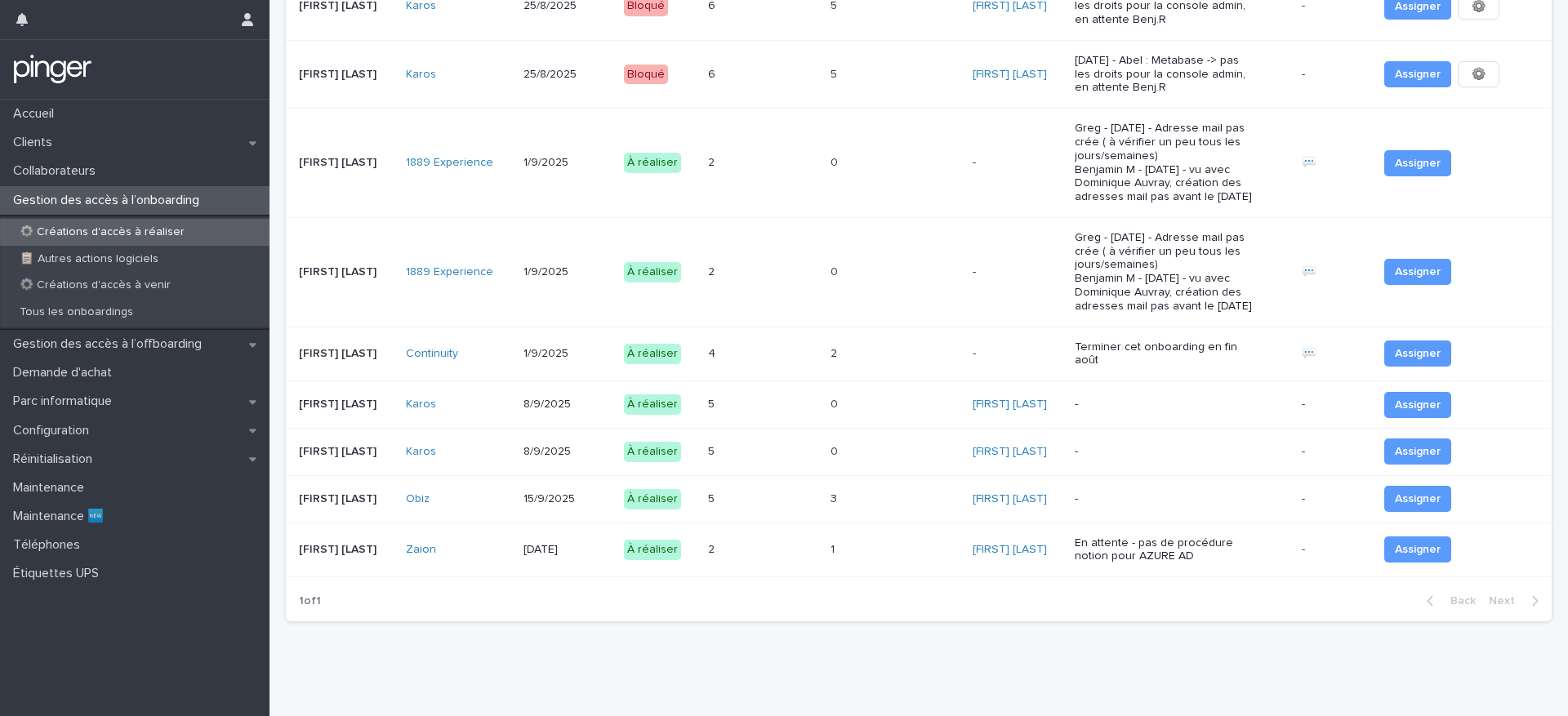 click on "Karos" at bounding box center [451, 404] 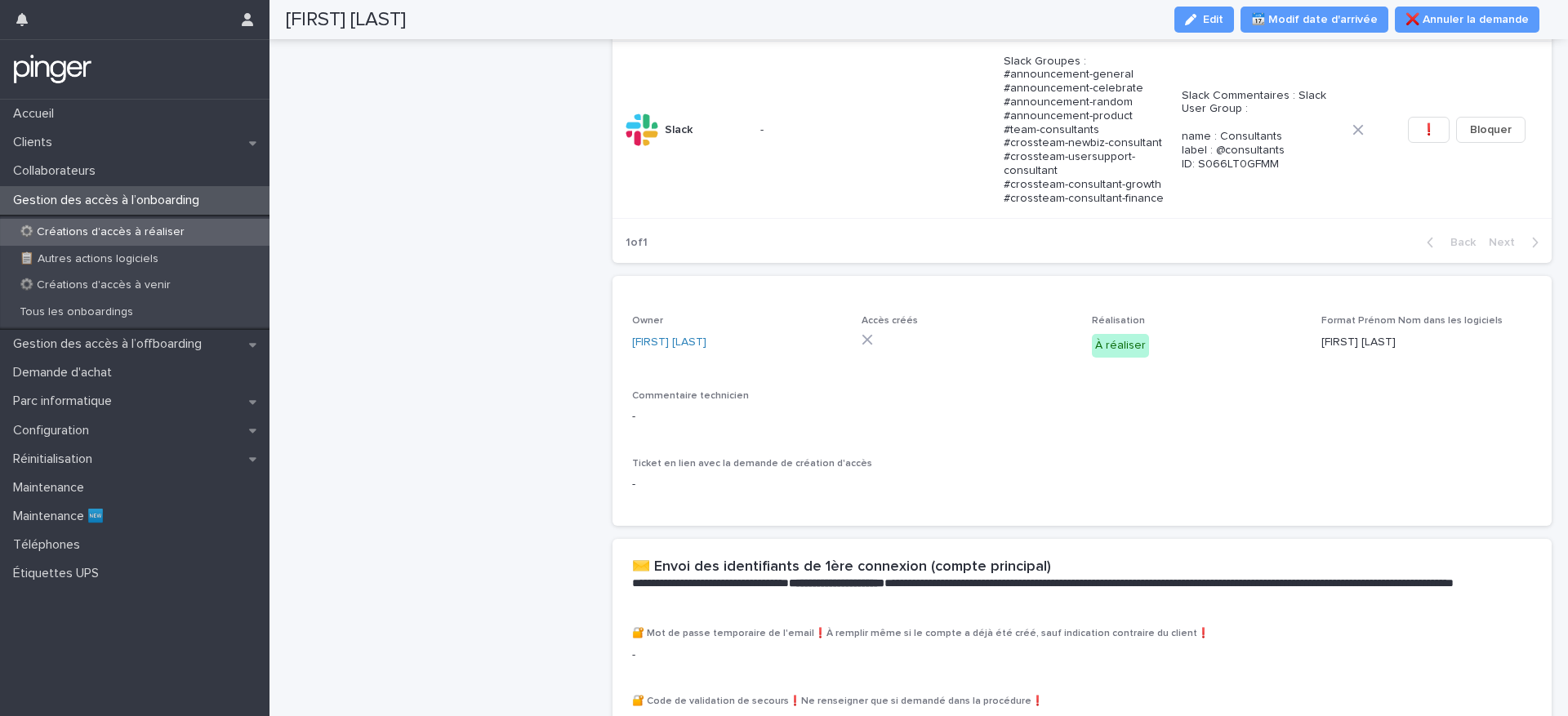 scroll, scrollTop: 688, scrollLeft: 0, axis: vertical 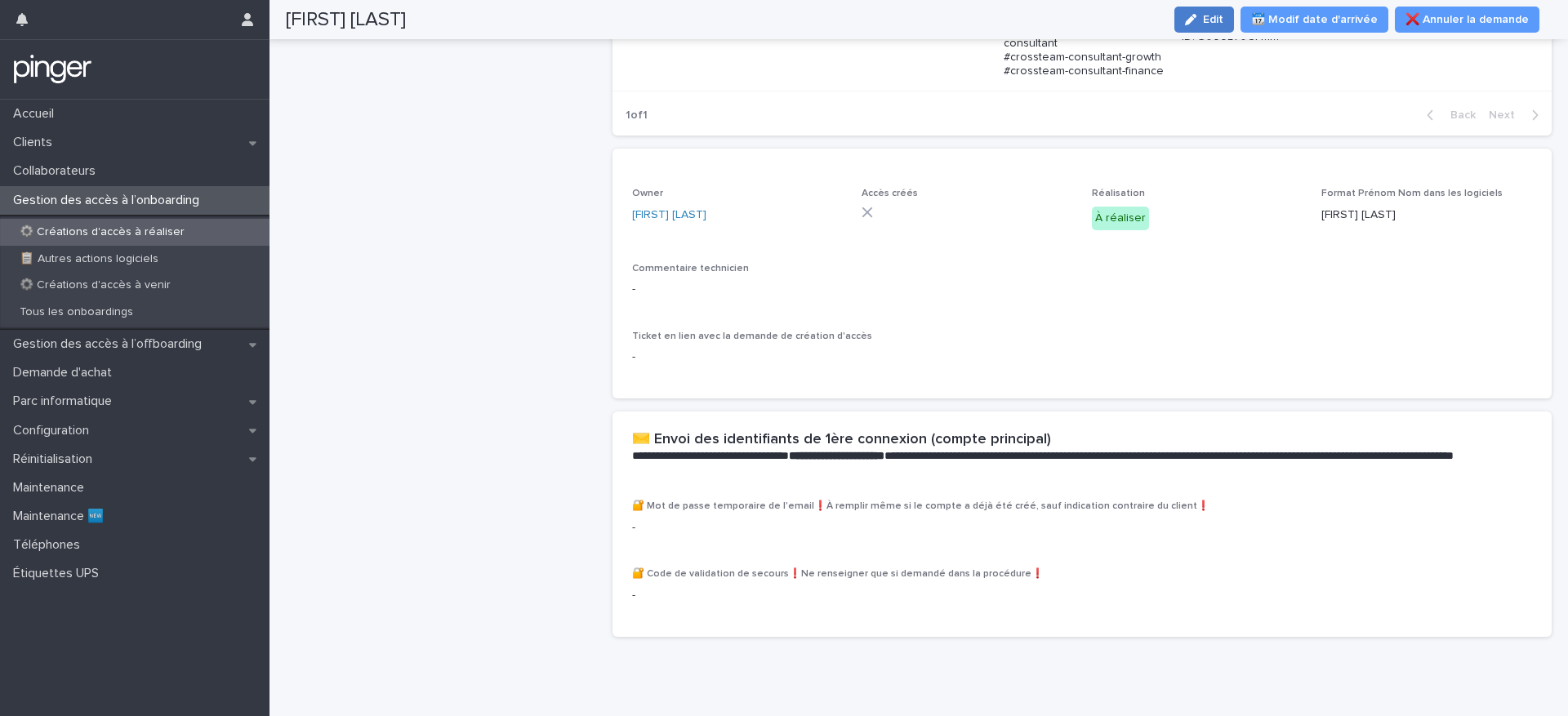click on "Edit" at bounding box center (1213, 20) 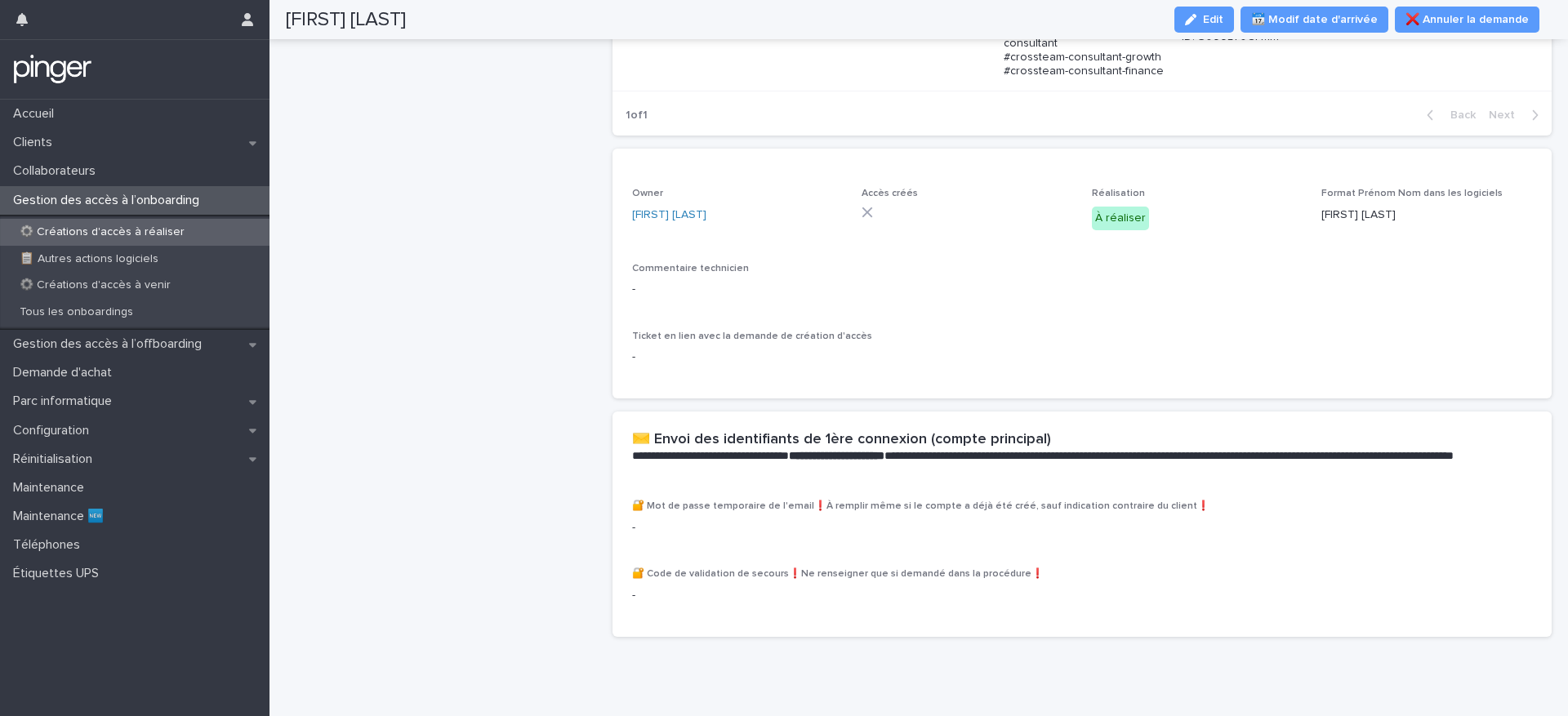 scroll, scrollTop: 742, scrollLeft: 0, axis: vertical 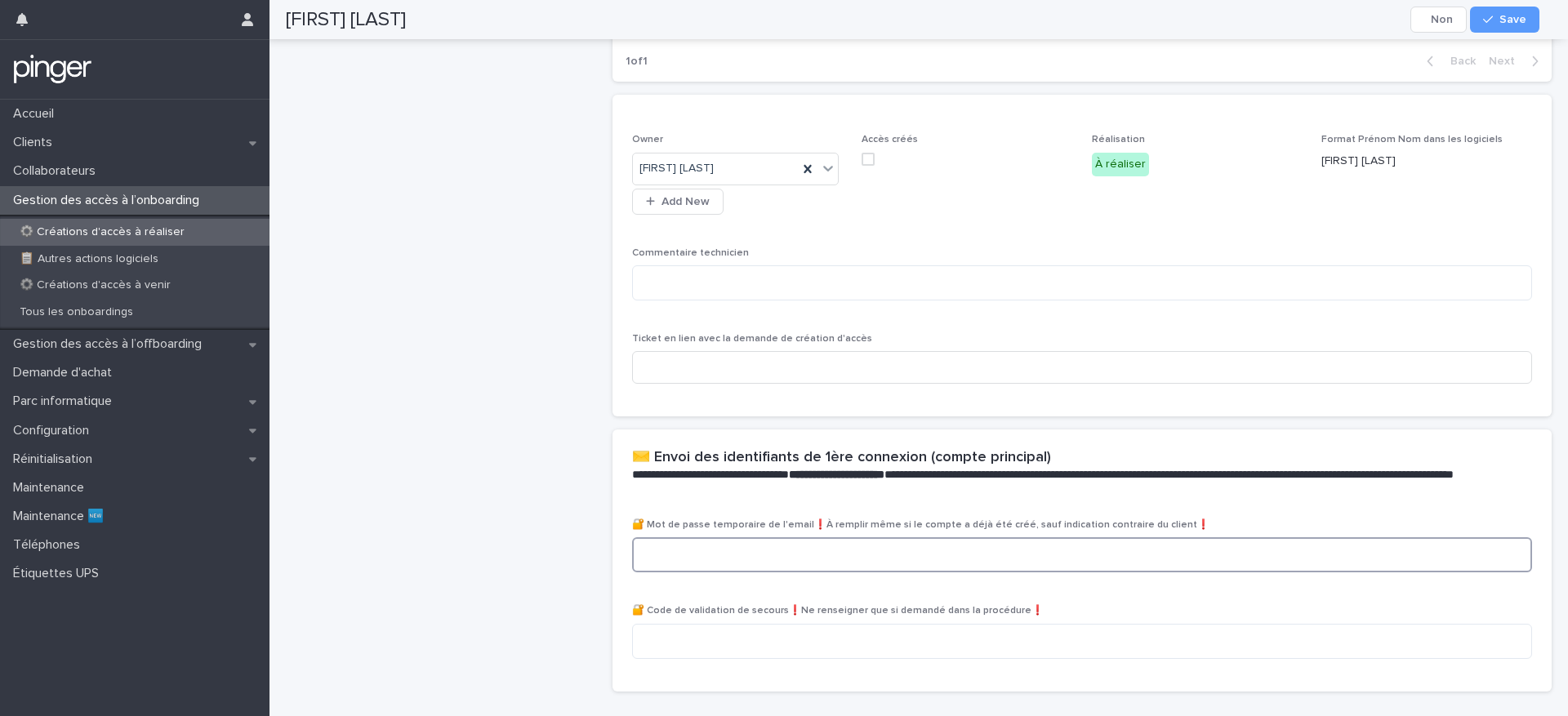 click at bounding box center (1082, 554) 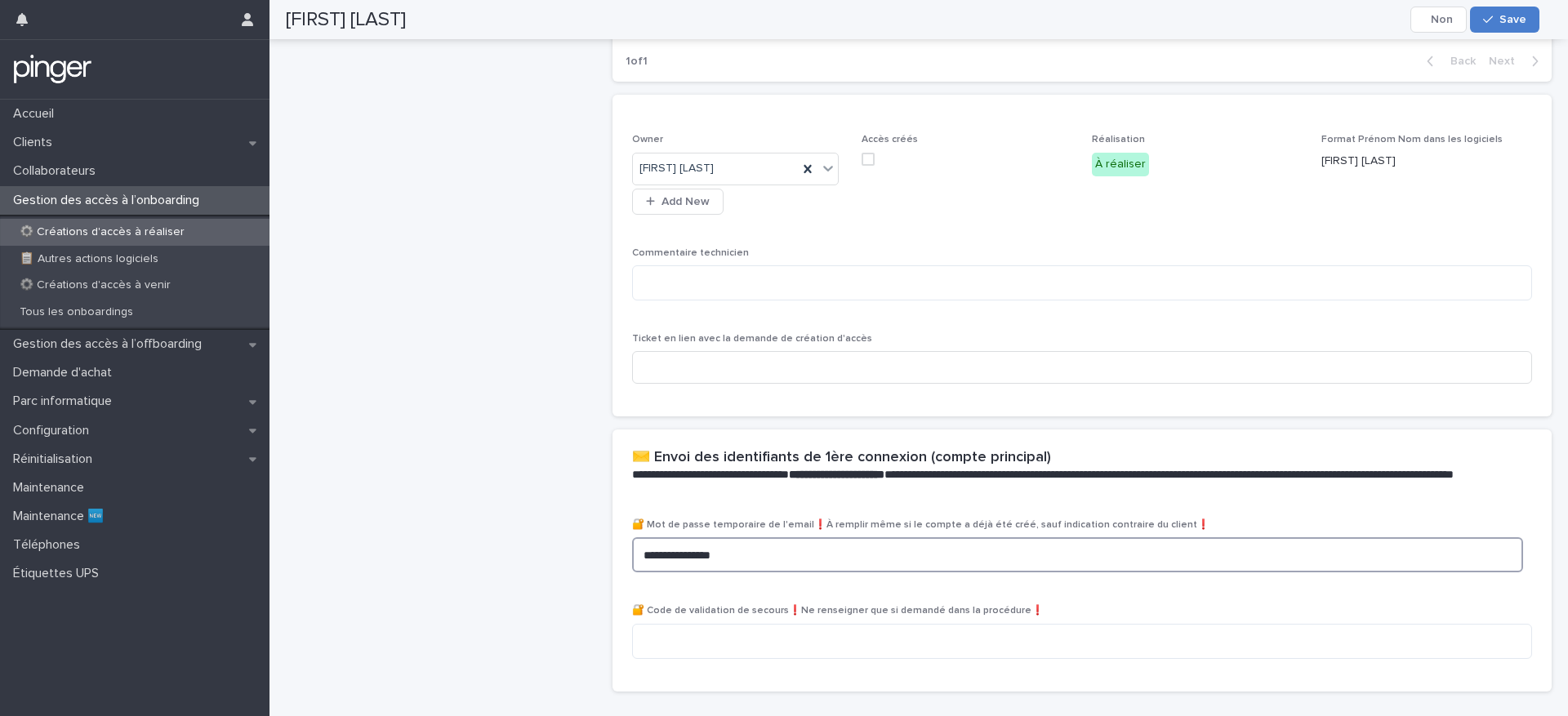 type on "**********" 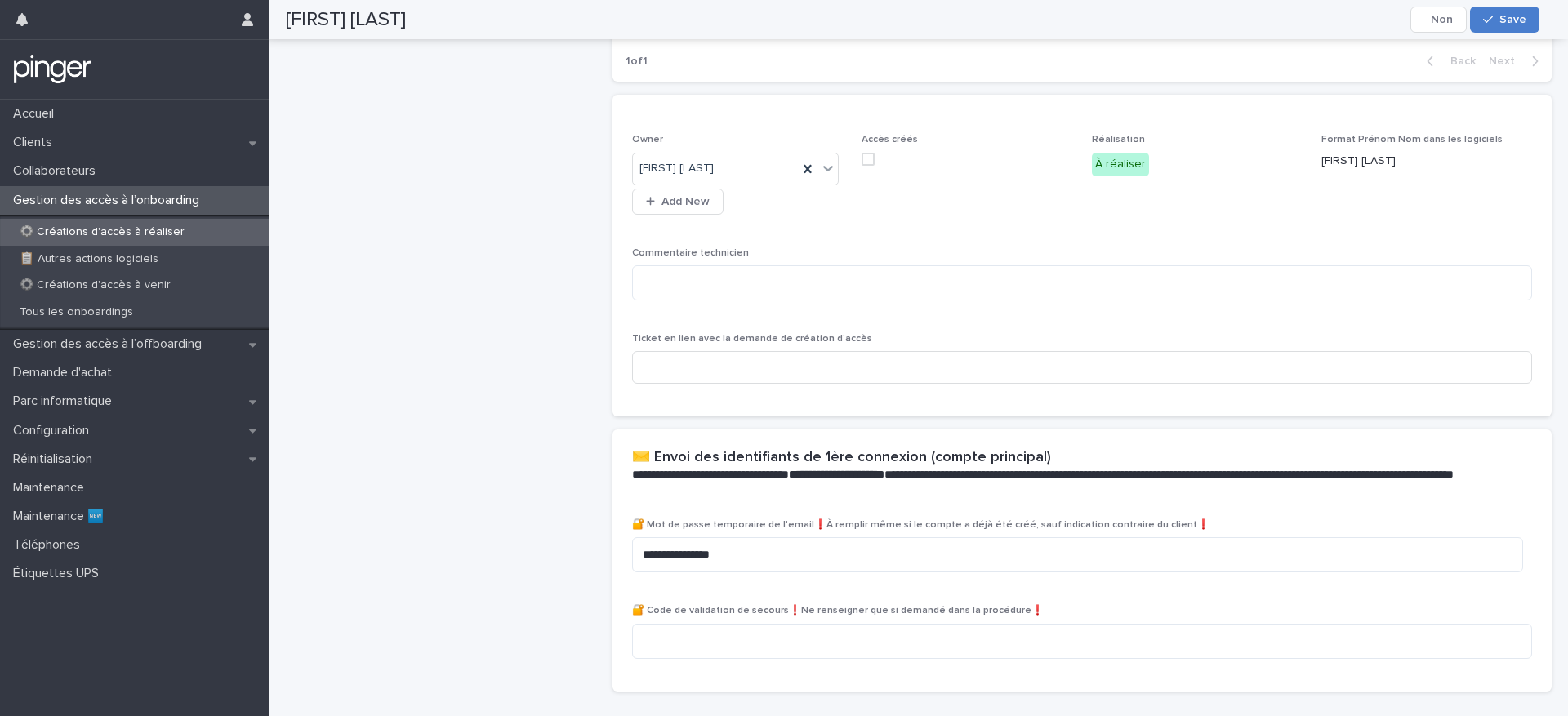 click on "Save" at bounding box center [1504, 20] 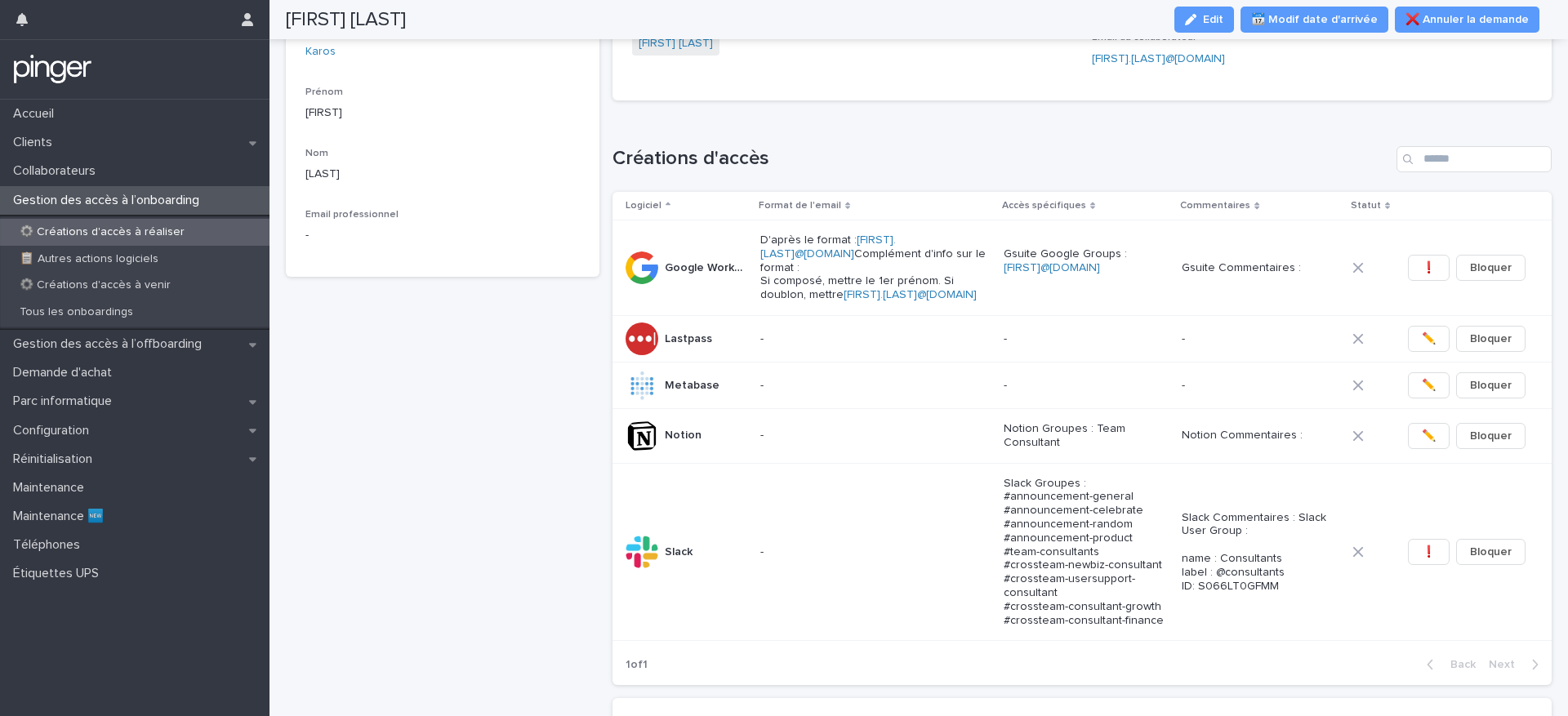 scroll, scrollTop: 0, scrollLeft: 0, axis: both 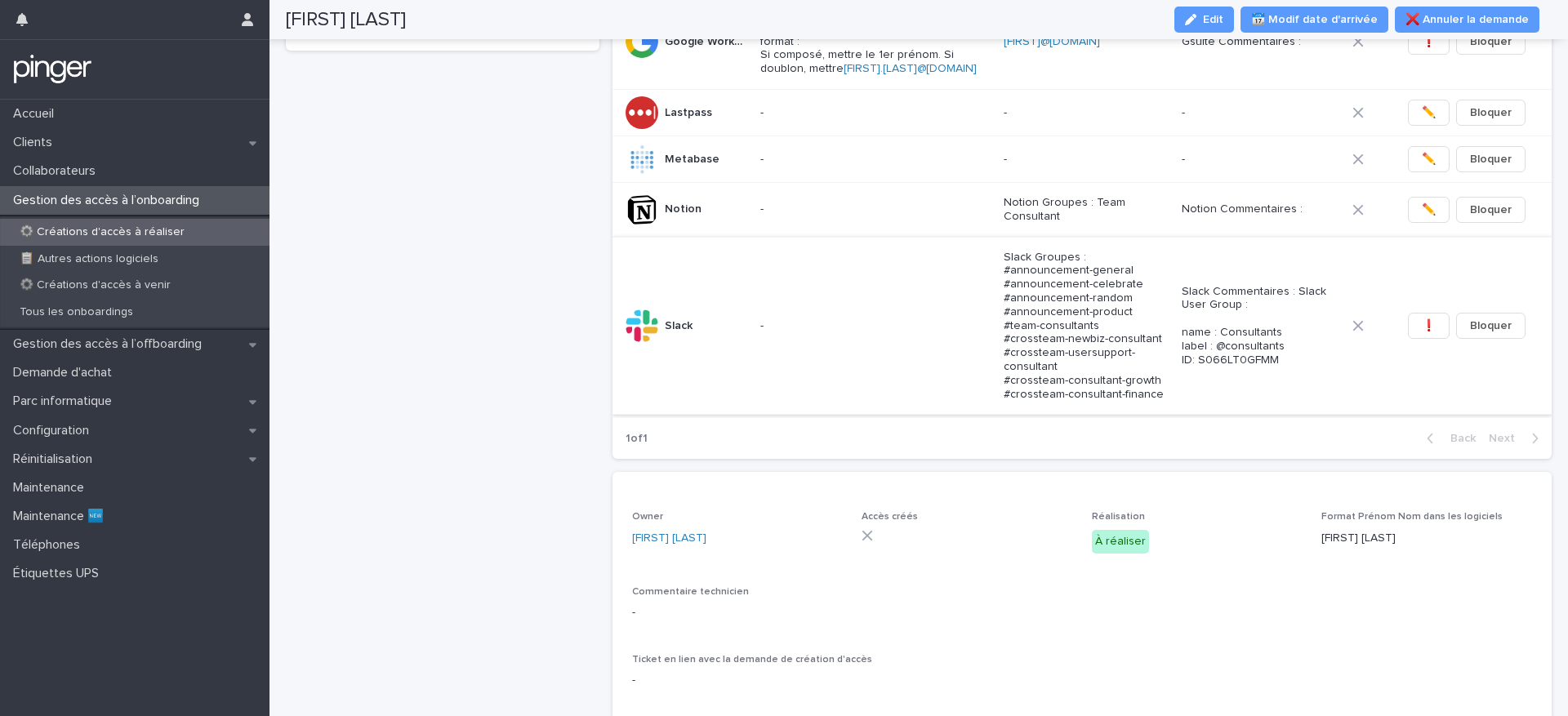 click on "❗" at bounding box center (1428, 326) 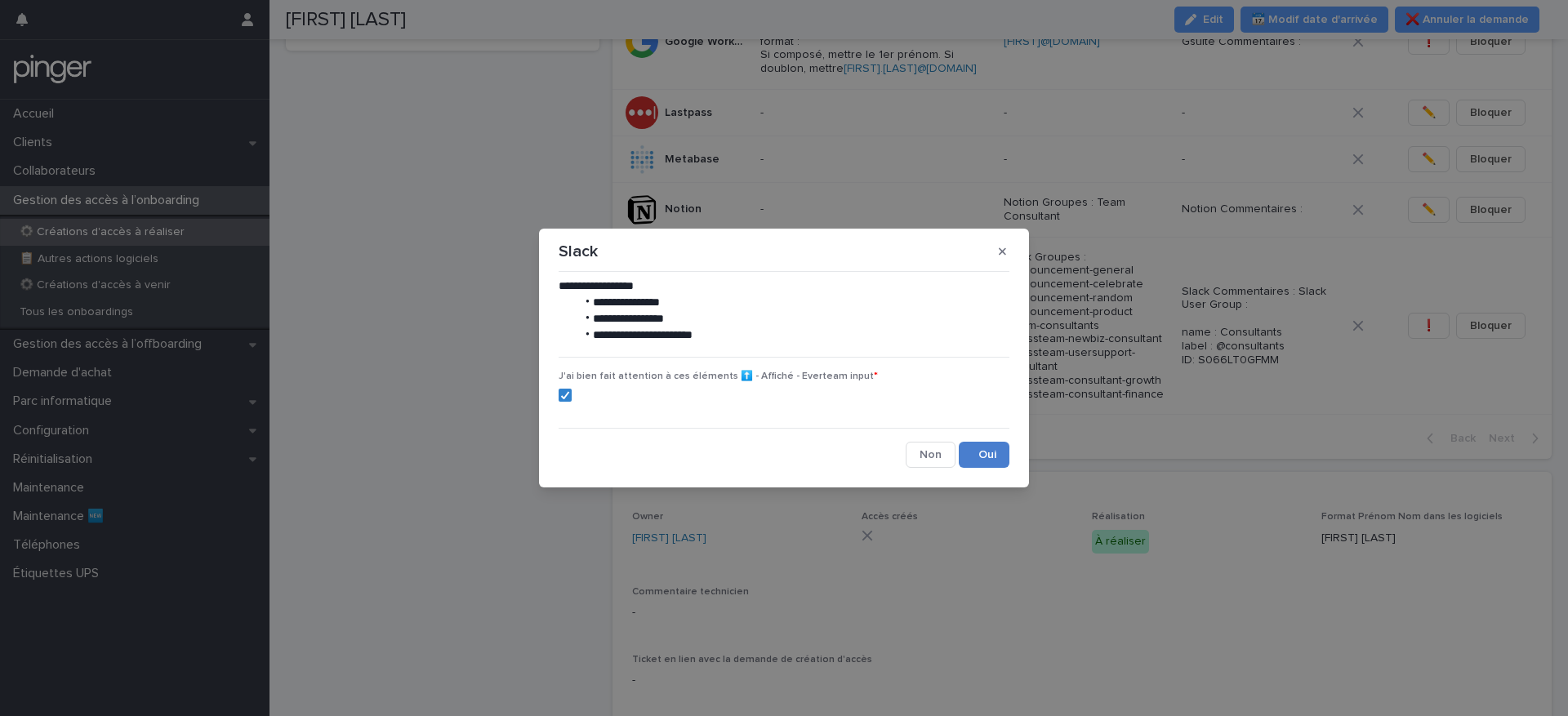click on "Save" at bounding box center (984, 455) 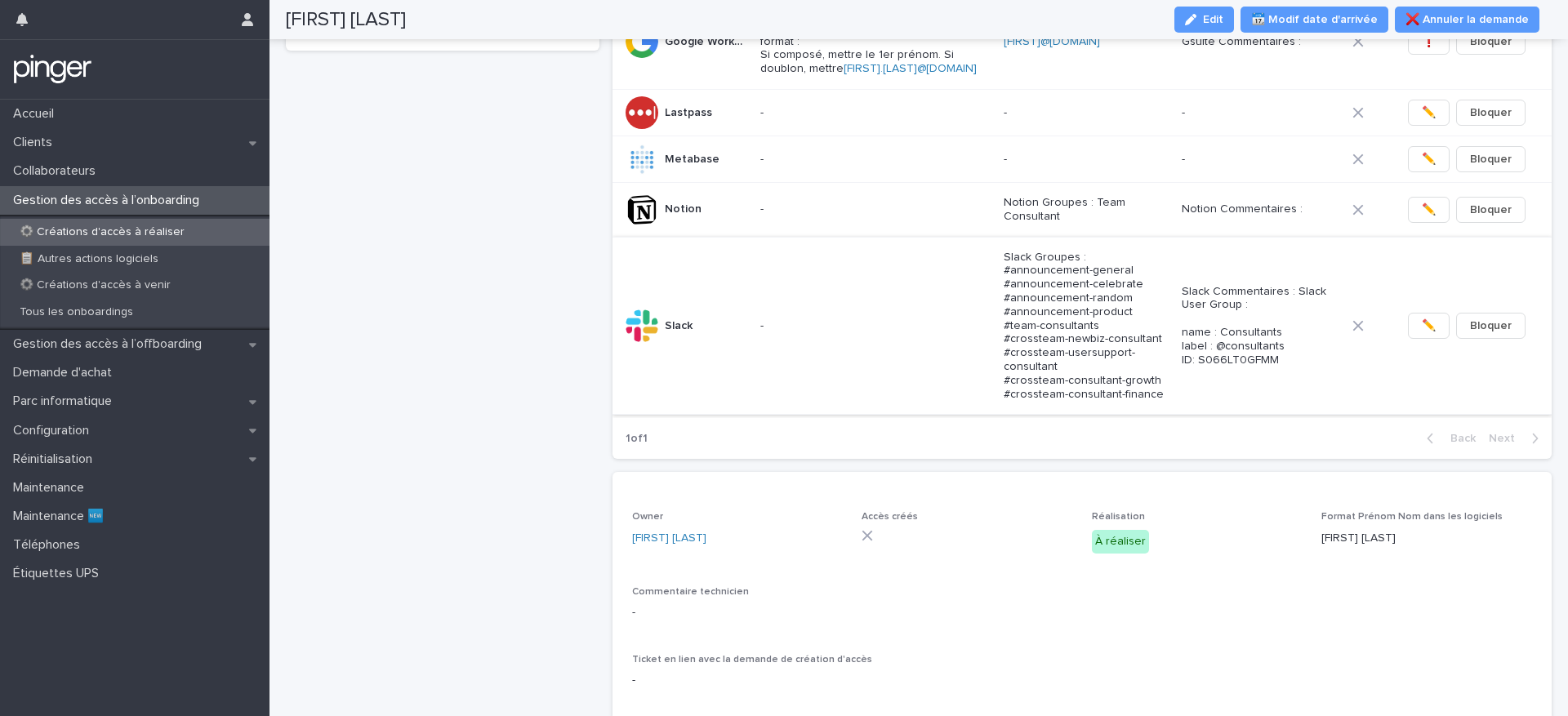 click on "✏️" at bounding box center [1428, 326] 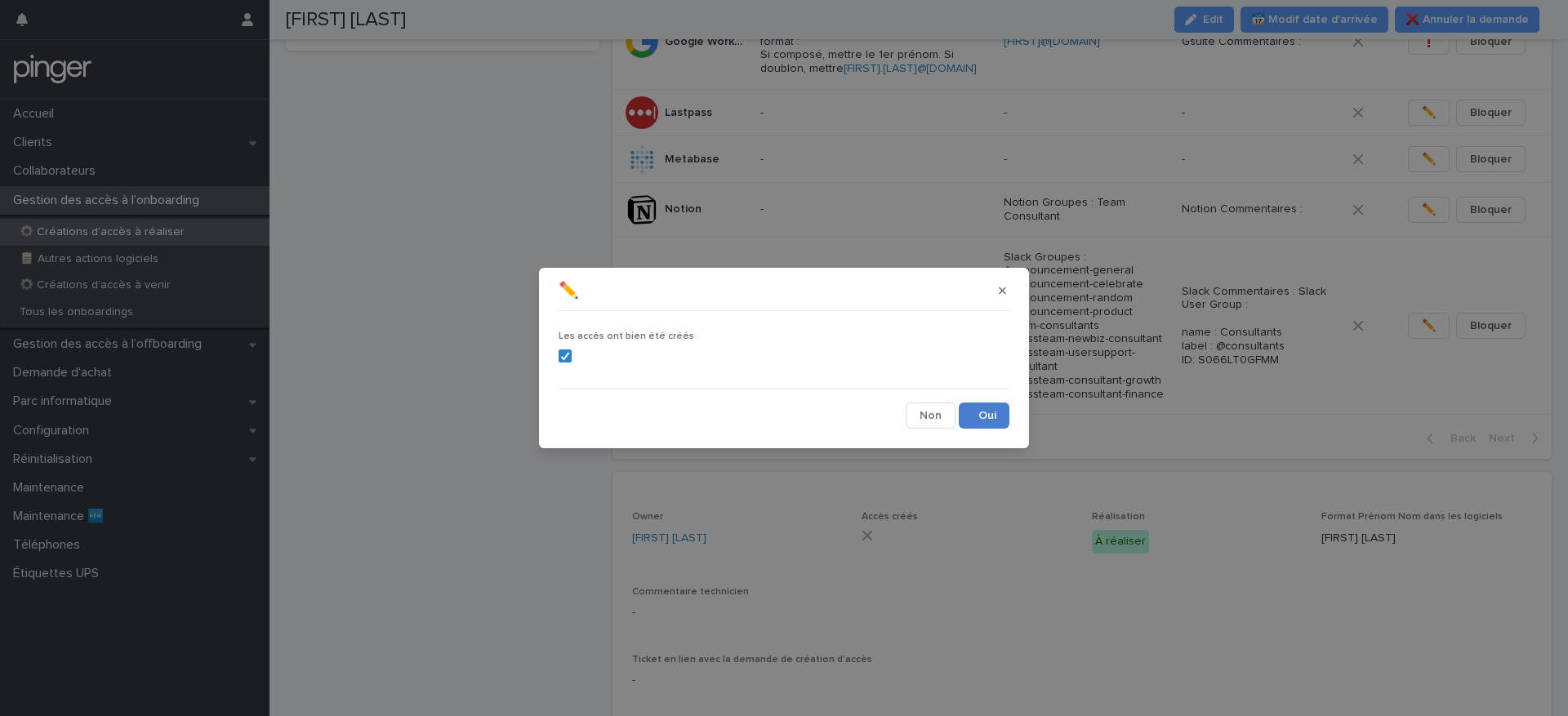 click on "Save" at bounding box center [984, 416] 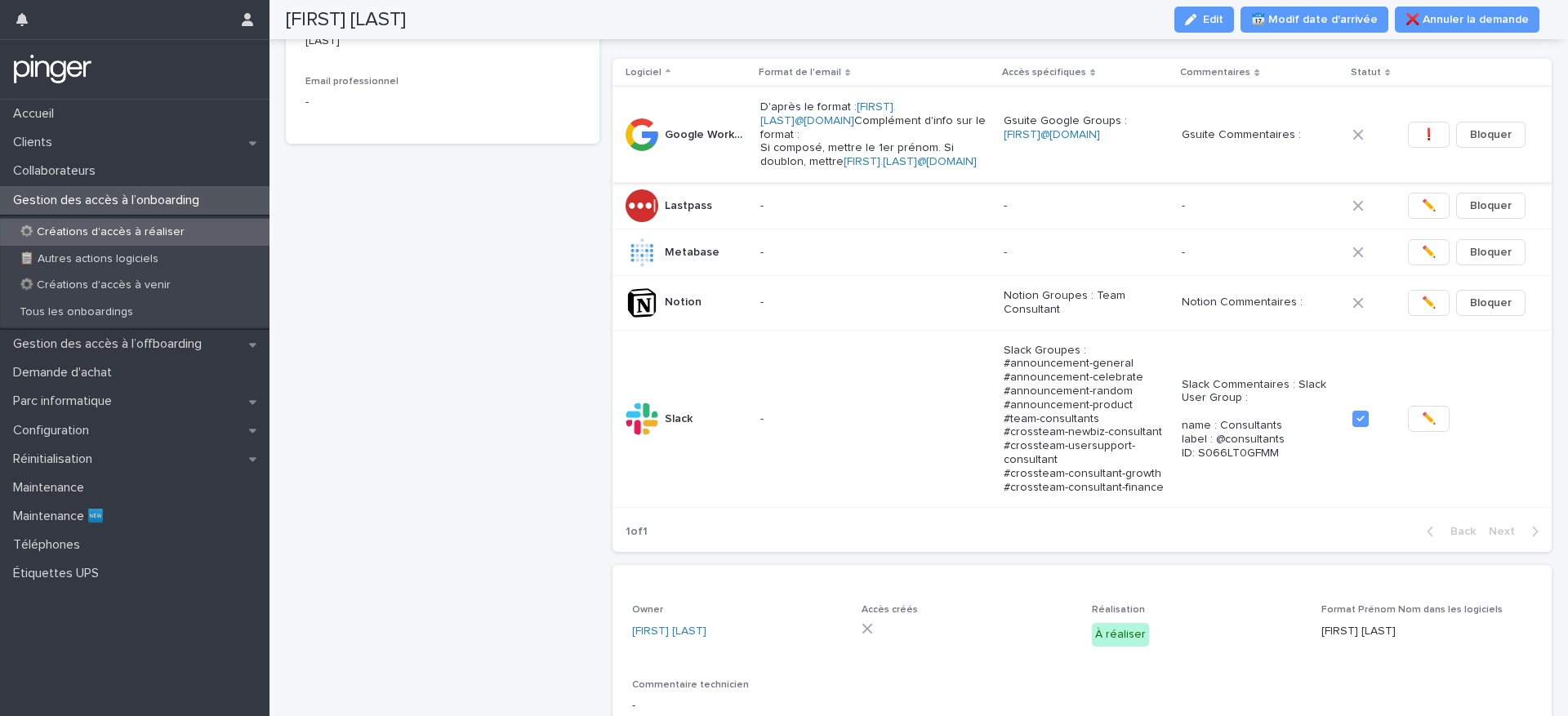 scroll, scrollTop: 243, scrollLeft: 0, axis: vertical 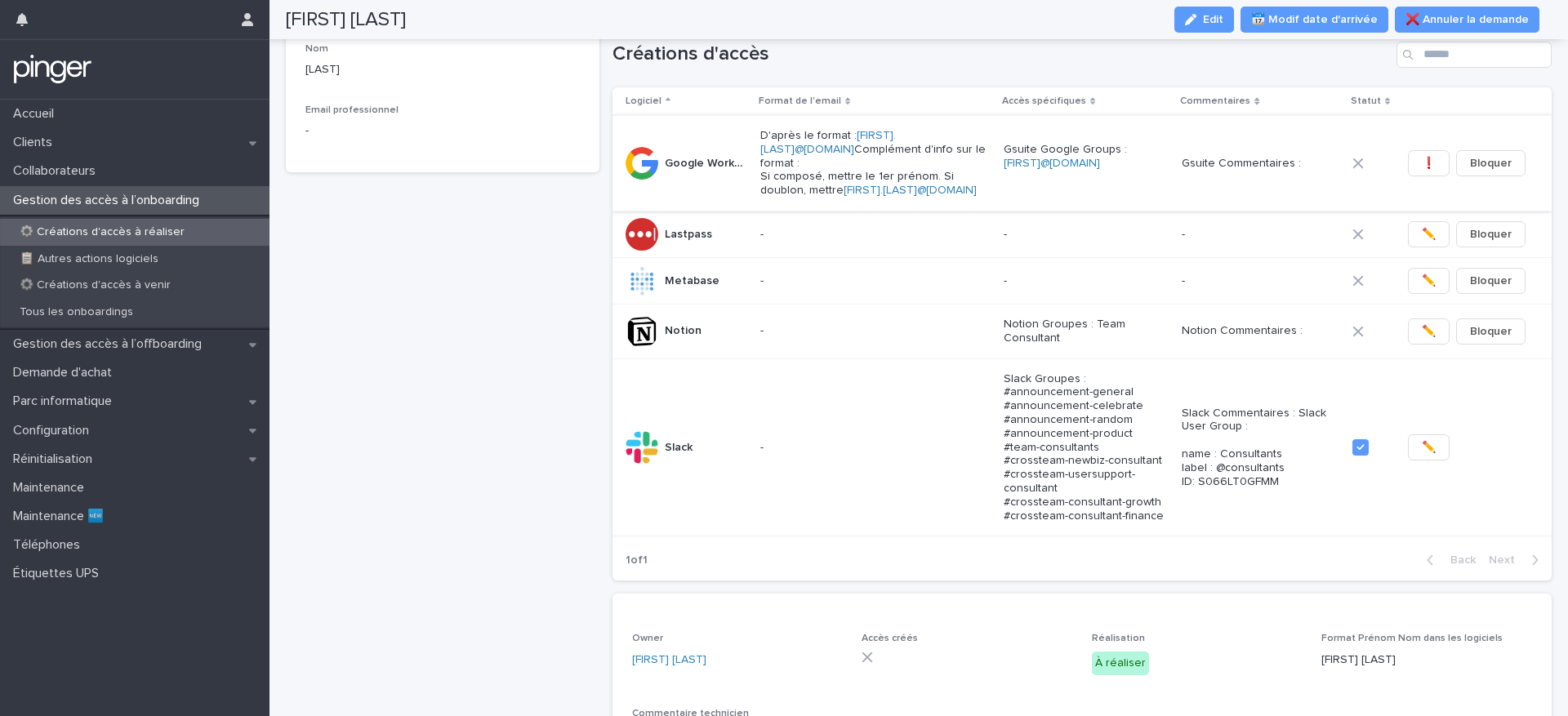 click on "❗" at bounding box center (1428, 163) 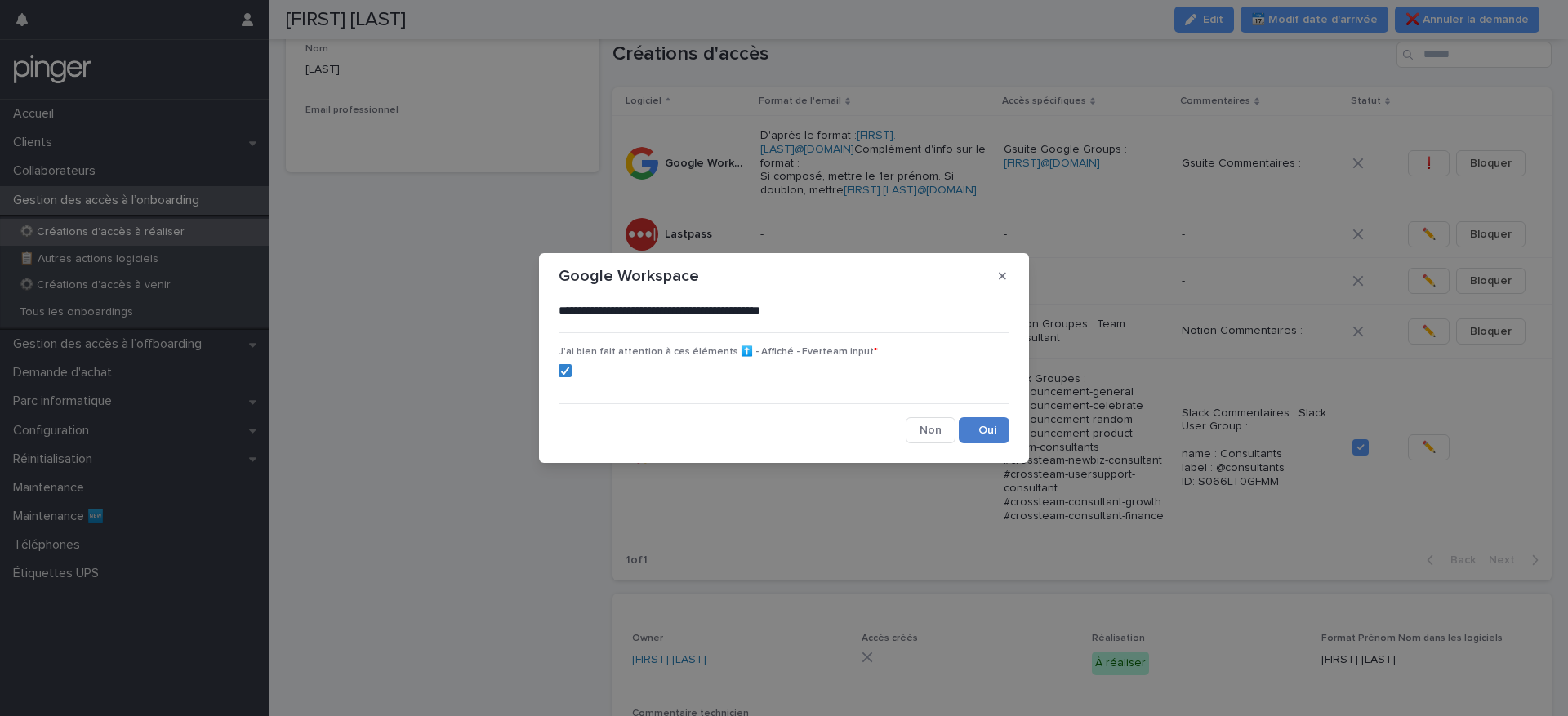 click on "Save" at bounding box center (984, 430) 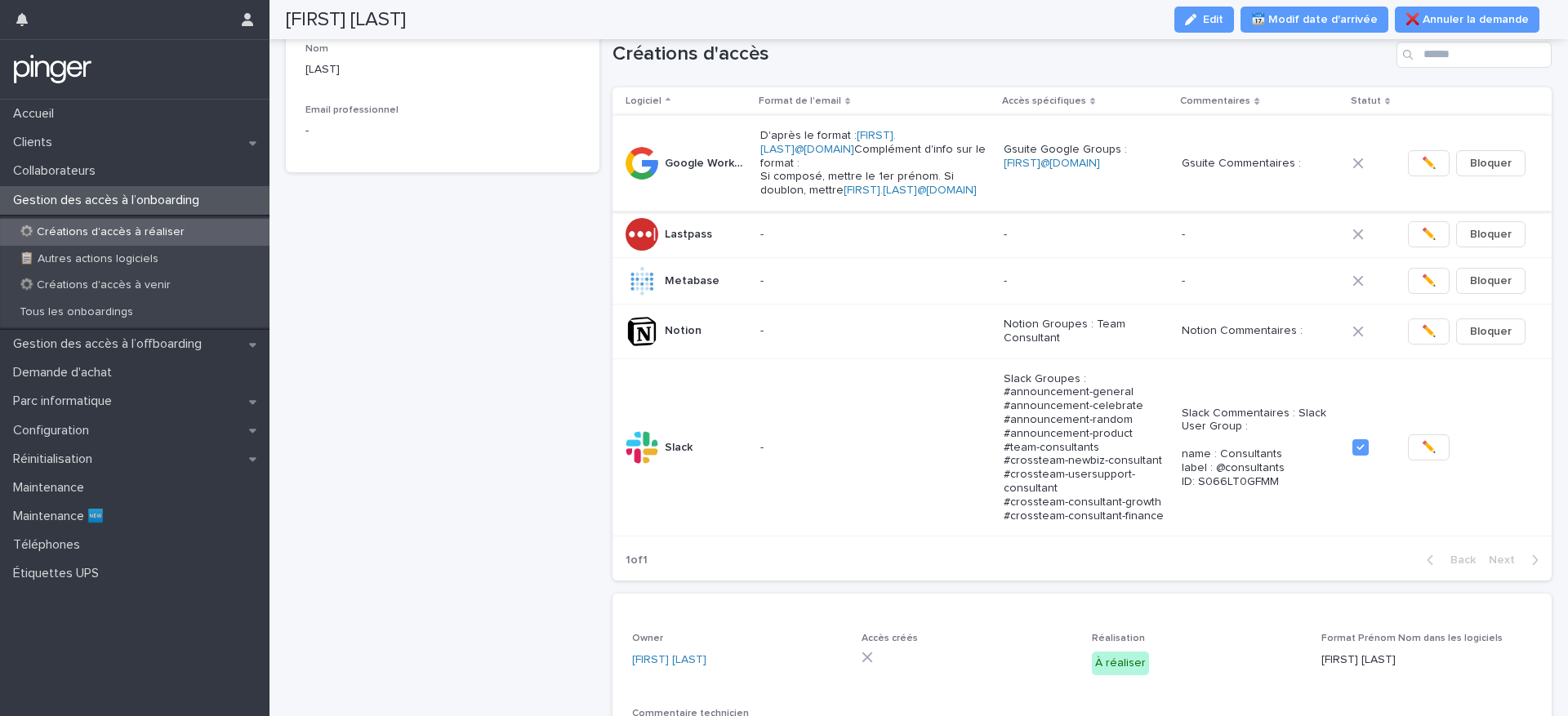 click on "✏️" at bounding box center (1428, 163) 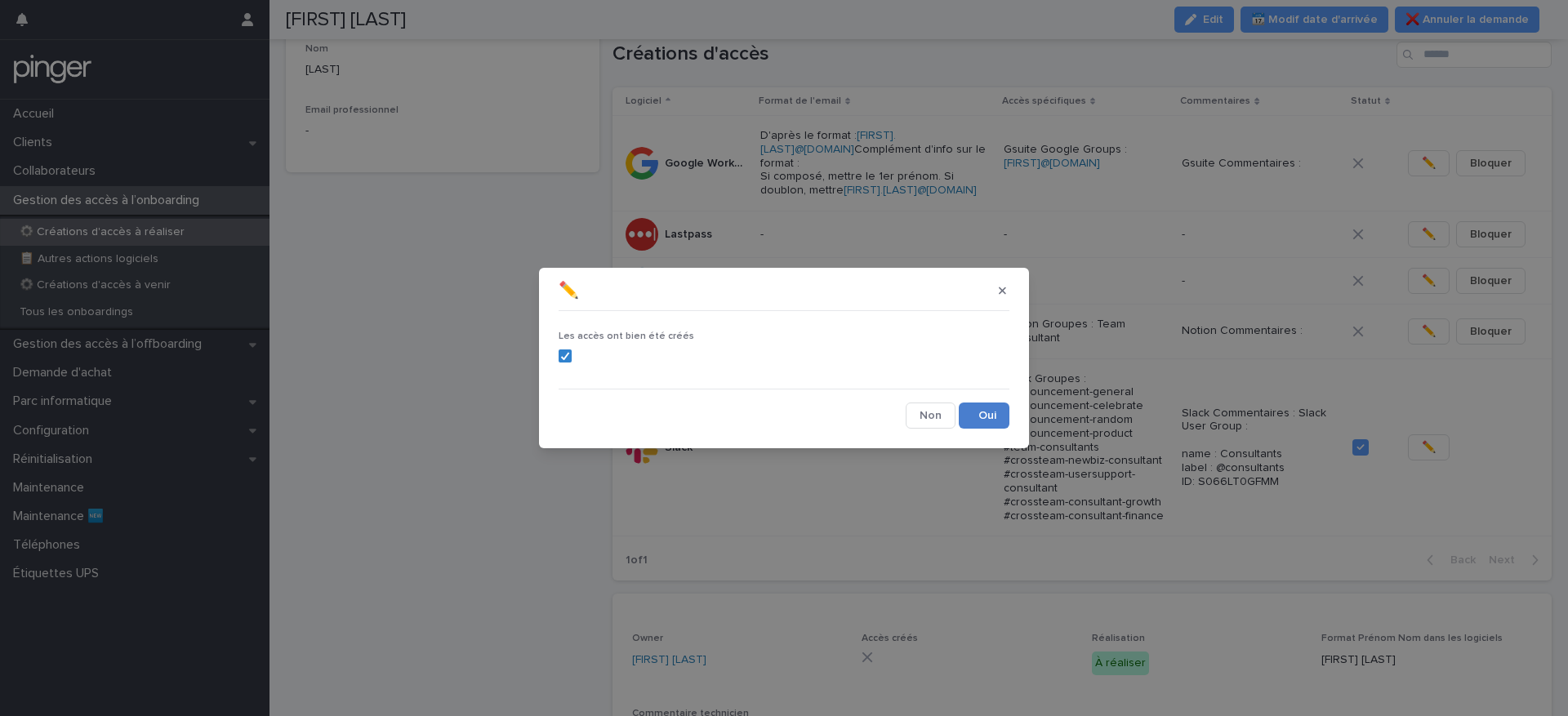 click on "Save" at bounding box center (984, 416) 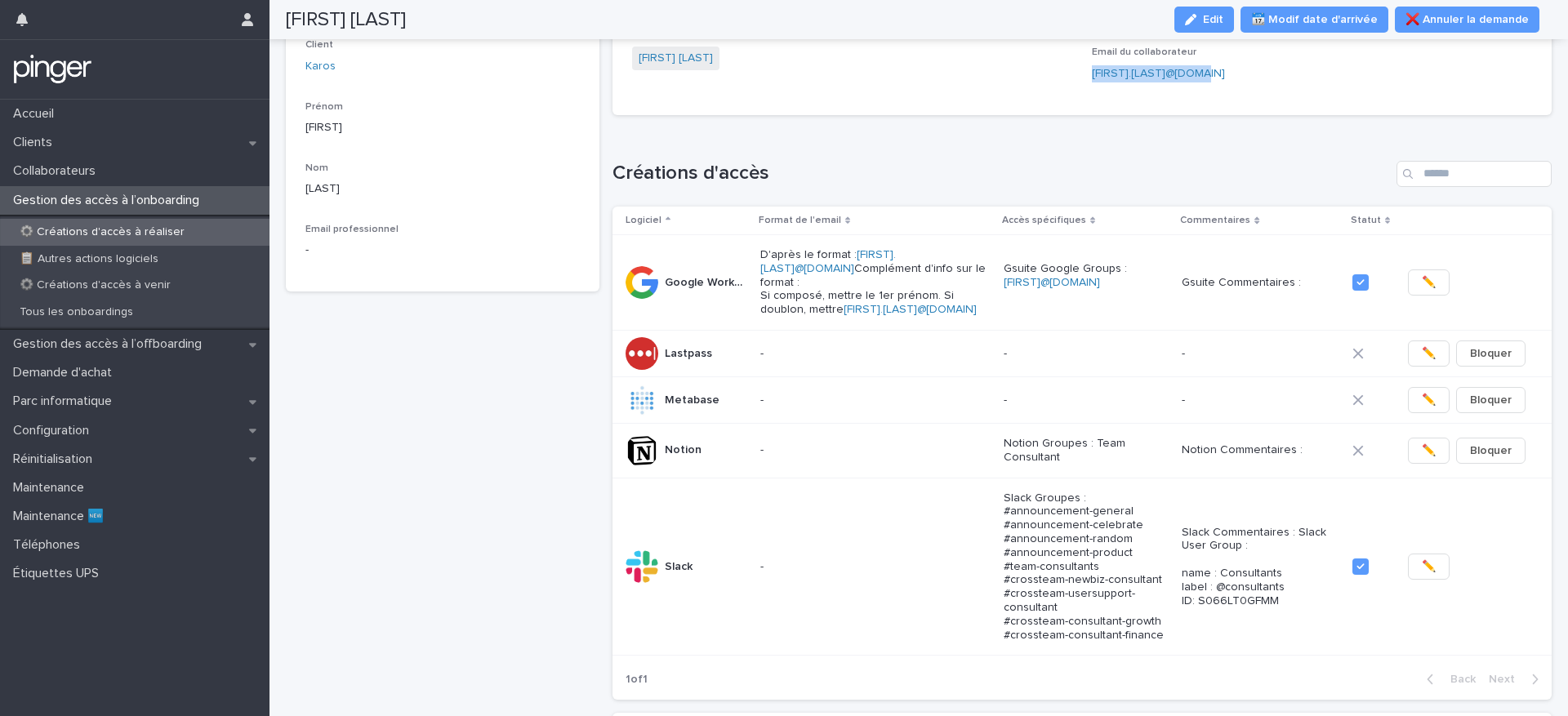 scroll, scrollTop: 0, scrollLeft: 0, axis: both 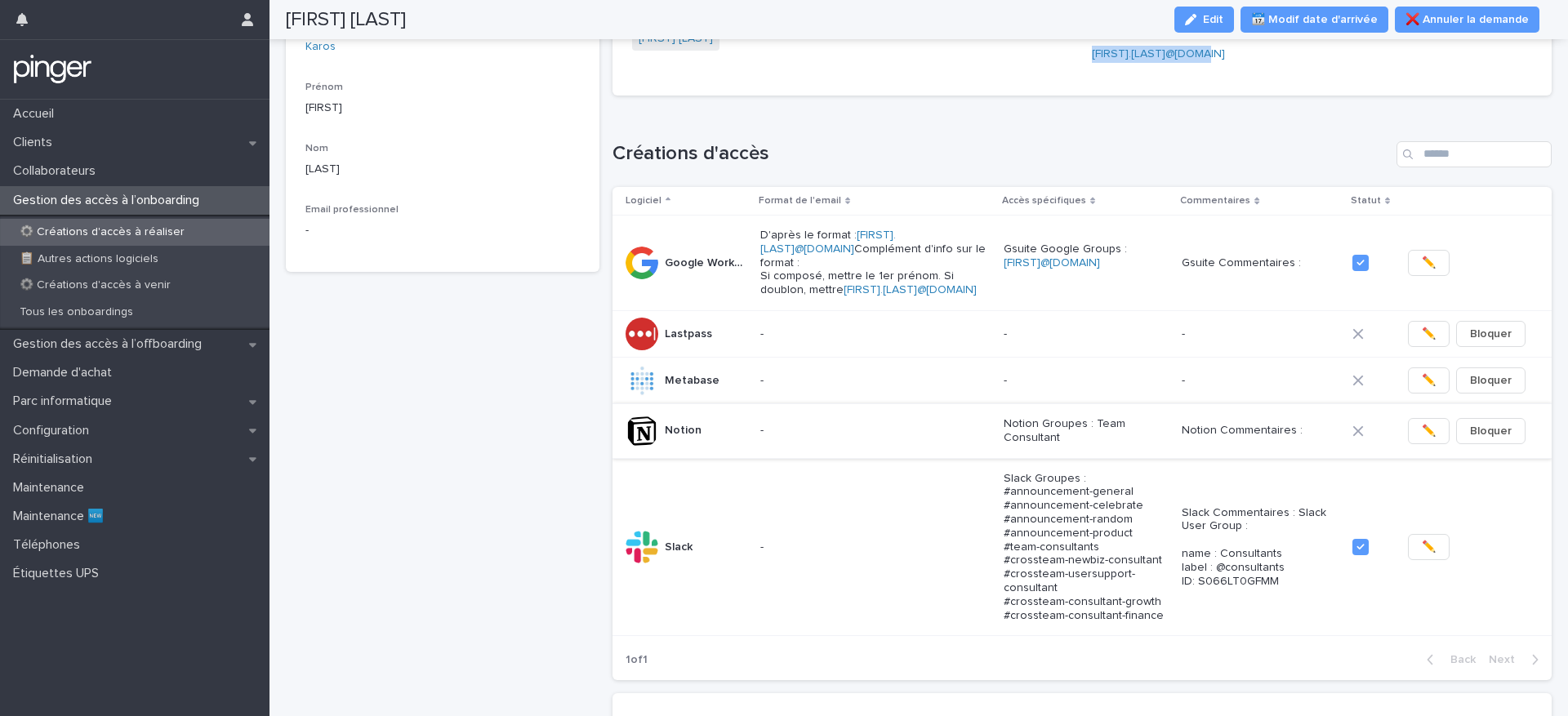 click on "✏️" at bounding box center [1428, 431] 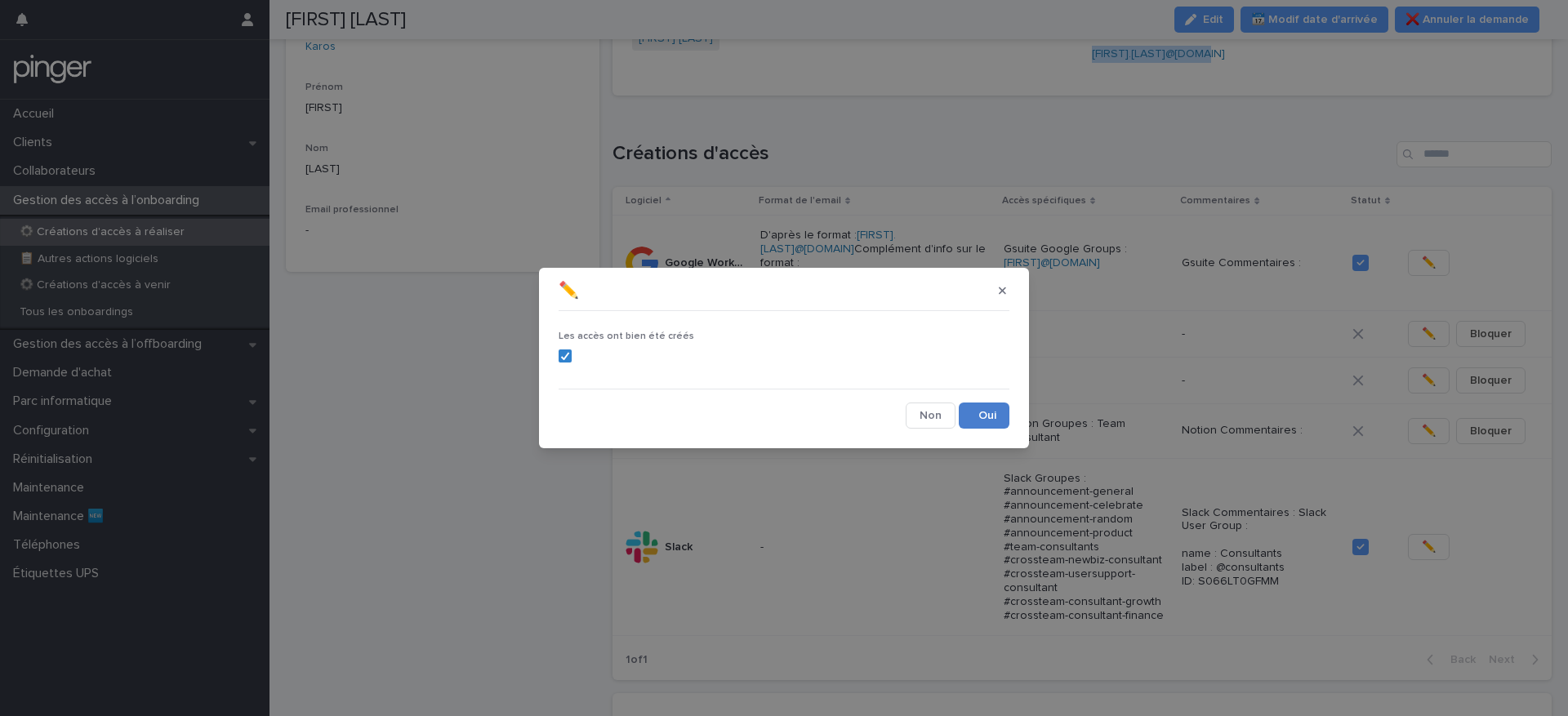 click on "Save" at bounding box center (984, 416) 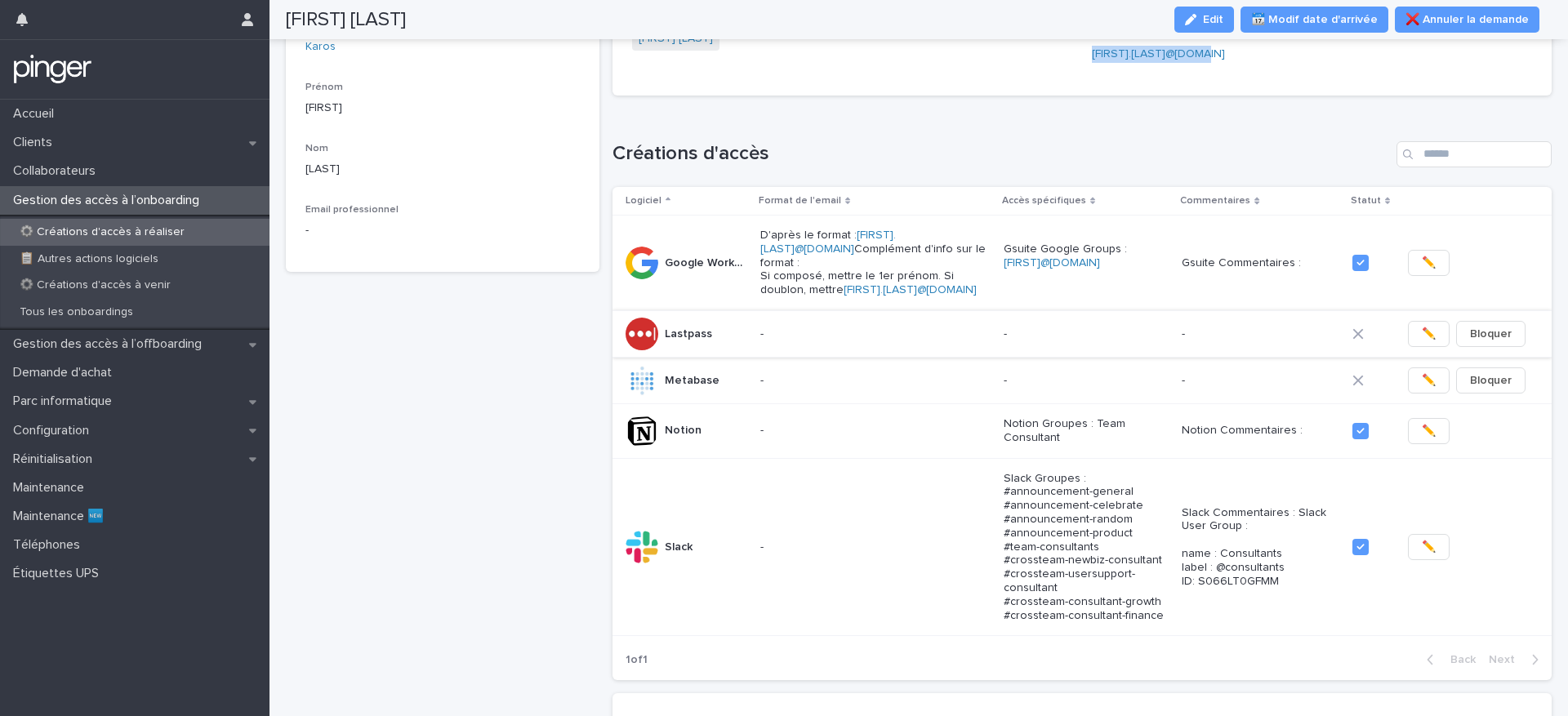 click on "✏️" at bounding box center (1428, 334) 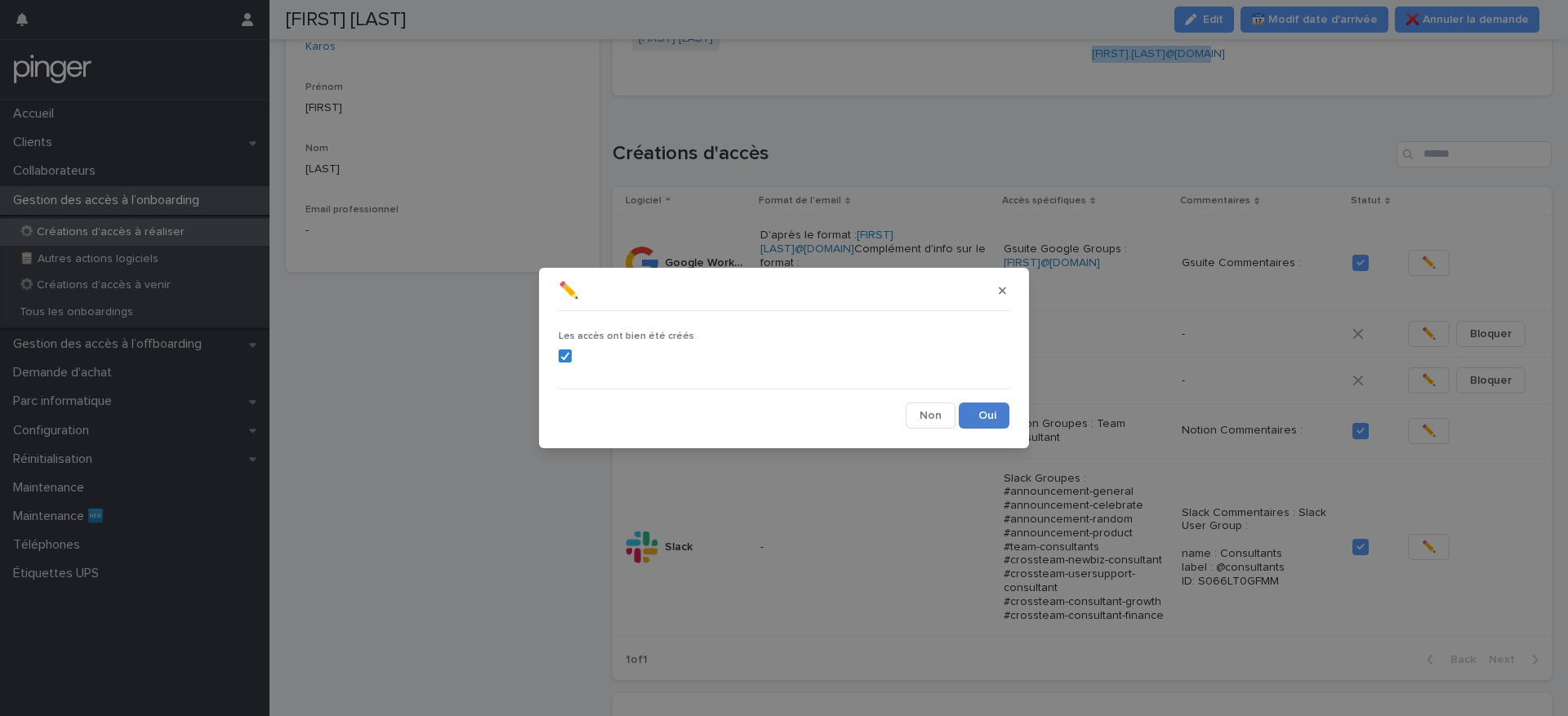 click on "Save" at bounding box center (984, 416) 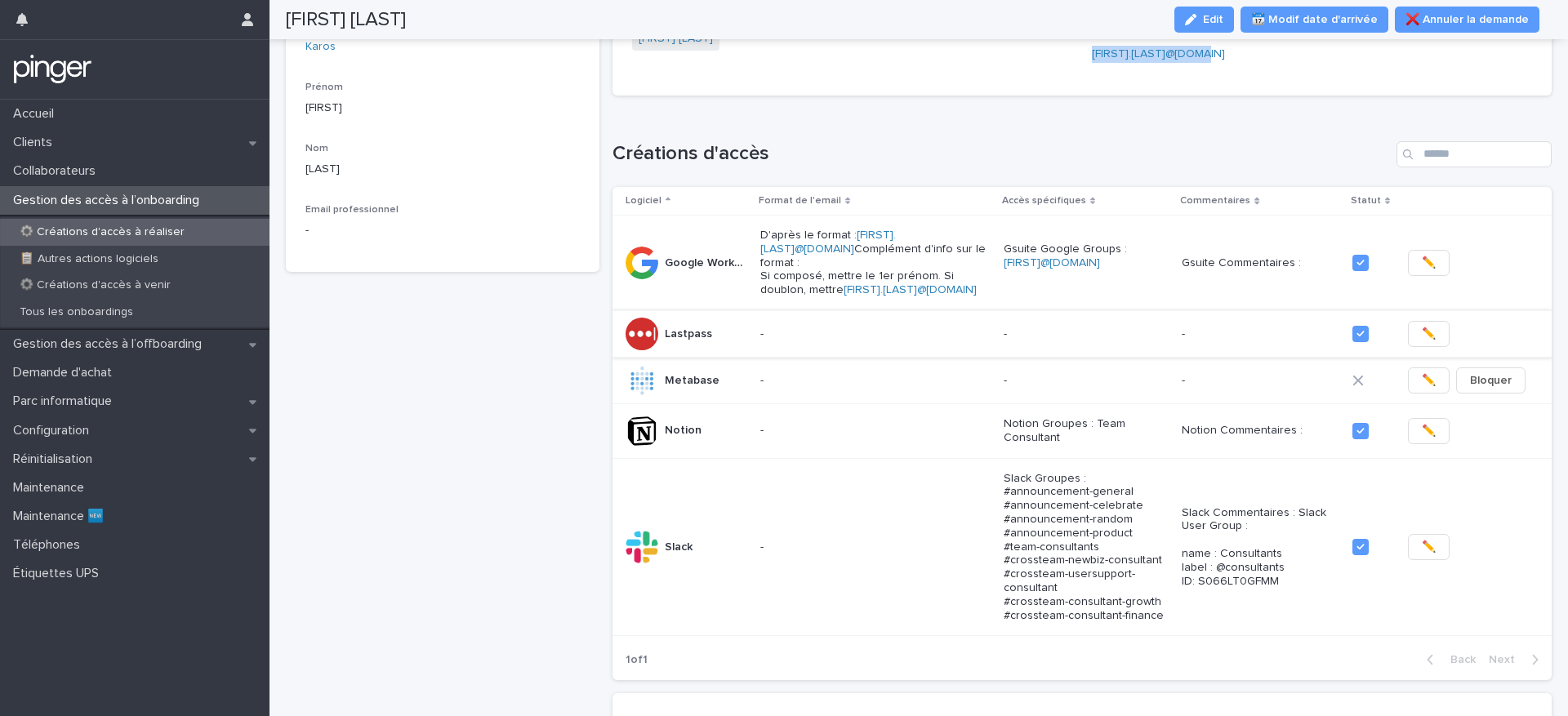 scroll, scrollTop: 0, scrollLeft: 0, axis: both 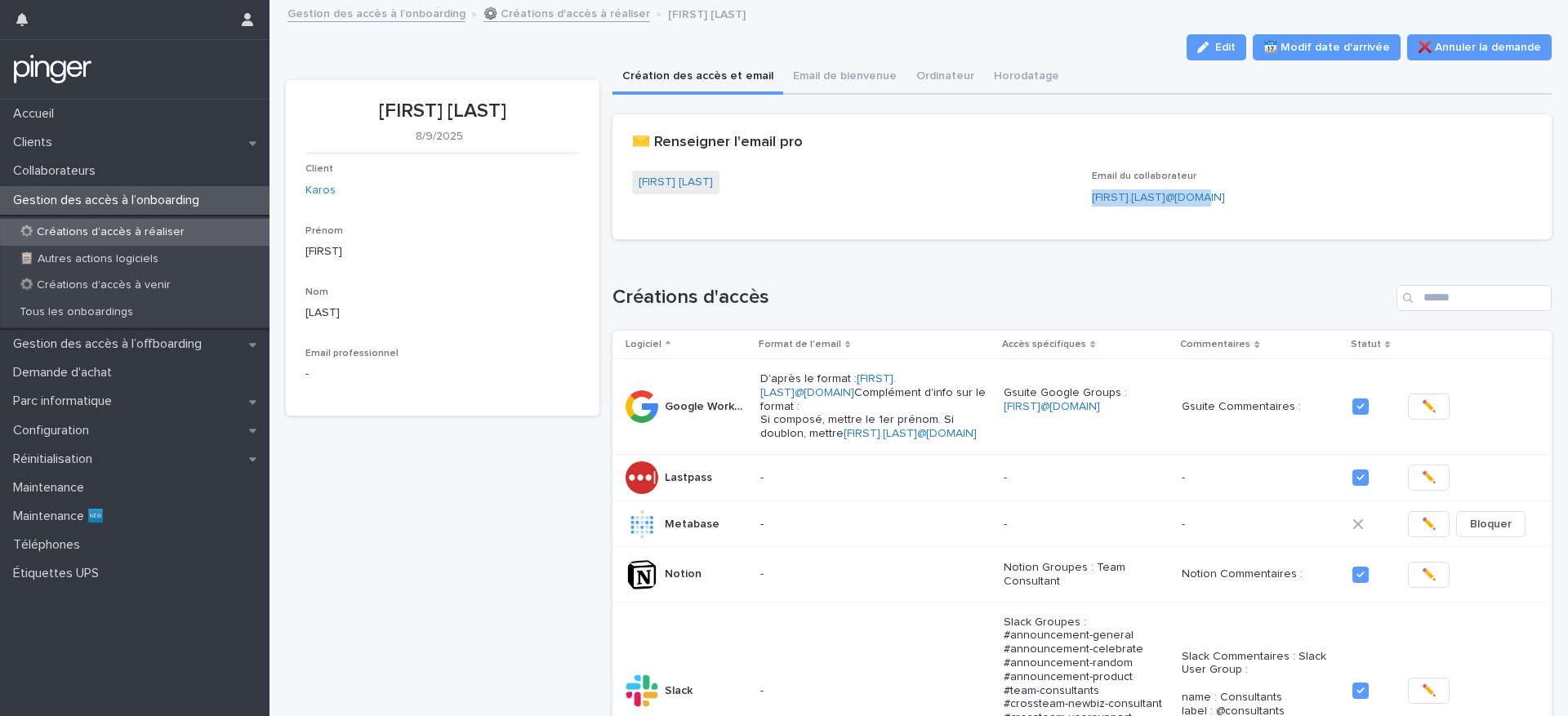 click on "⚙️ Créations d'accès à réaliser" at bounding box center (102, 232) 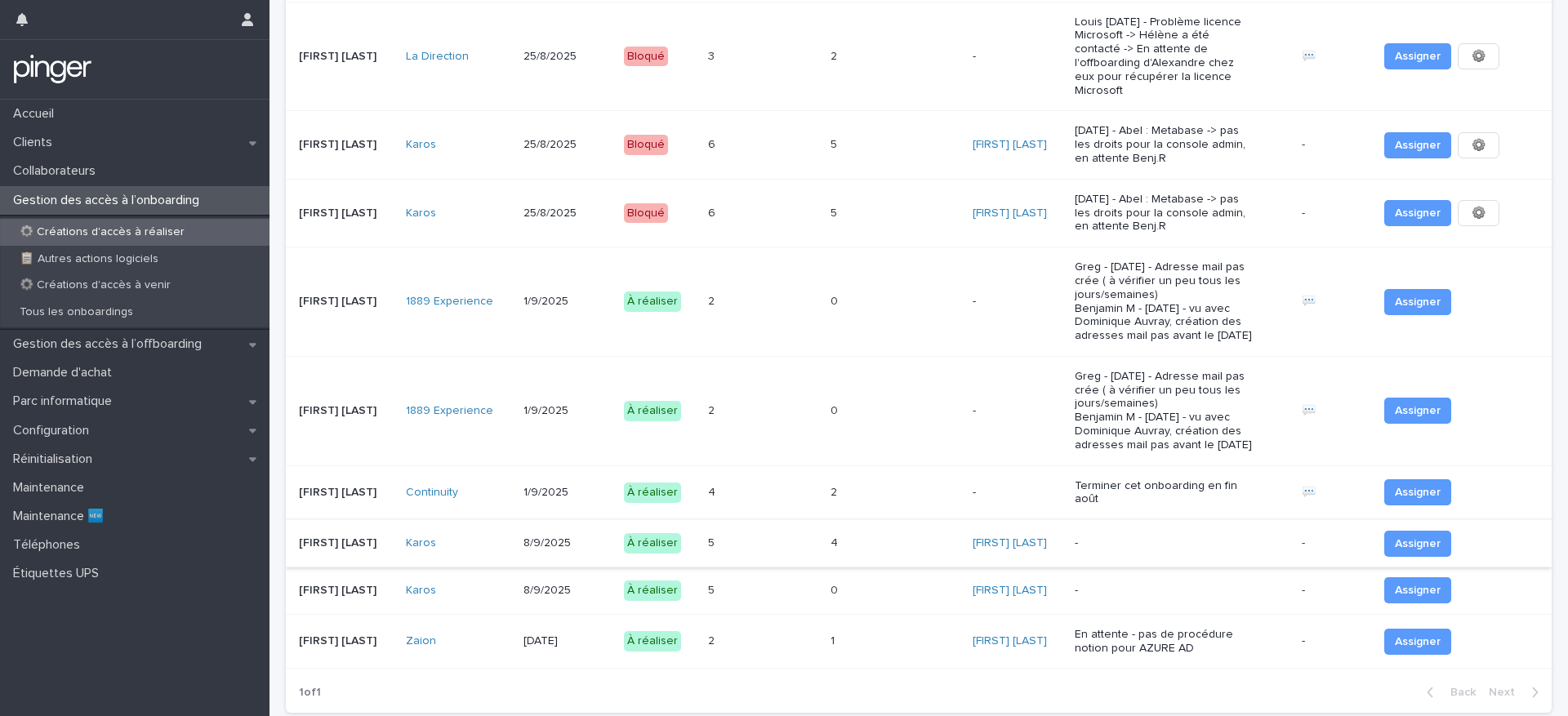 scroll, scrollTop: 435, scrollLeft: 0, axis: vertical 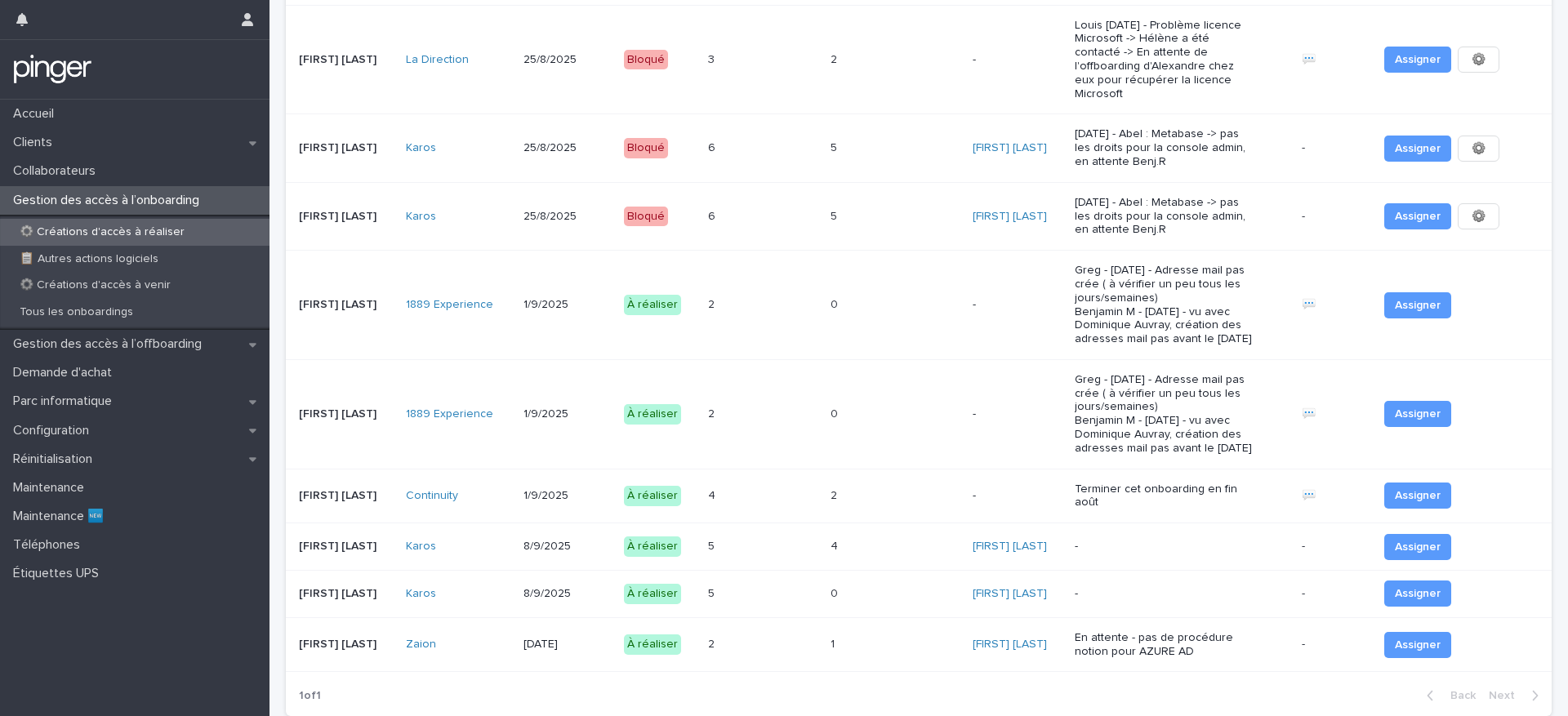 click on "Karos" at bounding box center [451, 546] 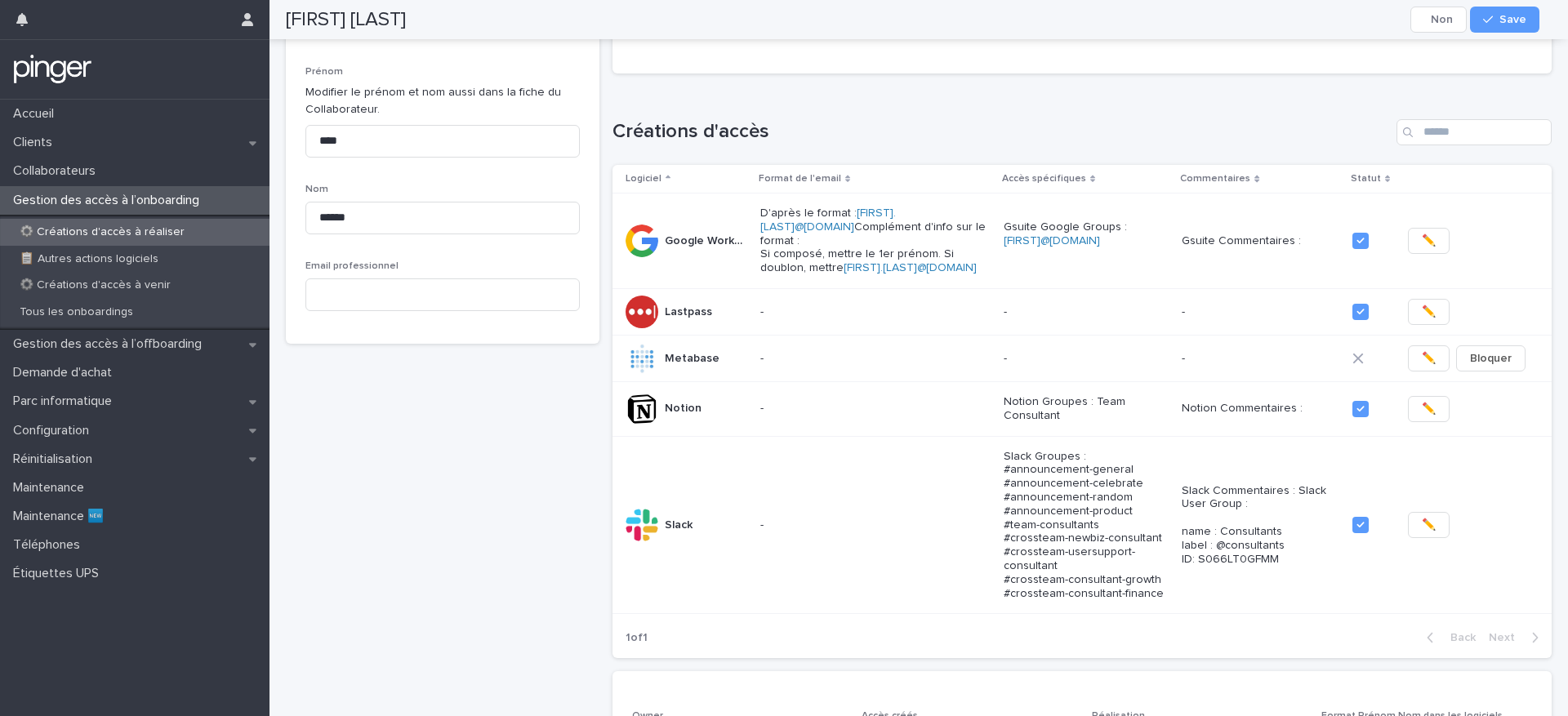 scroll, scrollTop: 220, scrollLeft: 0, axis: vertical 